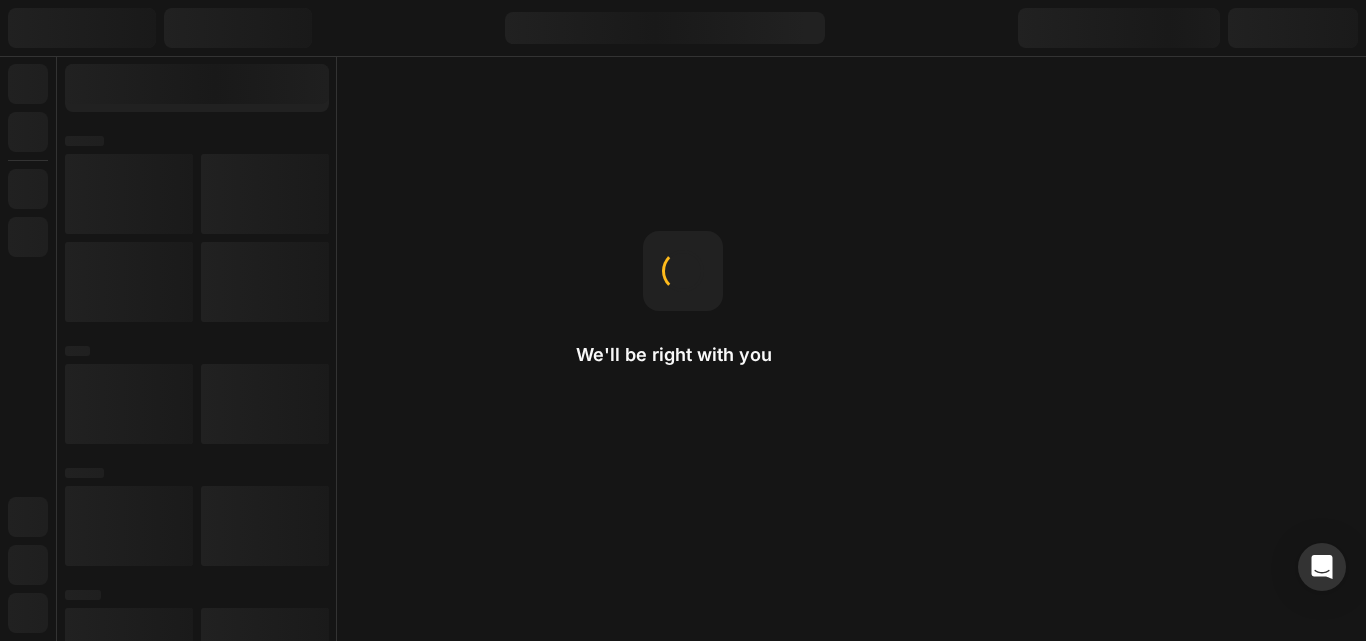 scroll, scrollTop: 0, scrollLeft: 0, axis: both 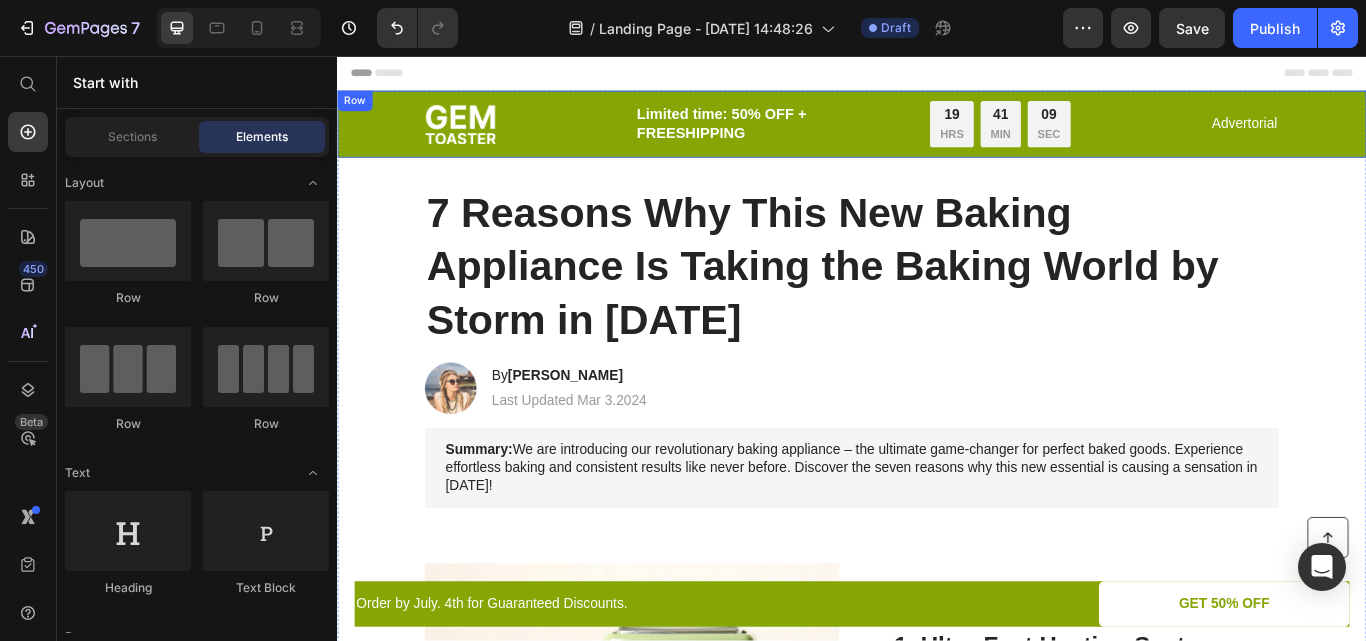 click on "Image Limited time: 50% OFF + FREESHIPPING Text Block 19 HRS 41 MIN 09 SEC Countdown Timer Row Advertorial Text Block Row" at bounding box center [937, 136] 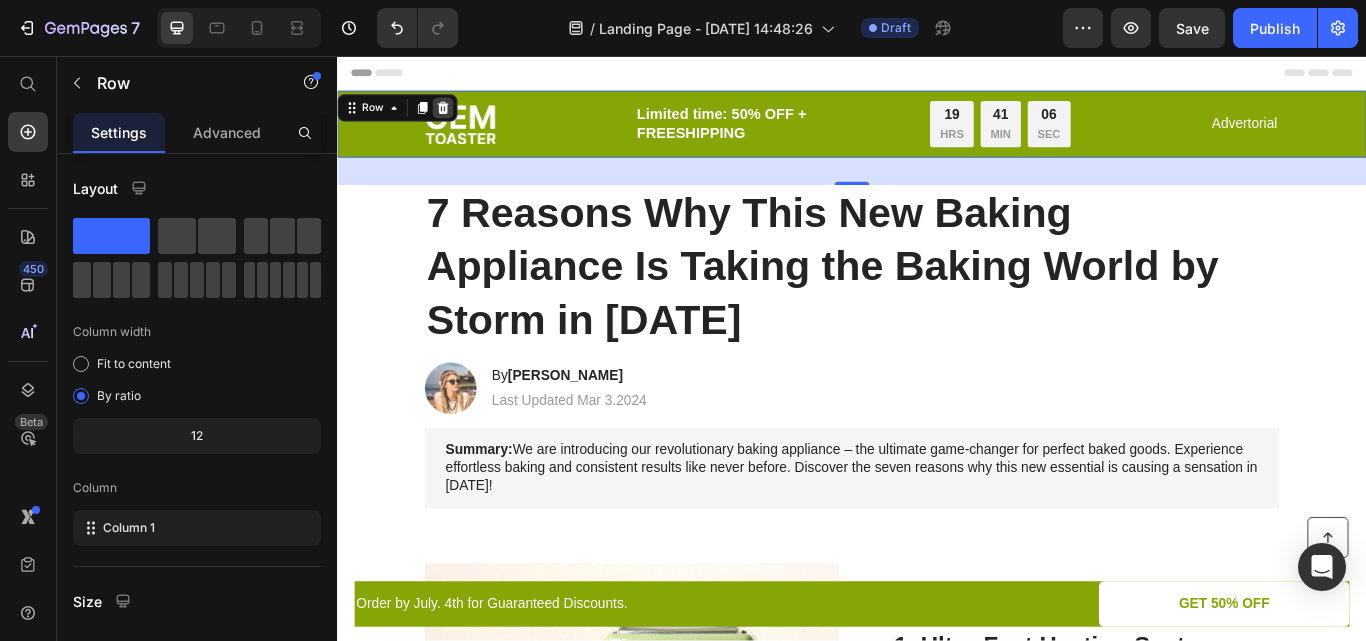click 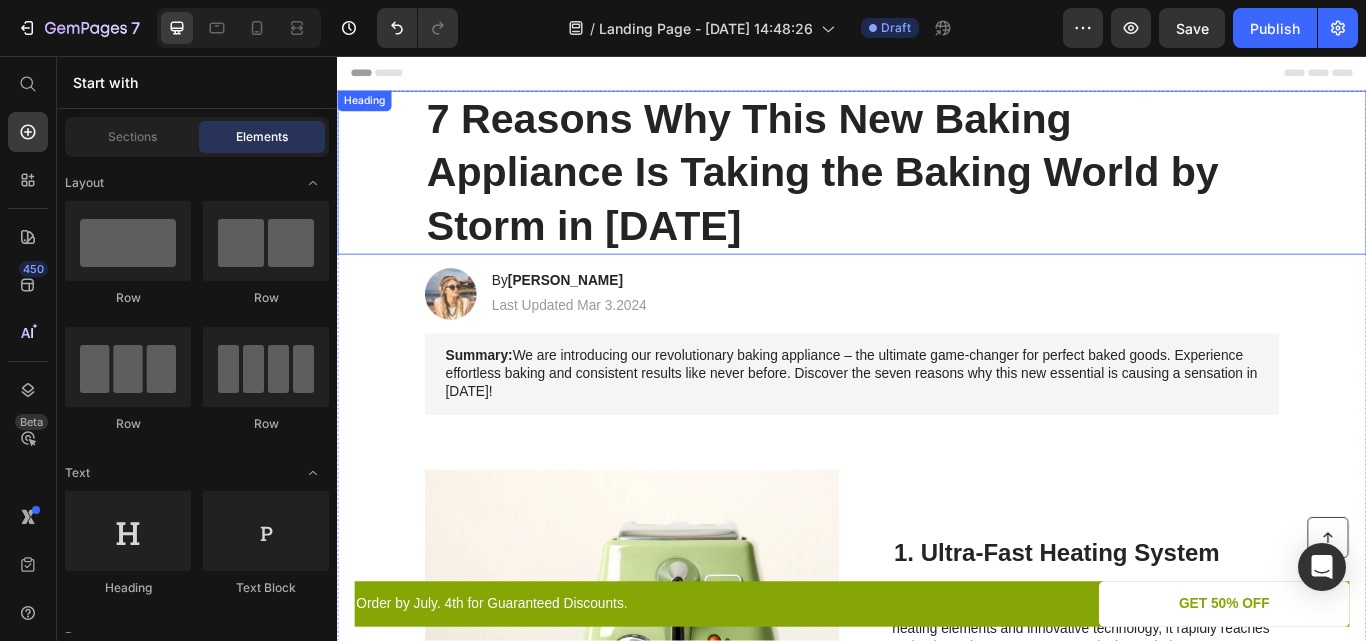 click on "7 Reasons Why This New Baking Appliance Is Taking the Baking World by Storm in [DATE]" at bounding box center (937, 192) 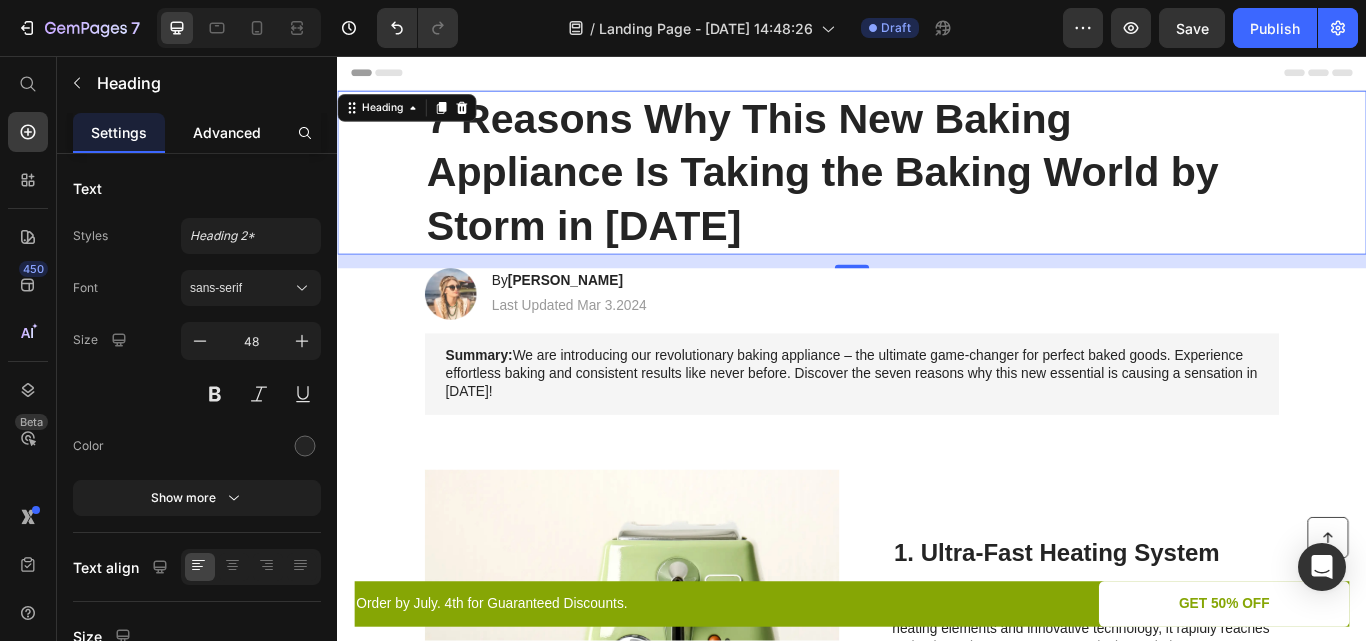 click on "Advanced" at bounding box center (227, 132) 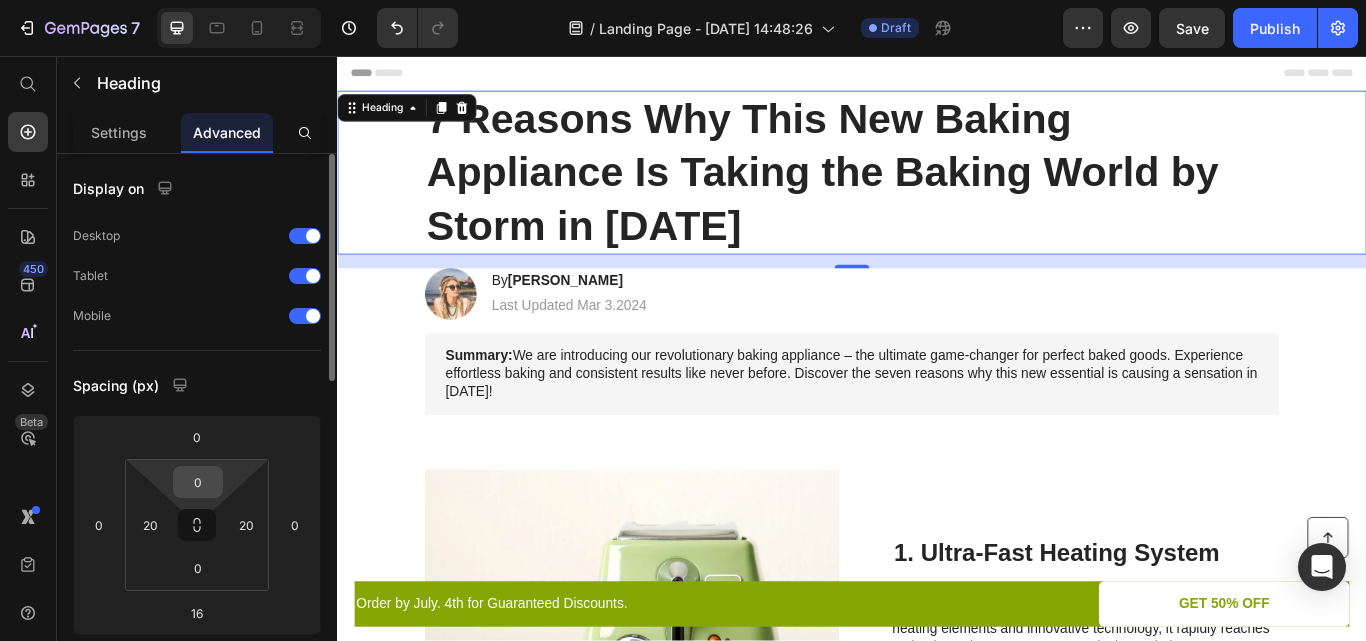 click on "0" at bounding box center [198, 482] 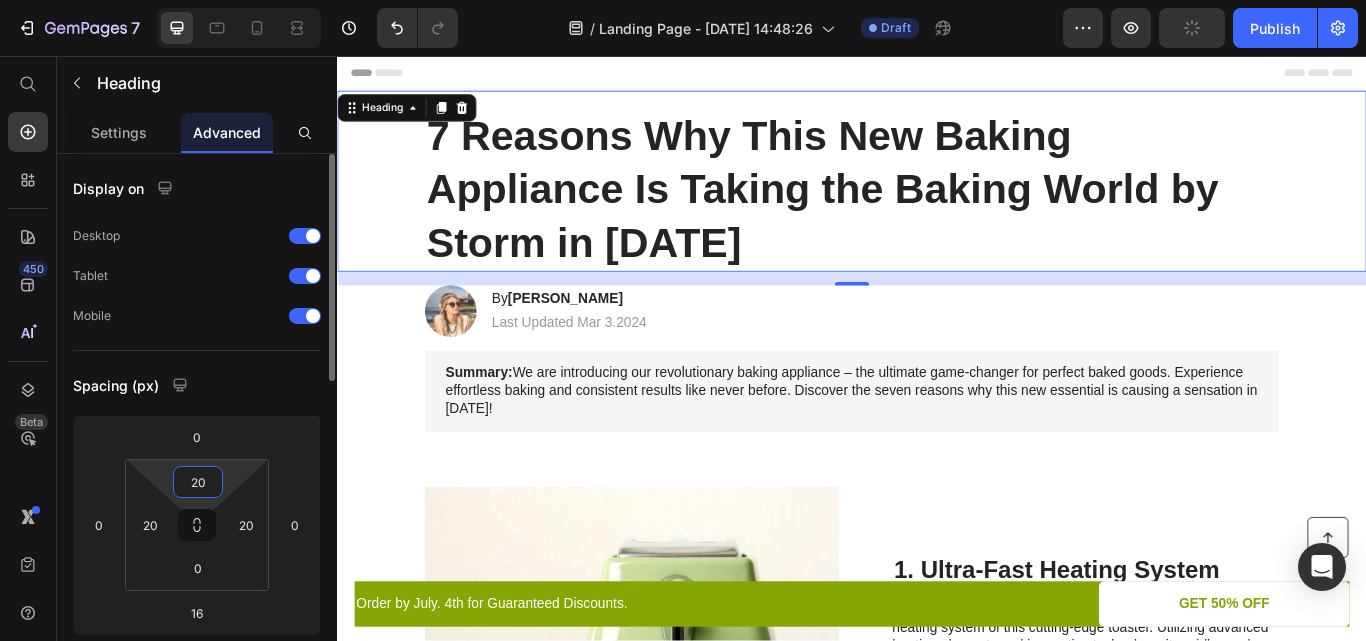 type on "2" 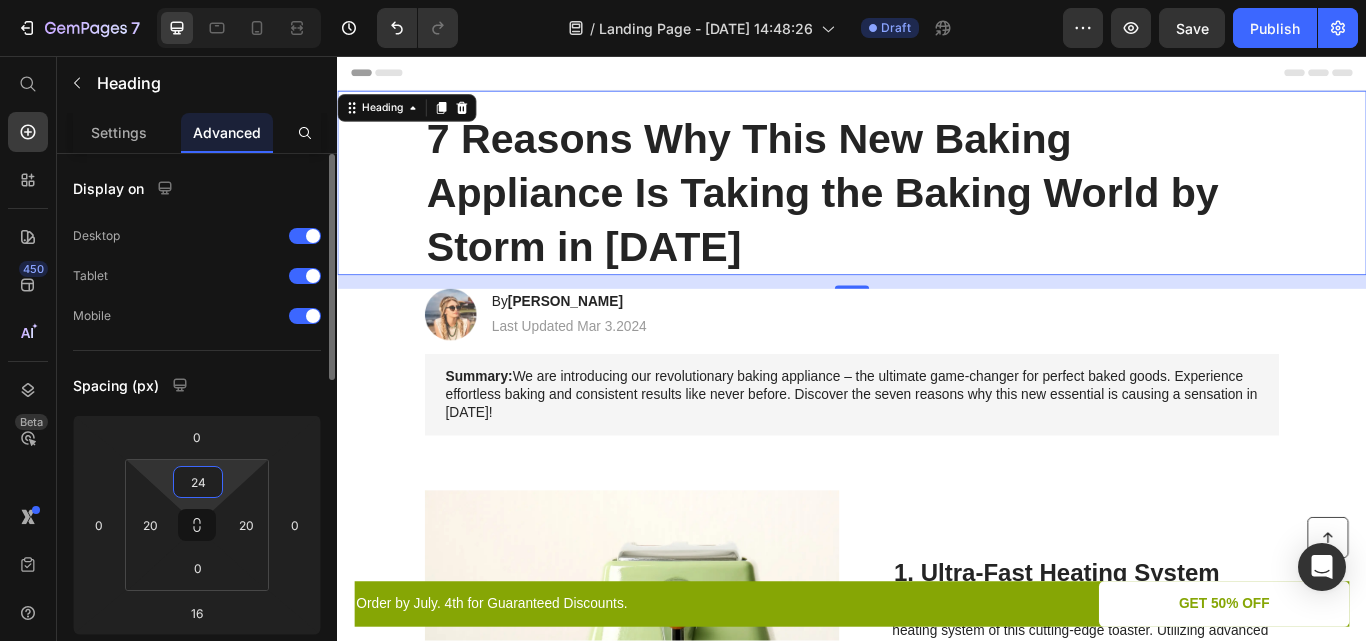 type on "24" 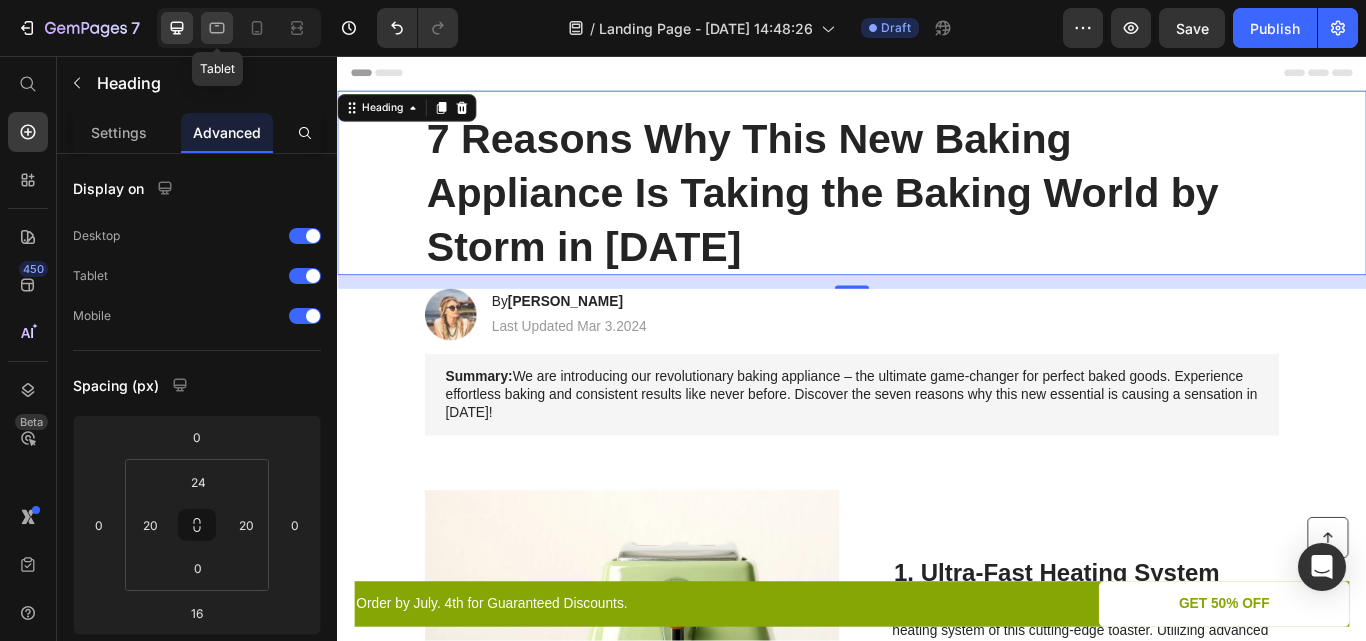 click 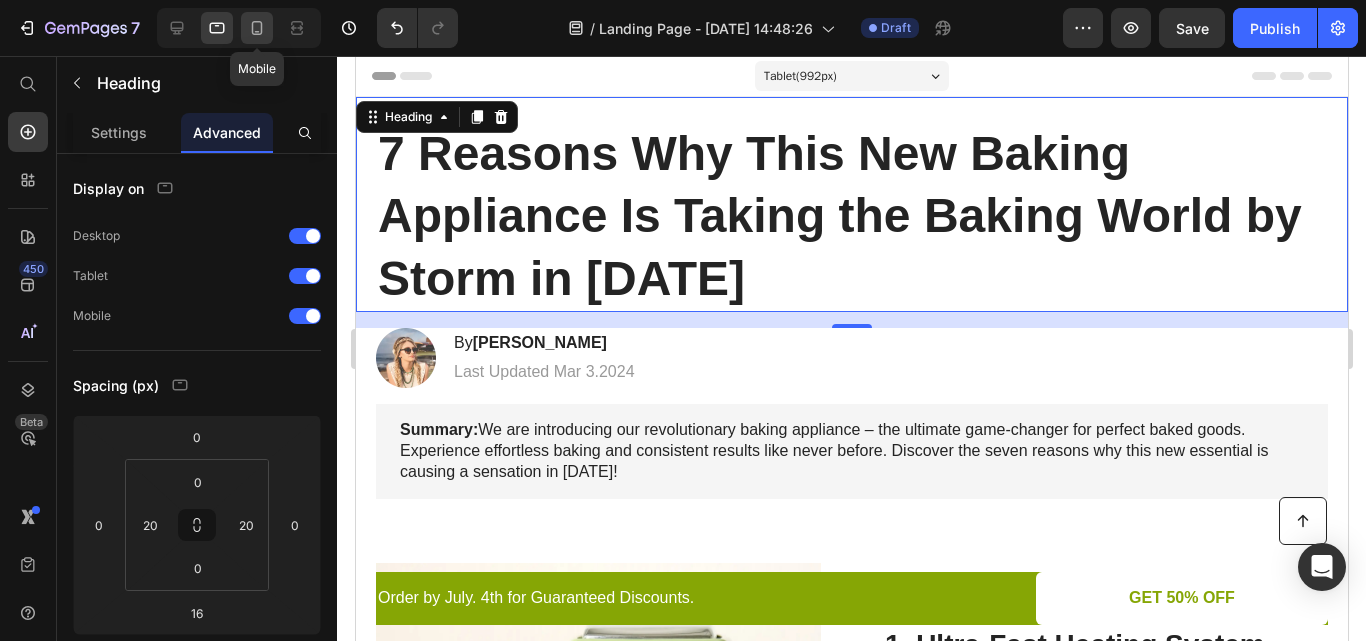 click 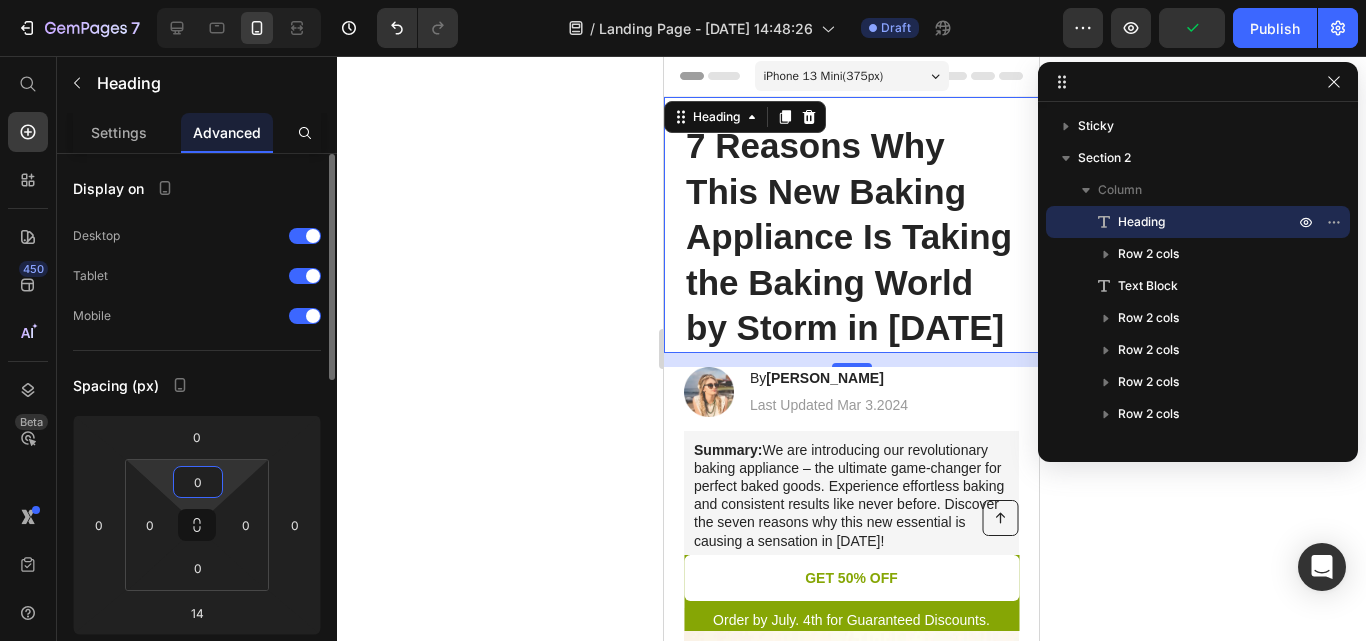 click on "0" at bounding box center [198, 482] 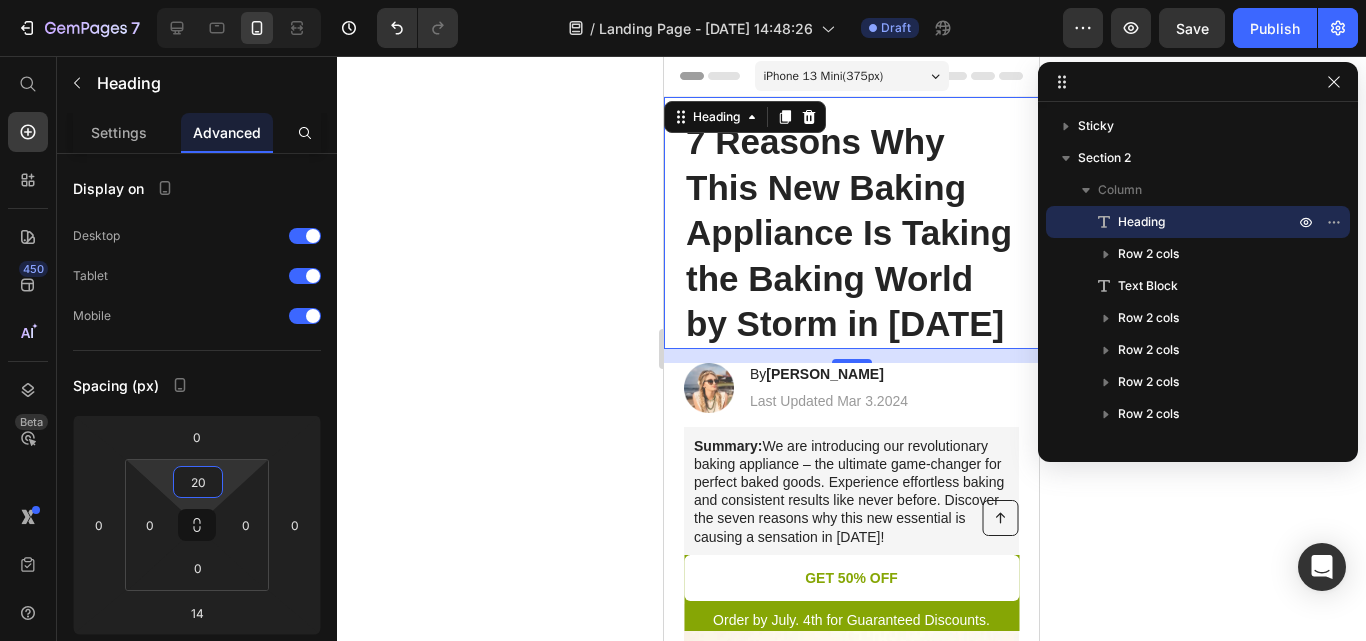 type on "20" 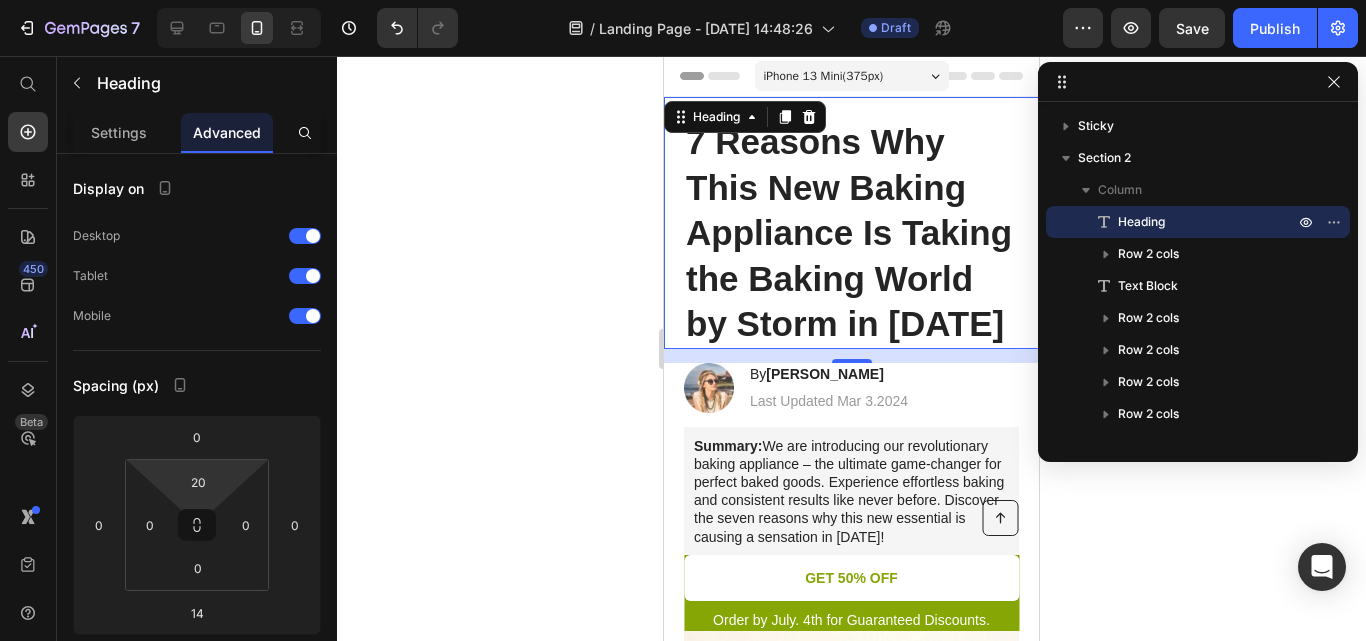 click 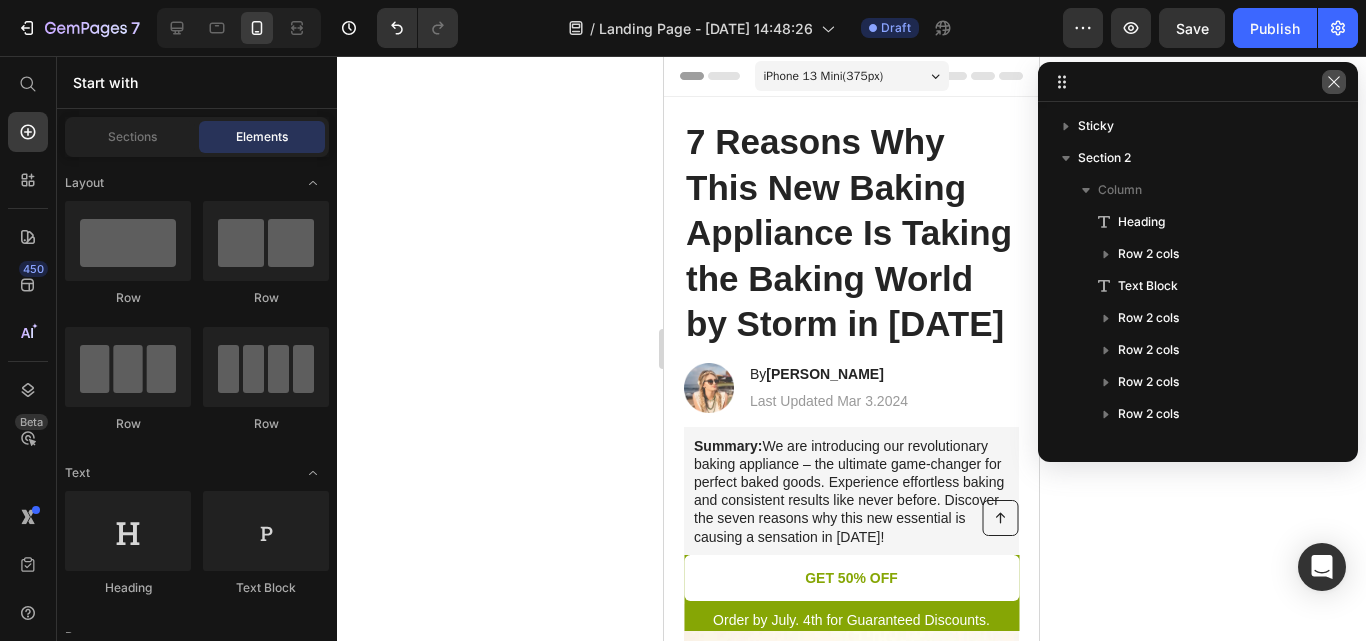 click 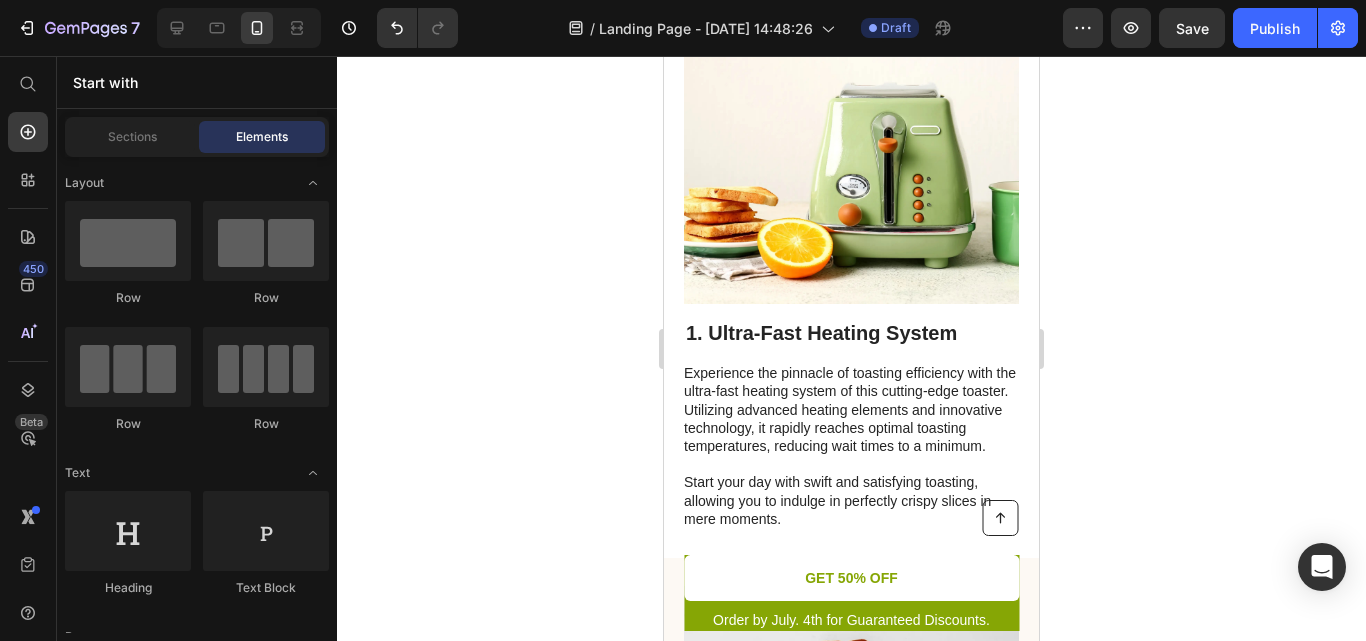 scroll, scrollTop: 245, scrollLeft: 0, axis: vertical 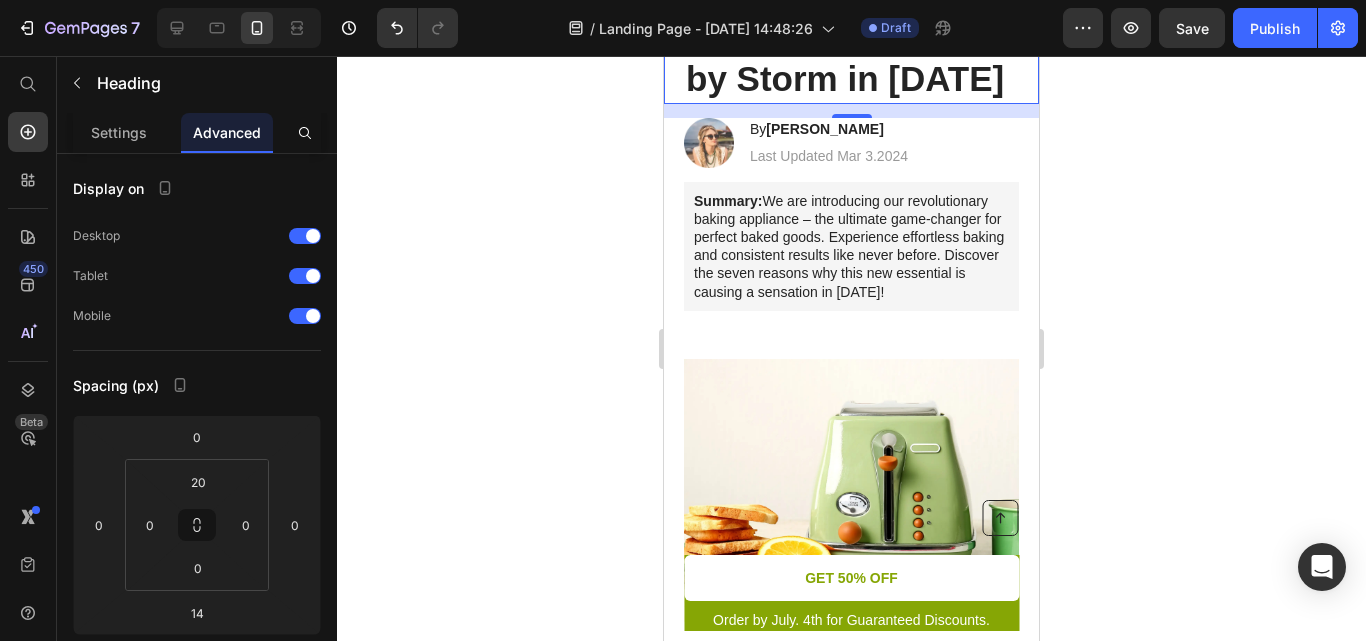 drag, startPoint x: 1023, startPoint y: 126, endPoint x: 1024, endPoint y: 94, distance: 32.01562 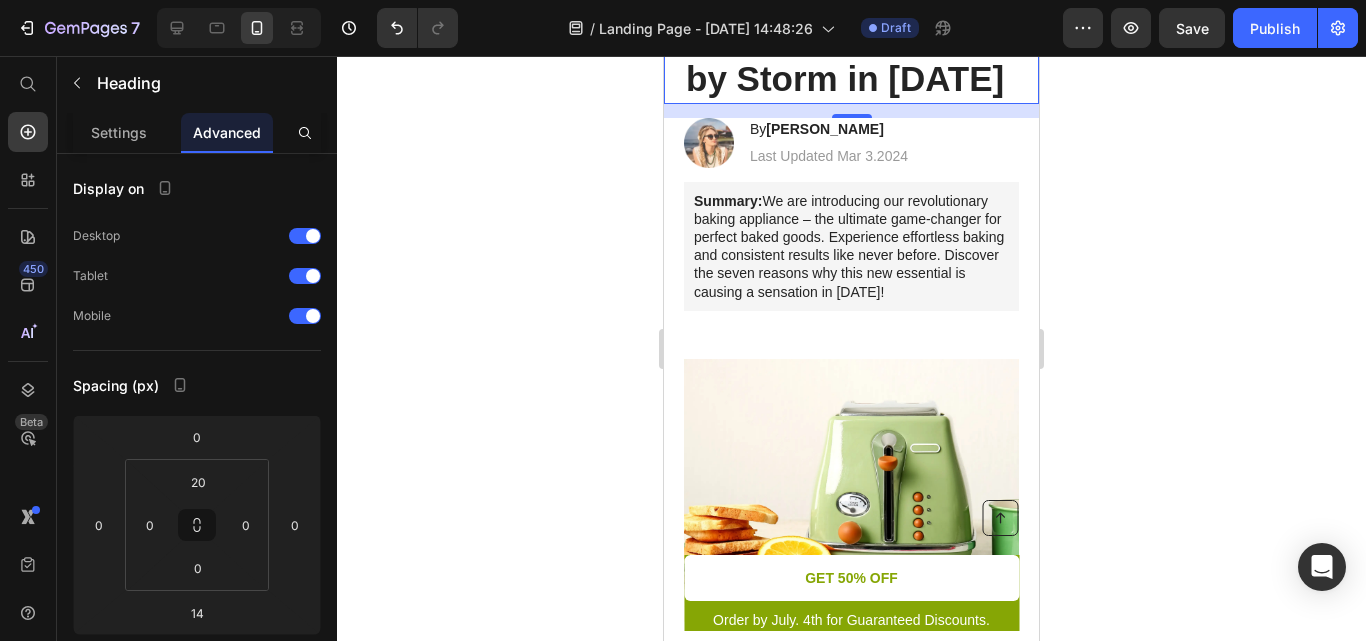 click on "iPhone 13 Mini  ( 375 px) iPhone 13 Mini iPhone 13 Pro iPhone 11 Pro Max iPhone 15 Pro Max Pixel 7 Galaxy S8+ Galaxy S20 Ultra iPad Mini iPad Air iPad Pro Header
Button Order by July. 4th for Guaranteed Discounts. Text Block GET 50% OFF Button Row Sticky 7 Reasons Why This New Baking Appliance Is Taking the Baking World by Storm in [DATE] Heading   0 Image By  [PERSON_NAME] Heading Last Updated Mar 3.2024 Text Block Row Summary:  We are introducing our revolutionary baking appliance – the ultimate game-changer for perfect baked goods. Experience effortless baking and consistent results like never before. Discover the seven reasons why this new essential is causing a sensation in [DATE]! Text Block Image 1. Ultra-Fast Heating System Heading Experience the pinnacle of toasting efficiency with the ultra-fast heating system of this cutting-edge toaster. Utilizing advanced heating elements and innovative technology, it rapidly reaches optimal toasting temperatures, reducing wait times to a minimum. Row" at bounding box center (851, 3429) 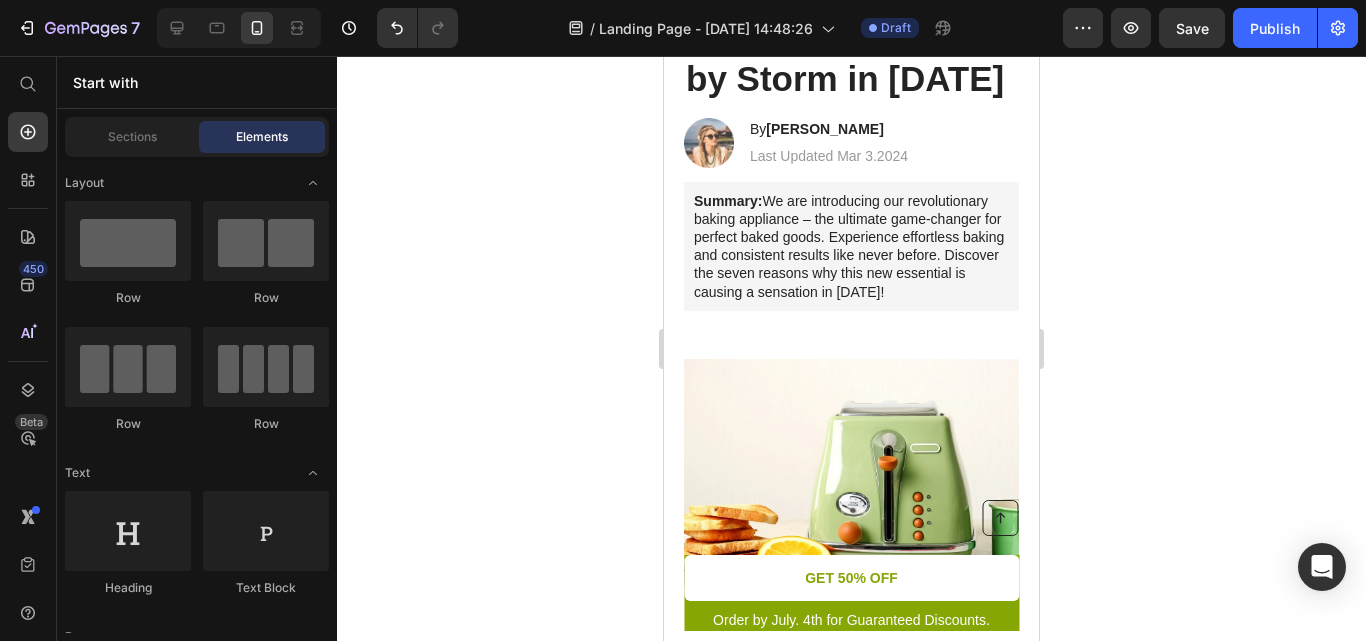 scroll, scrollTop: 0, scrollLeft: 0, axis: both 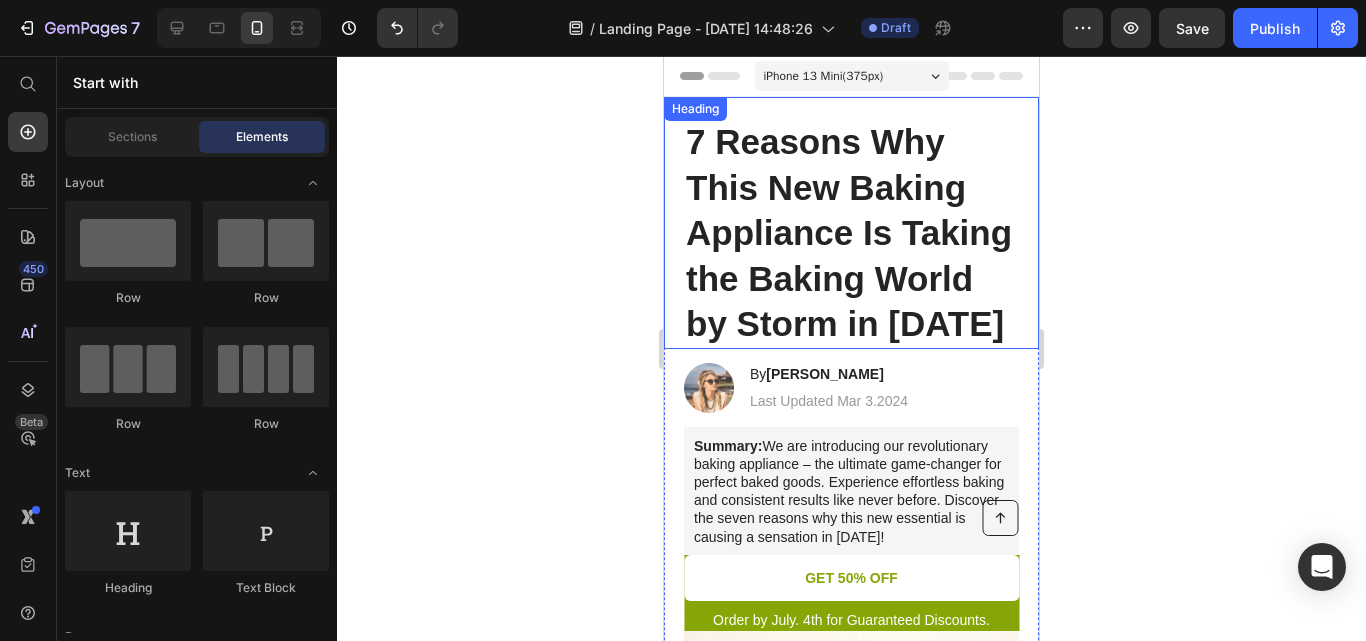 click on "7 Reasons Why This New Baking Appliance Is Taking the Baking World by Storm in [DATE]" at bounding box center [851, 233] 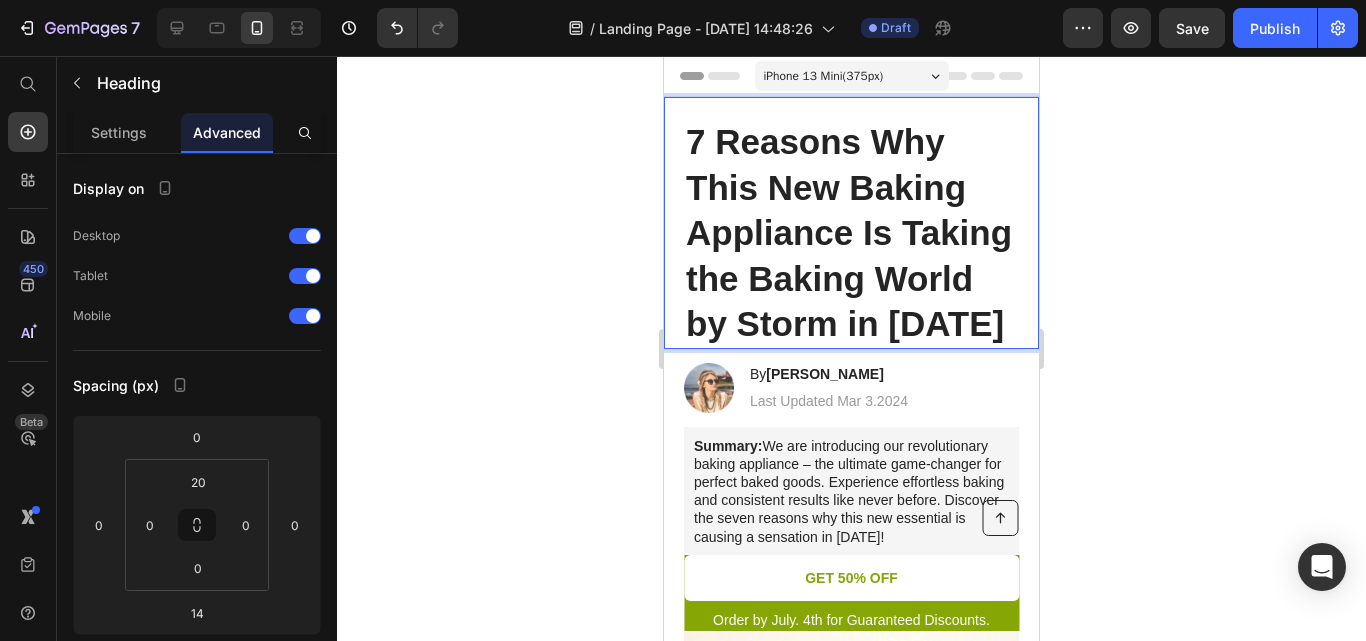 click on "7 Reasons Why This New Baking Appliance Is Taking the Baking World by Storm in [DATE]" at bounding box center (851, 233) 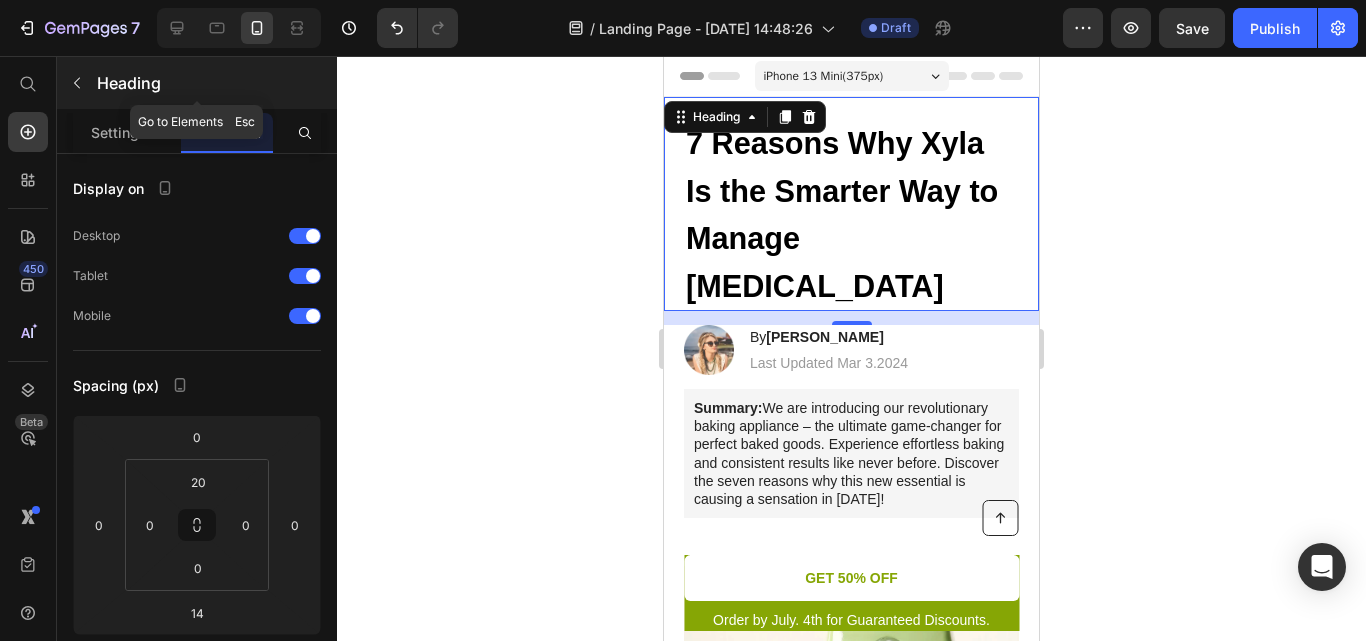 click at bounding box center (77, 83) 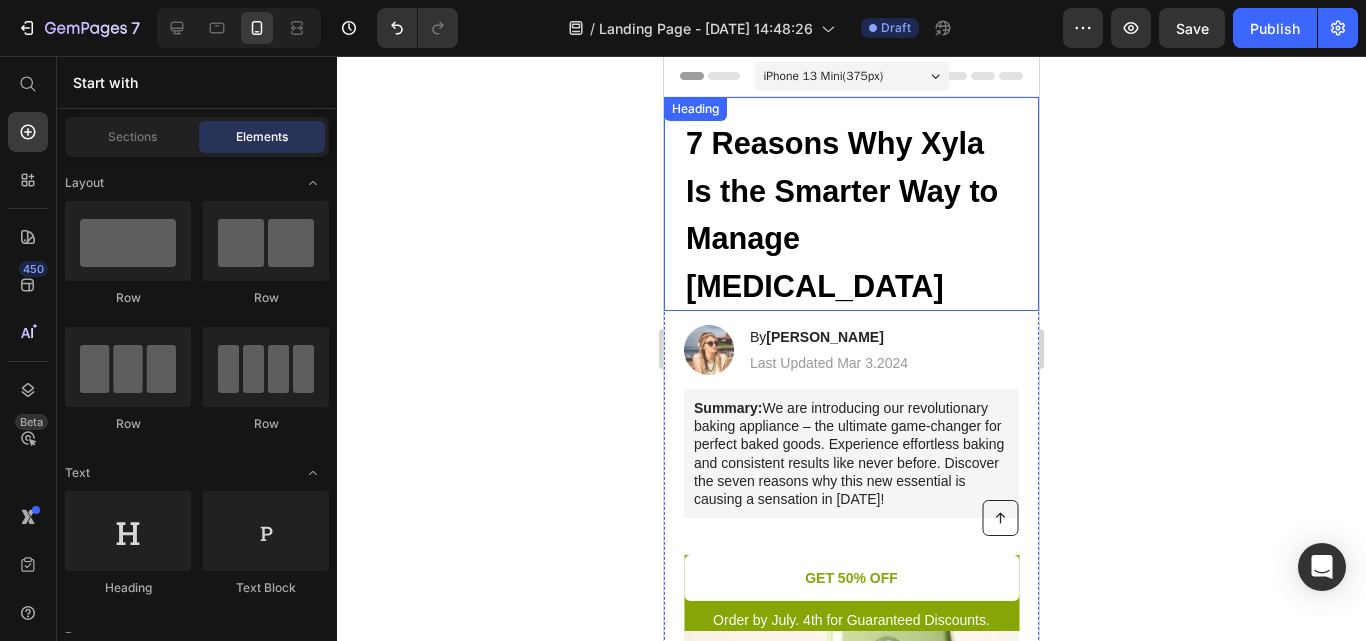 click on "⁠⁠⁠⁠⁠⁠⁠ 7 Reasons Why Xyla Is the Smarter Way to Manage [MEDICAL_DATA]" at bounding box center [851, 214] 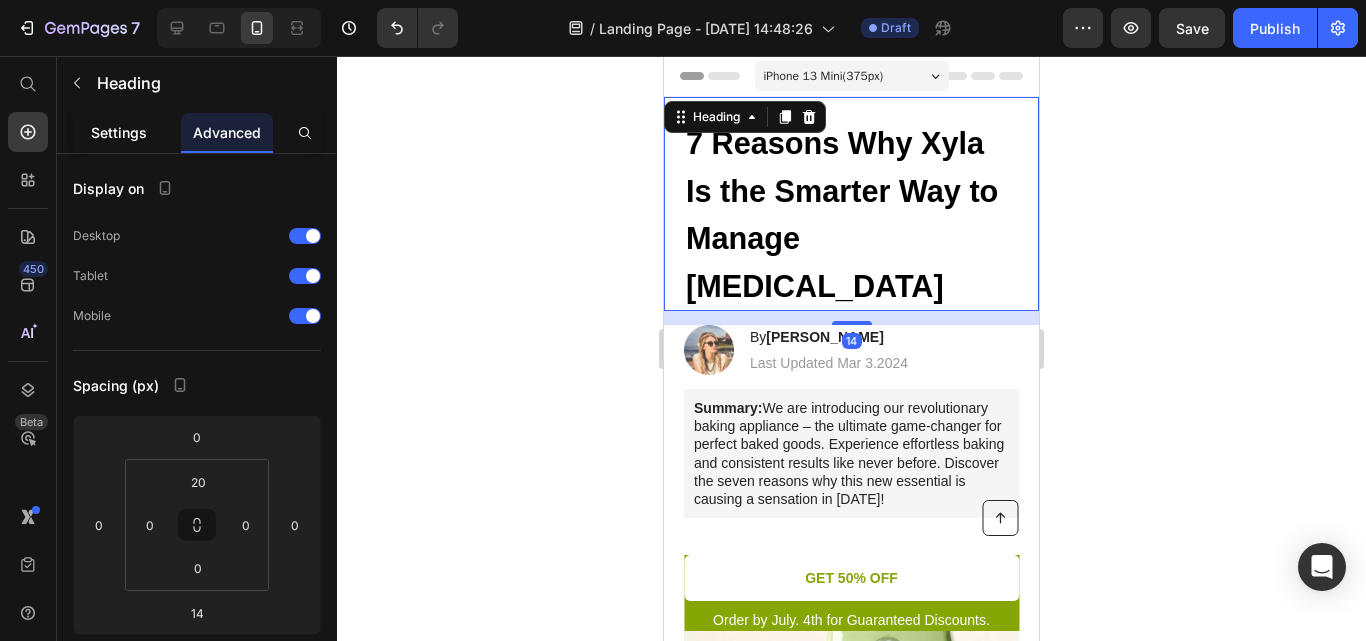 click on "Settings" at bounding box center [119, 132] 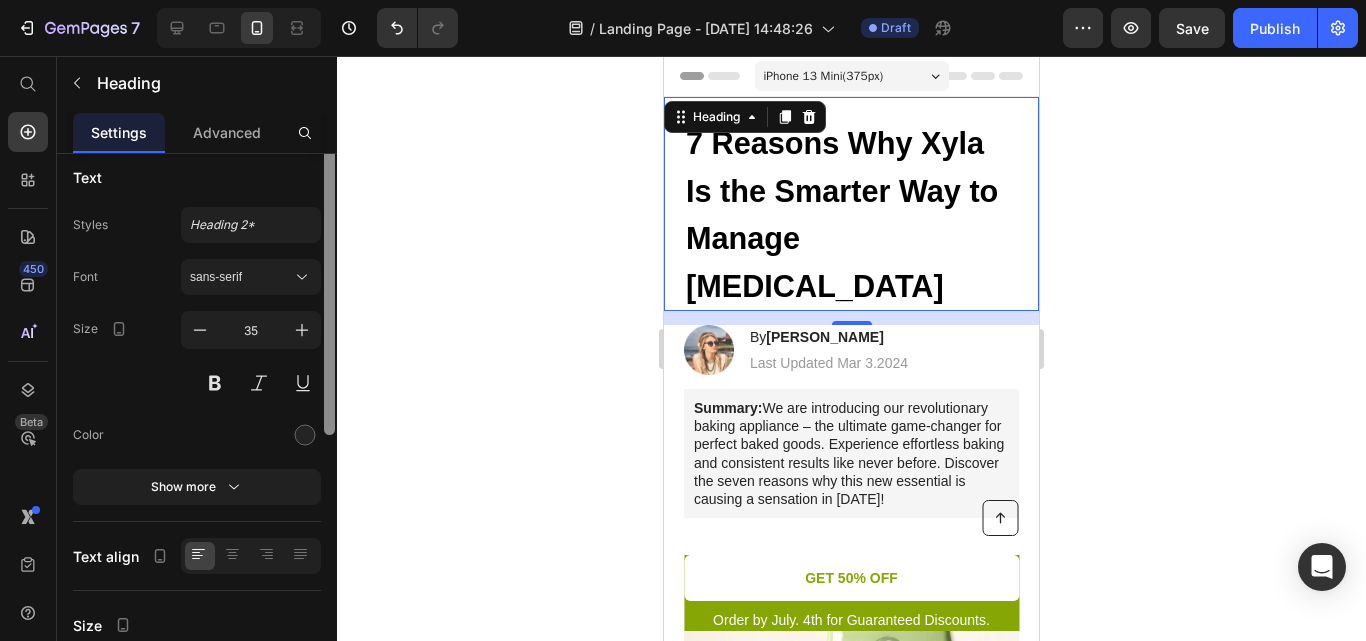 scroll, scrollTop: 0, scrollLeft: 0, axis: both 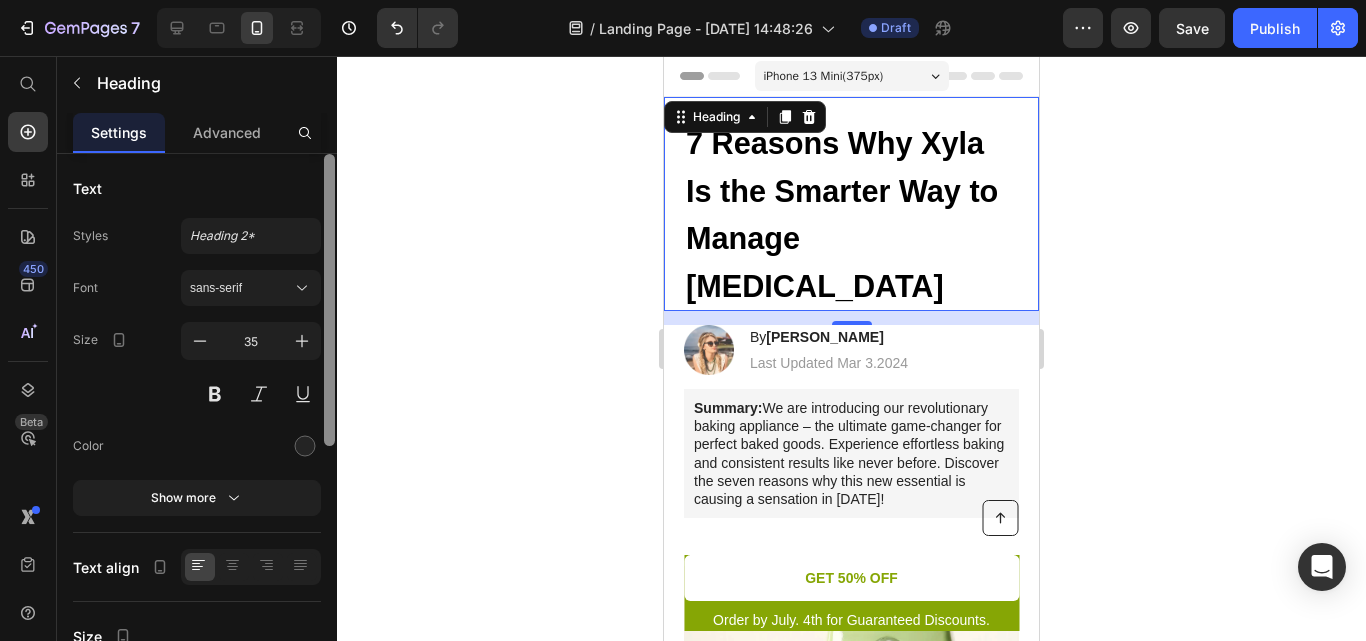 drag, startPoint x: 326, startPoint y: 199, endPoint x: 333, endPoint y: 191, distance: 10.630146 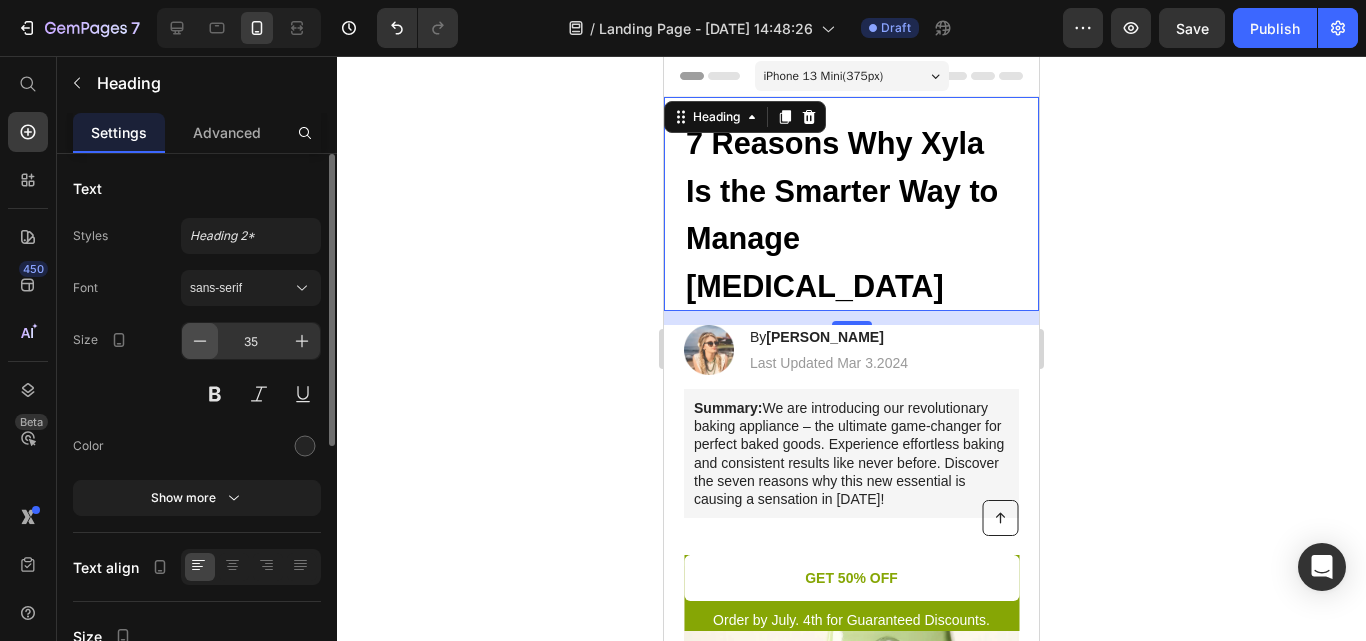 click 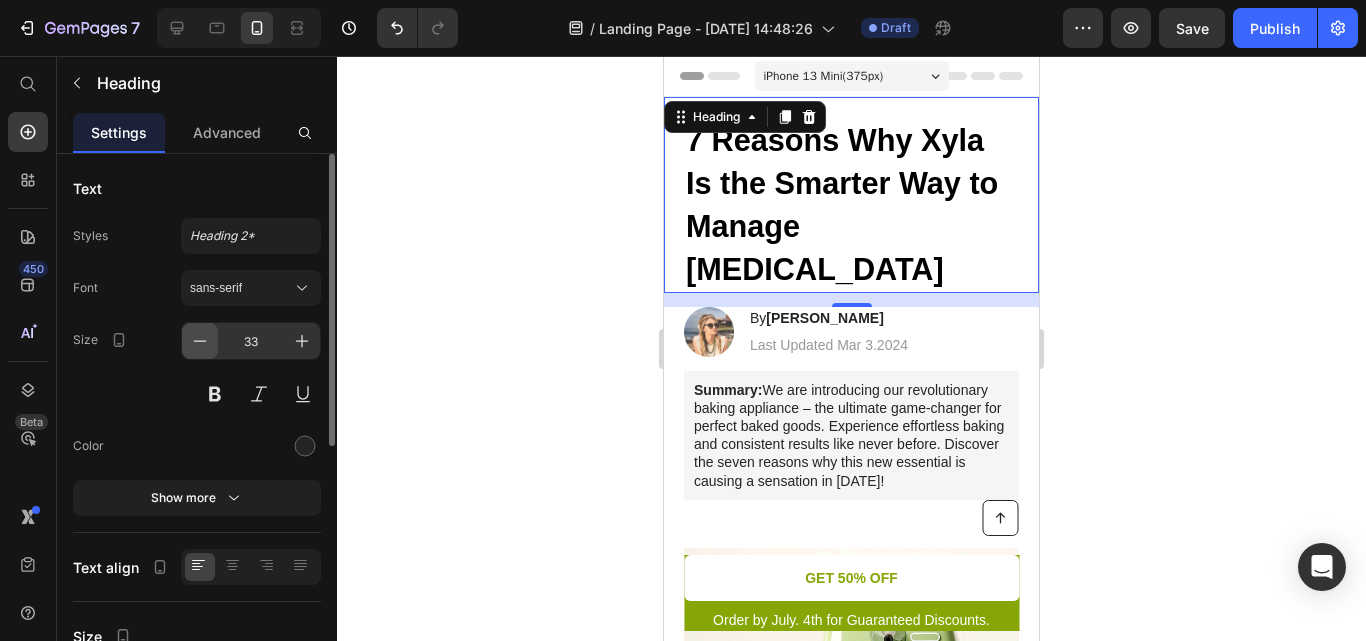 click 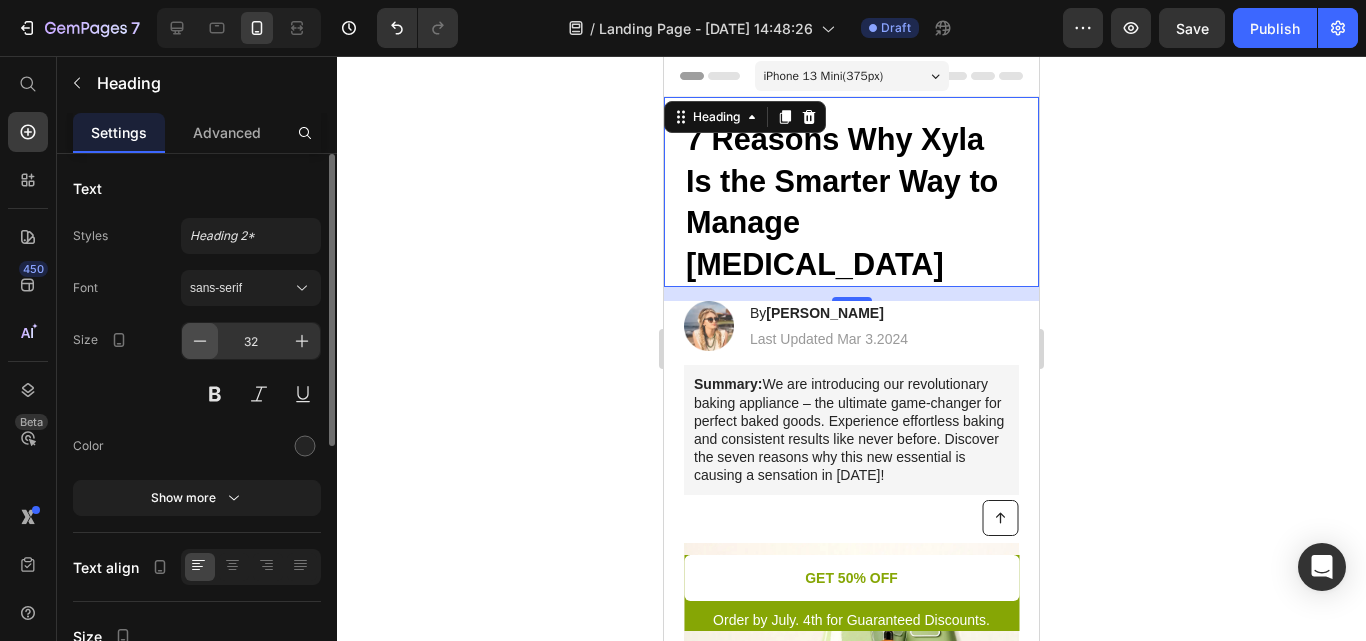 click 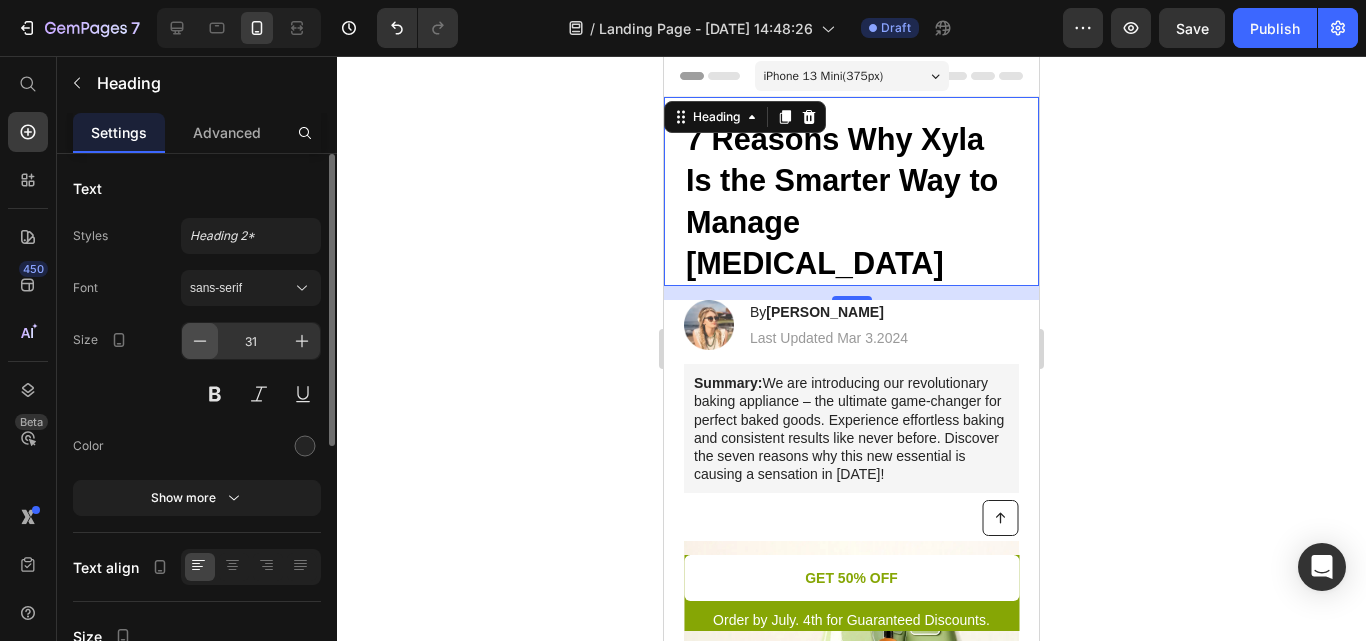 click 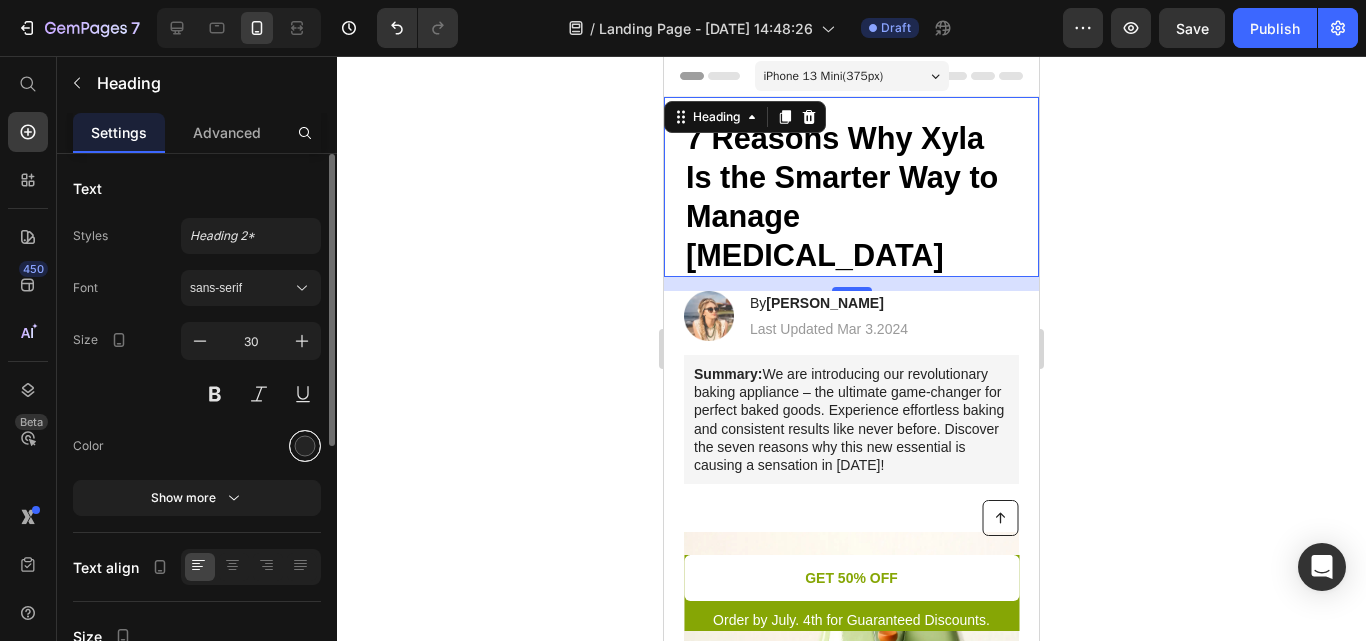 click at bounding box center (305, 446) 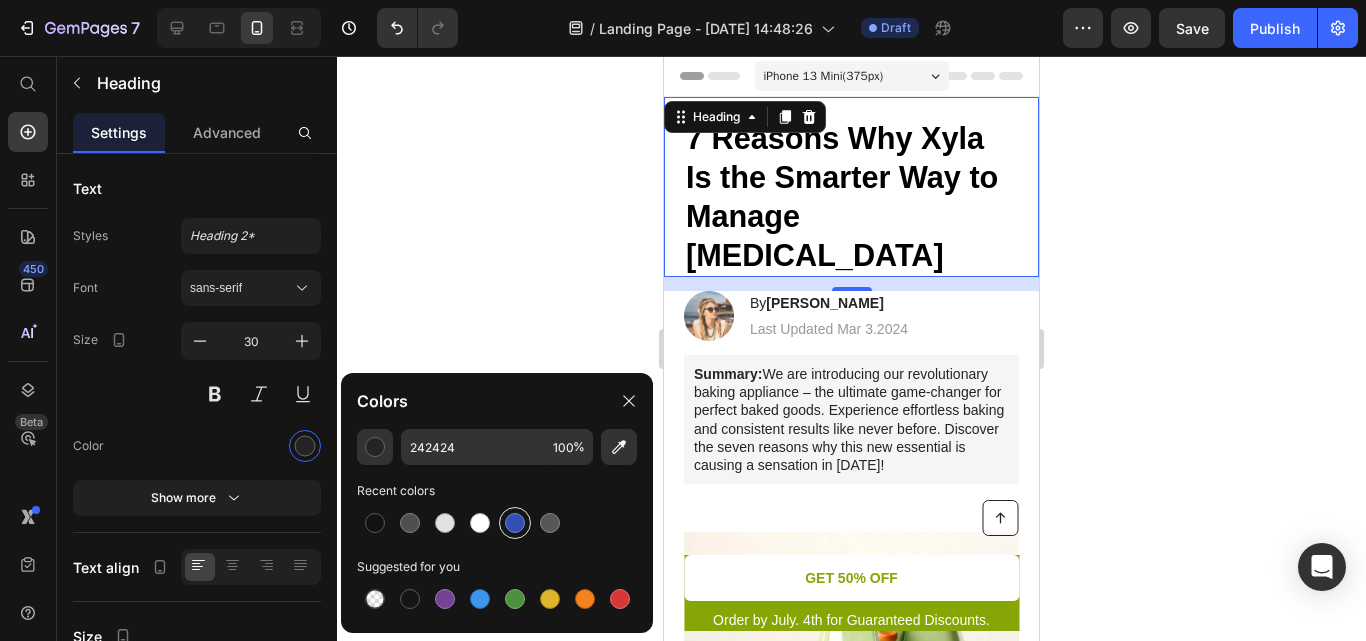 click at bounding box center [515, 523] 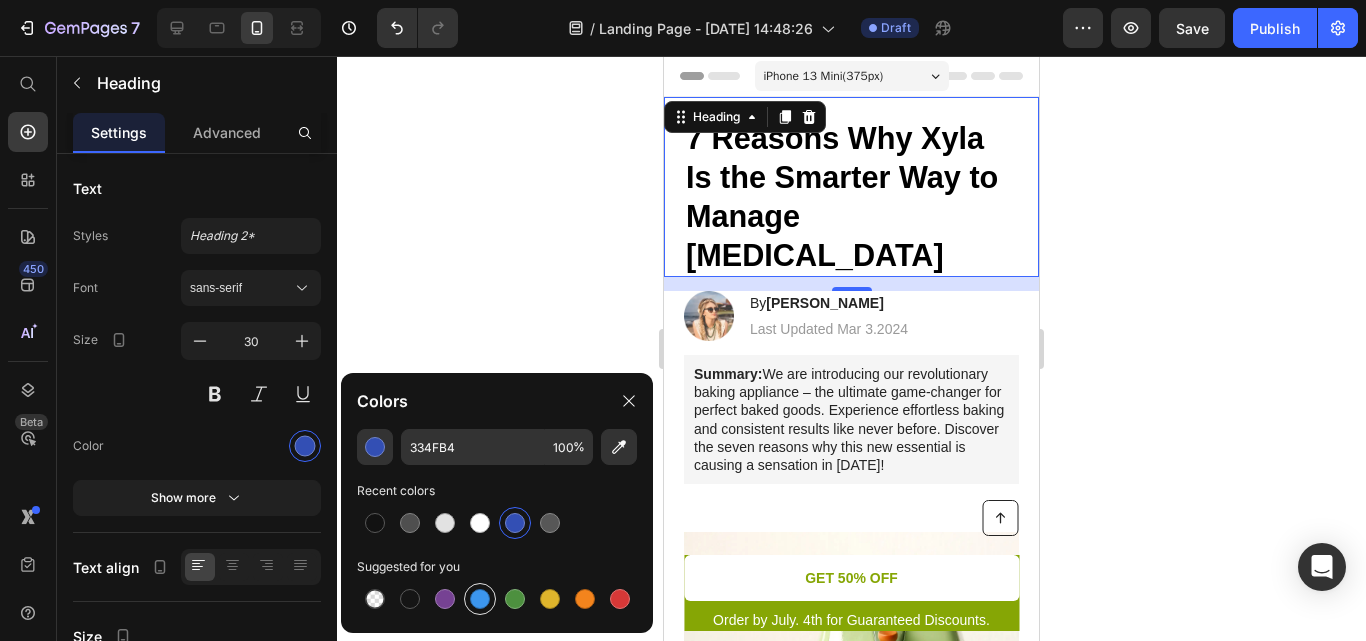click at bounding box center [480, 599] 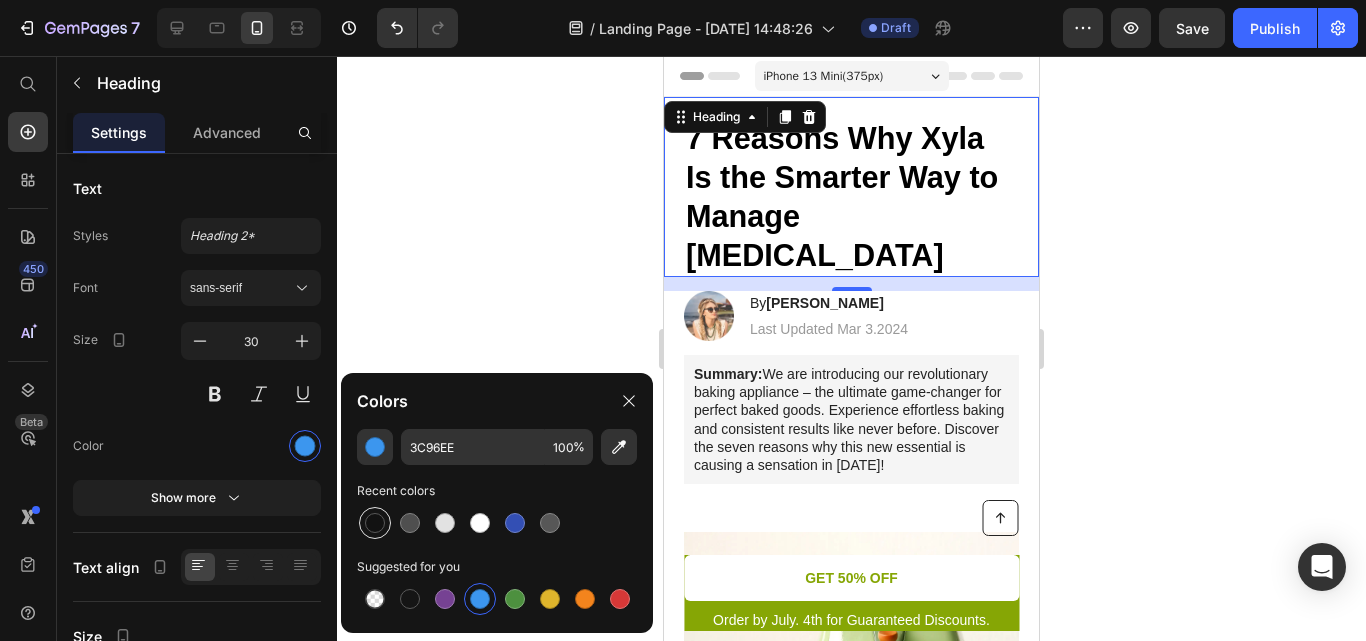 click at bounding box center (375, 523) 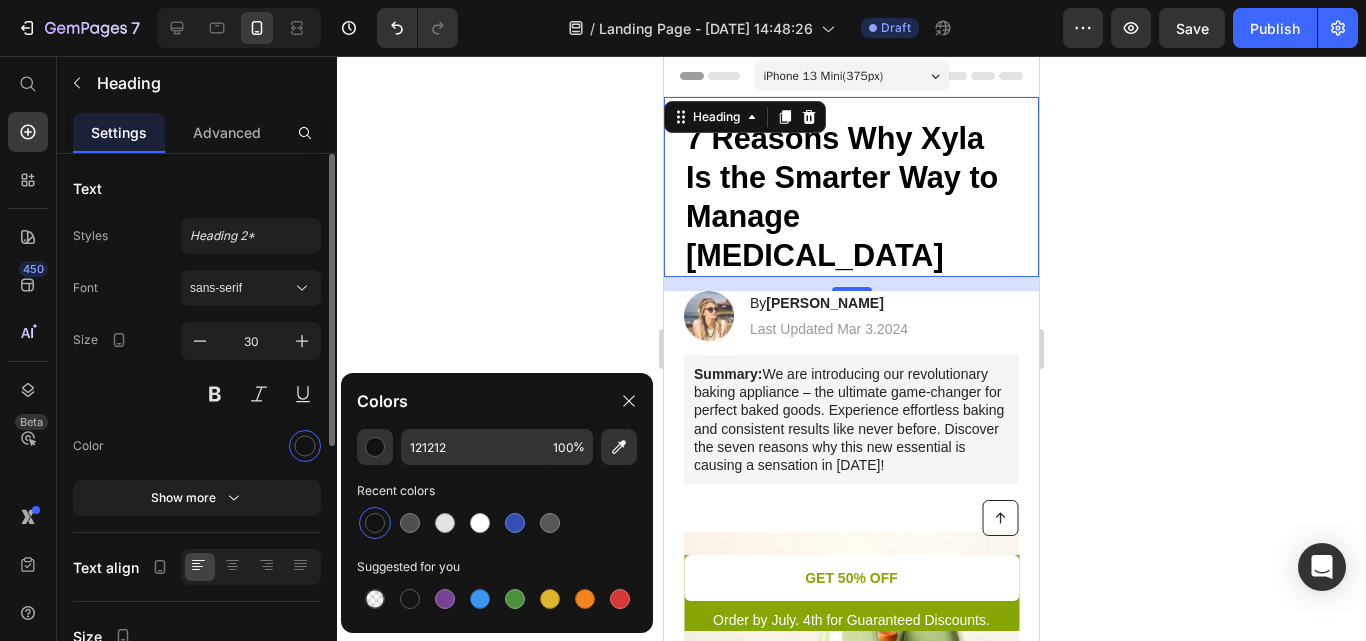 click on "Color" at bounding box center (197, 446) 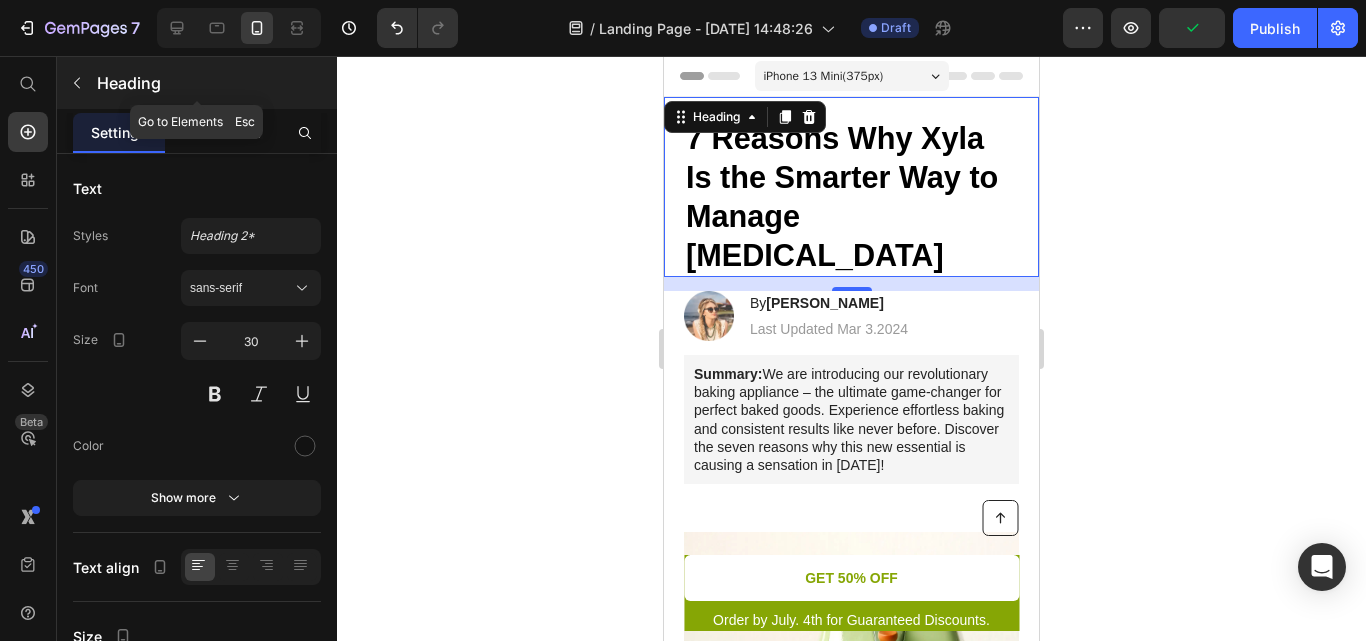click 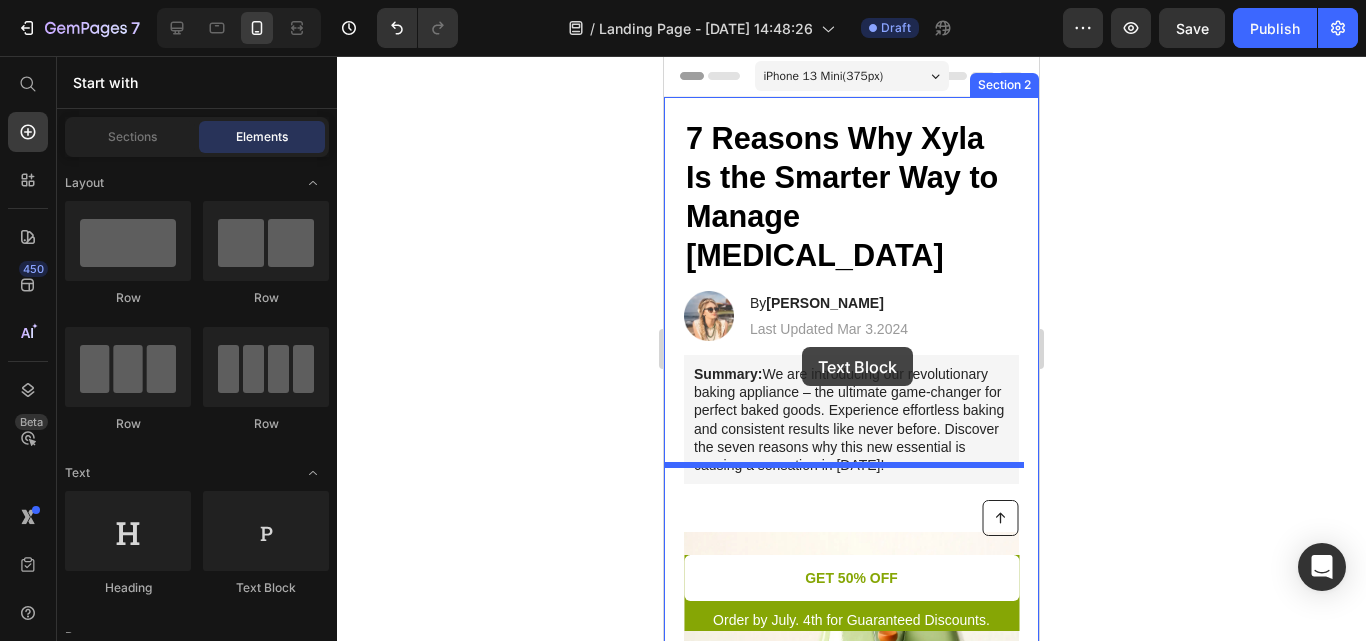 scroll, scrollTop: 80, scrollLeft: 0, axis: vertical 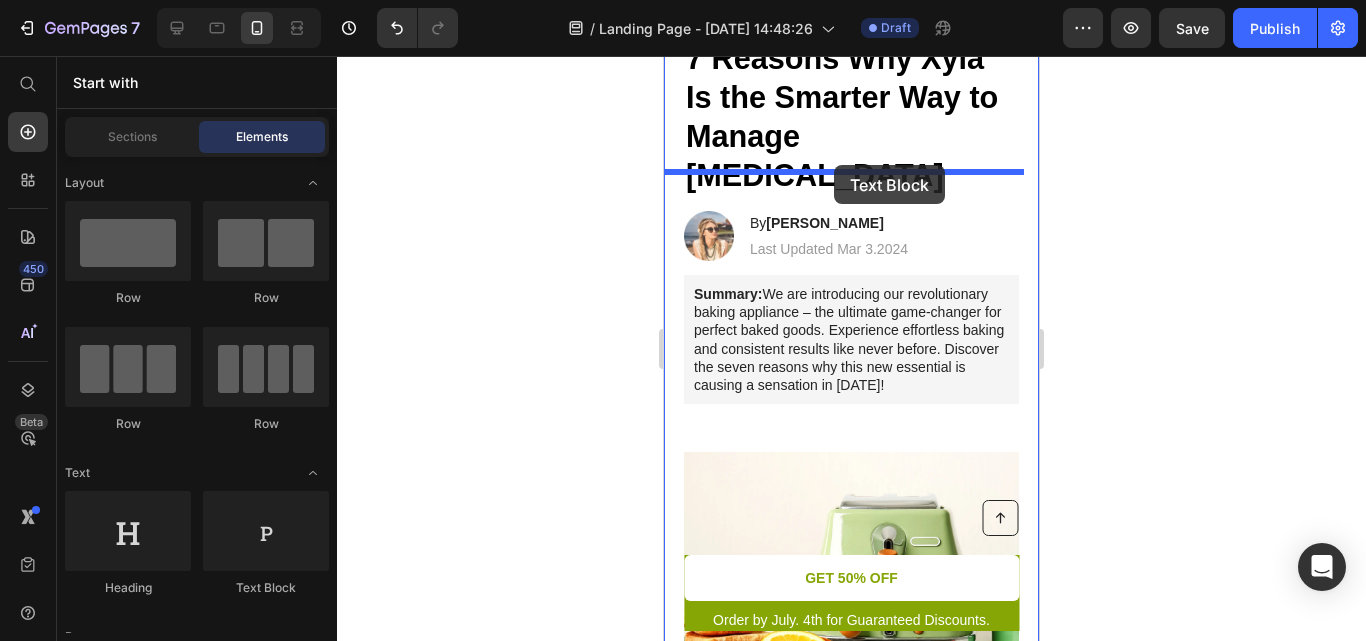 drag, startPoint x: 912, startPoint y: 586, endPoint x: 834, endPoint y: 167, distance: 426.1983 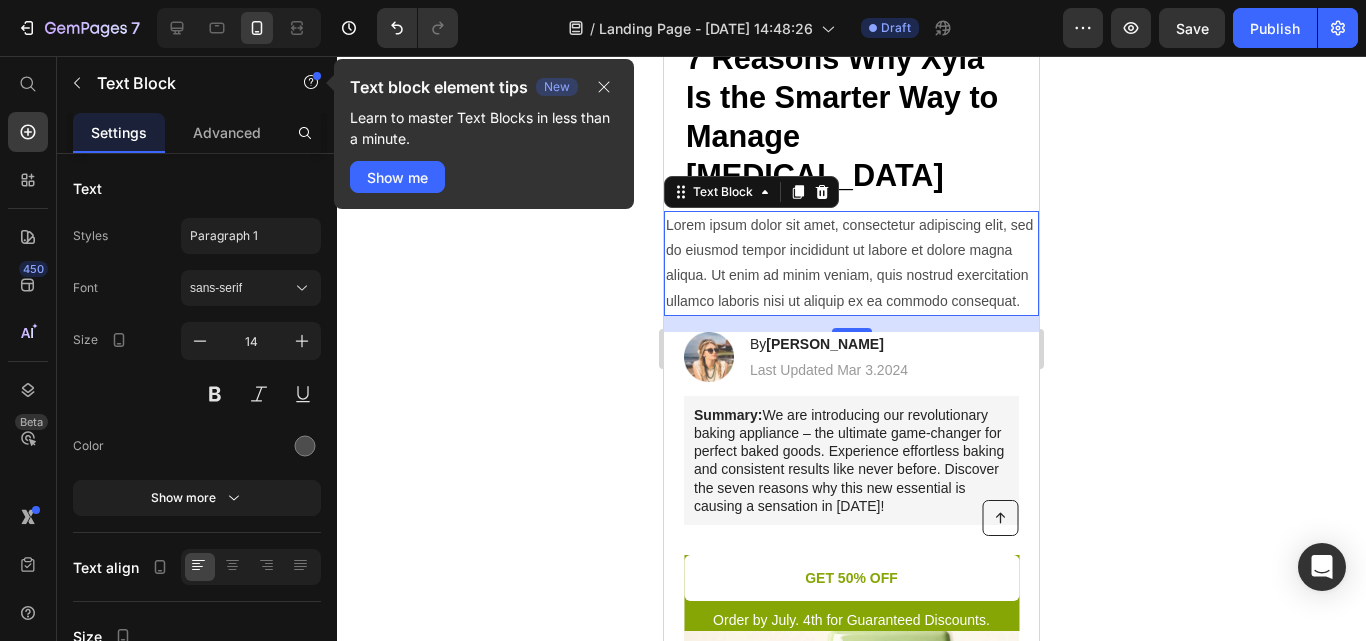 click on "Lorem ipsum dolor sit amet, consectetur adipiscing elit, sed do eiusmod tempor incididunt ut labore et dolore magna aliqua. Ut enim ad minim veniam, quis nostrud exercitation ullamco laboris nisi ut aliquip ex ea commodo consequat." at bounding box center (851, 263) 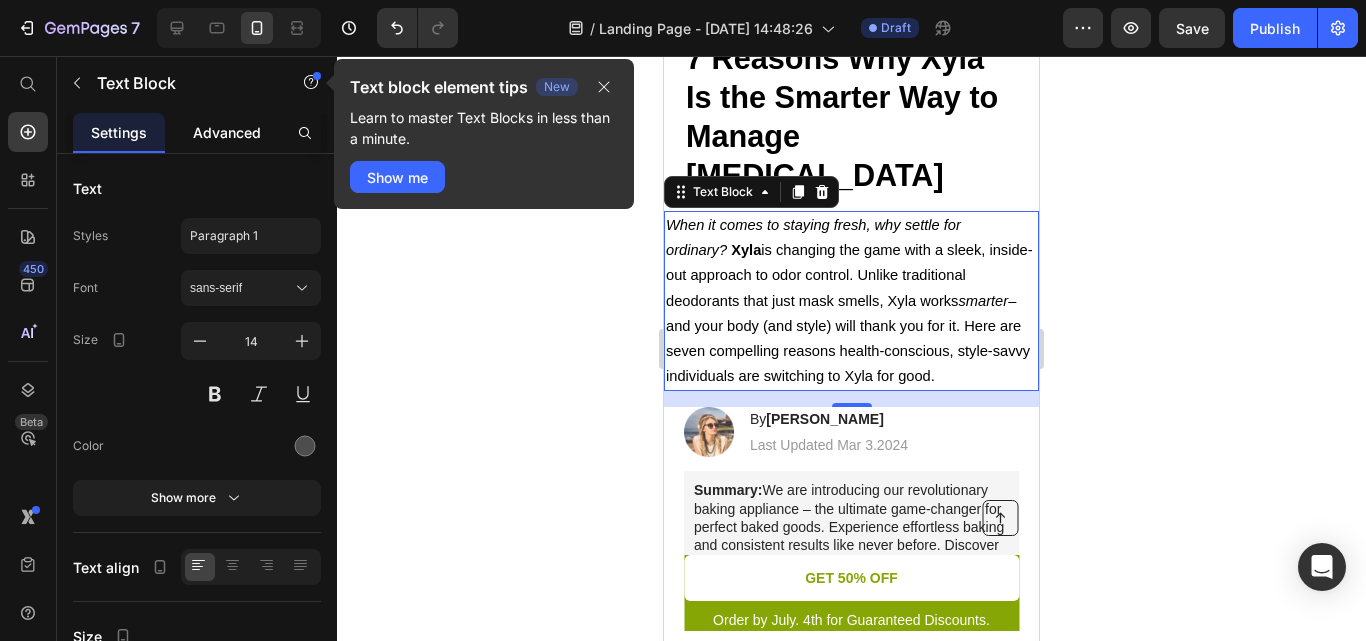 click on "Advanced" at bounding box center (227, 132) 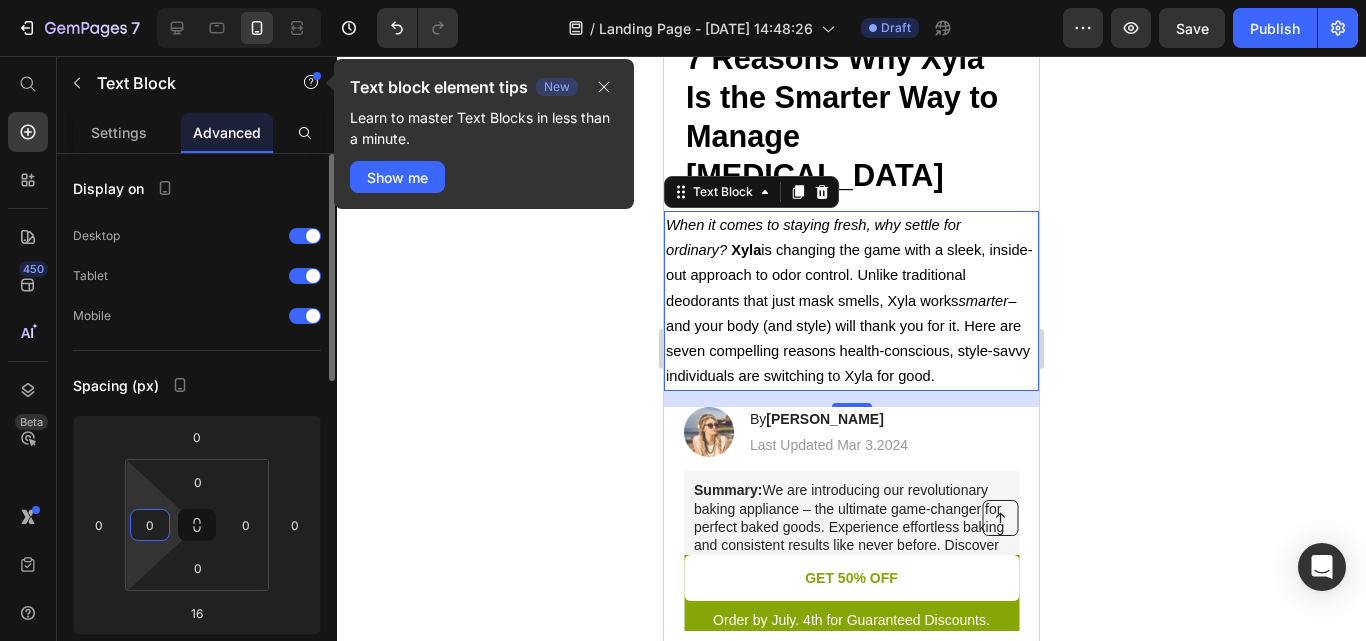 click on "0" at bounding box center [150, 525] 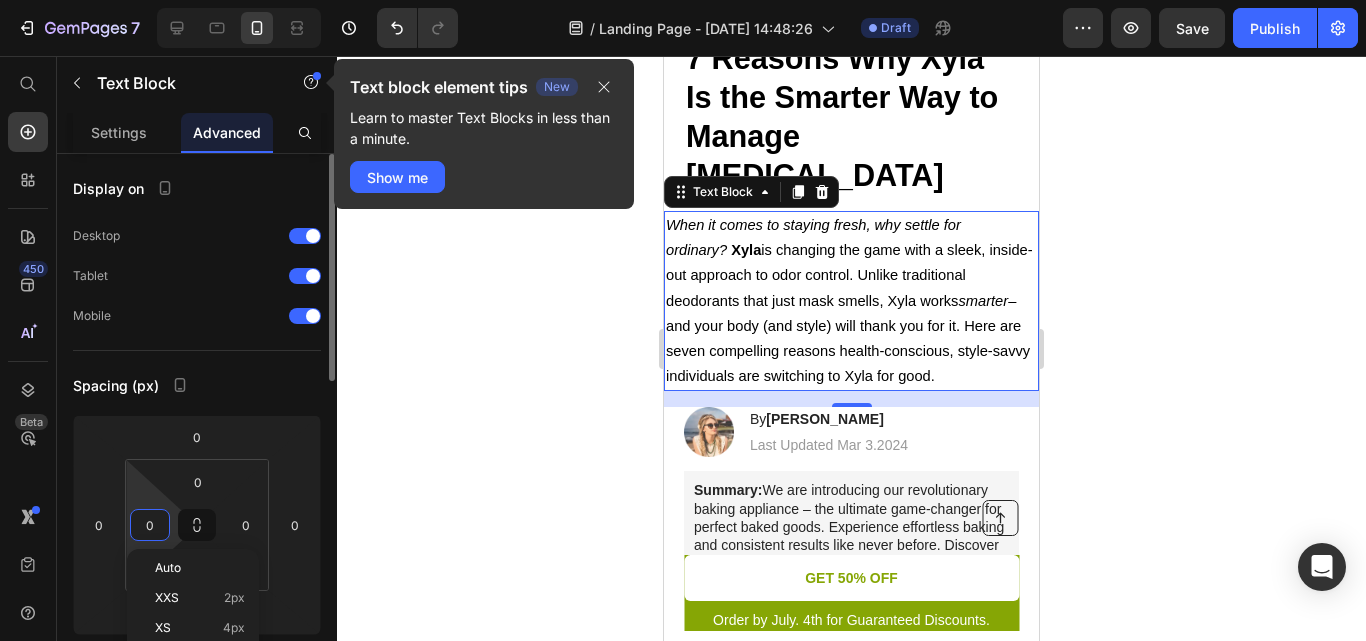 type on "8" 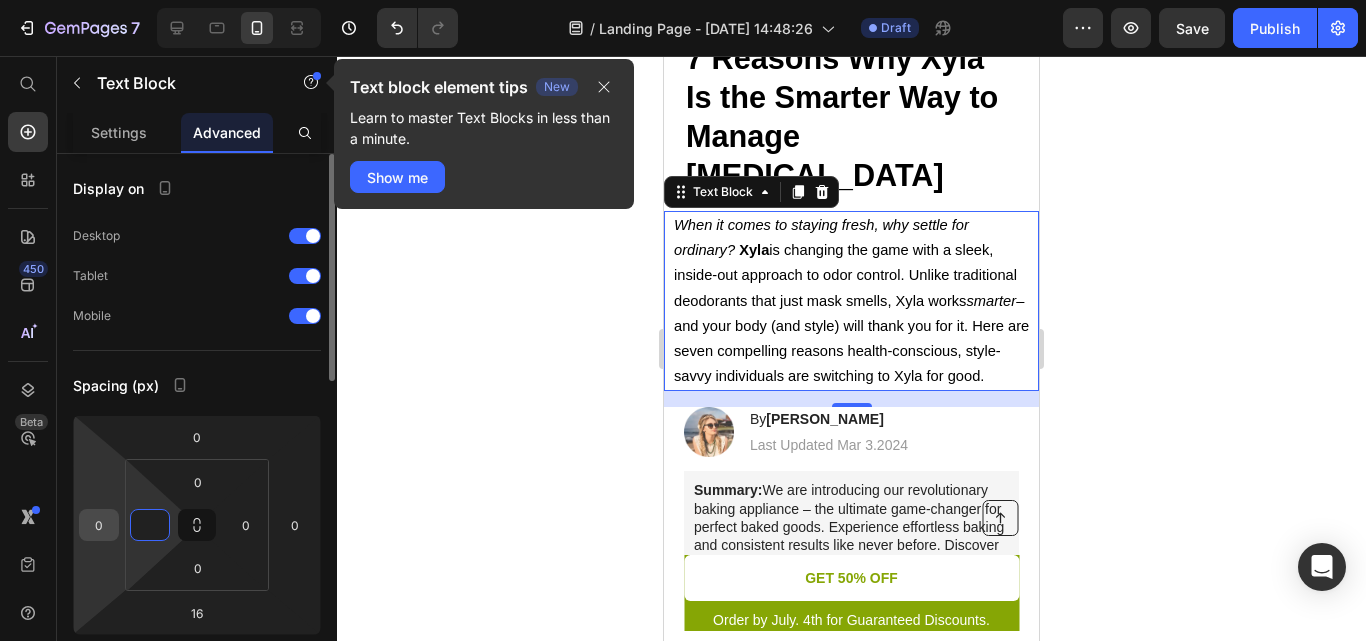 type on "0" 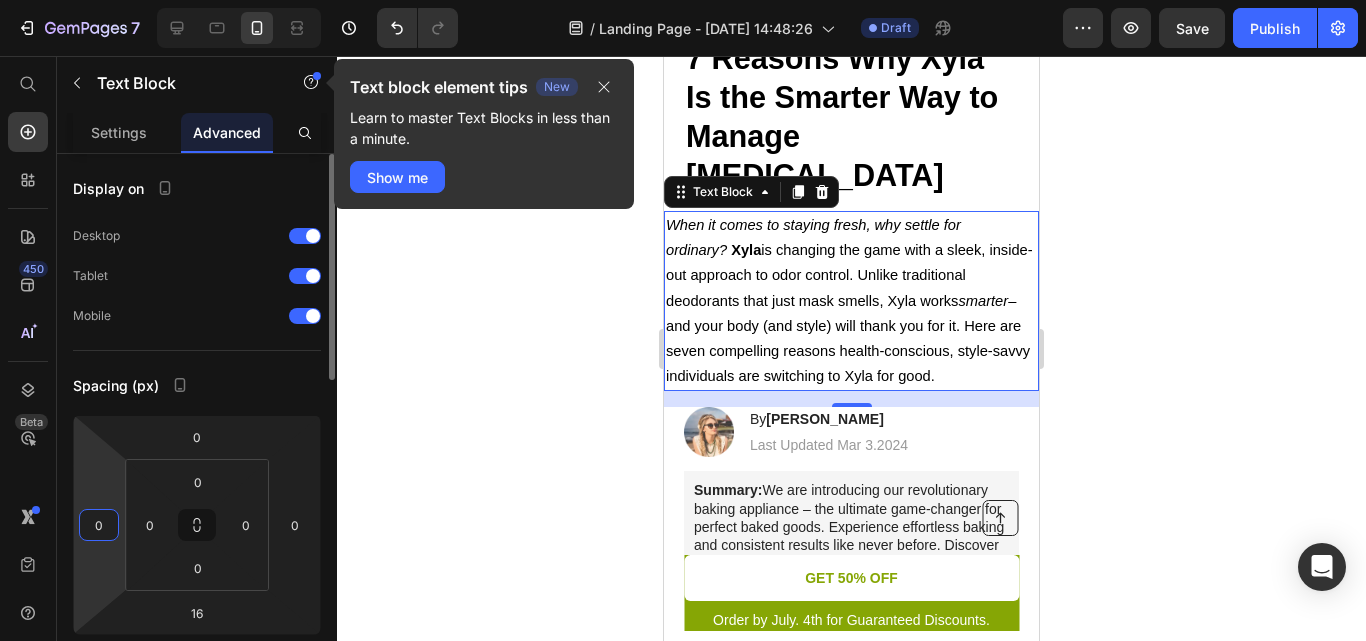 click on "0" at bounding box center (99, 525) 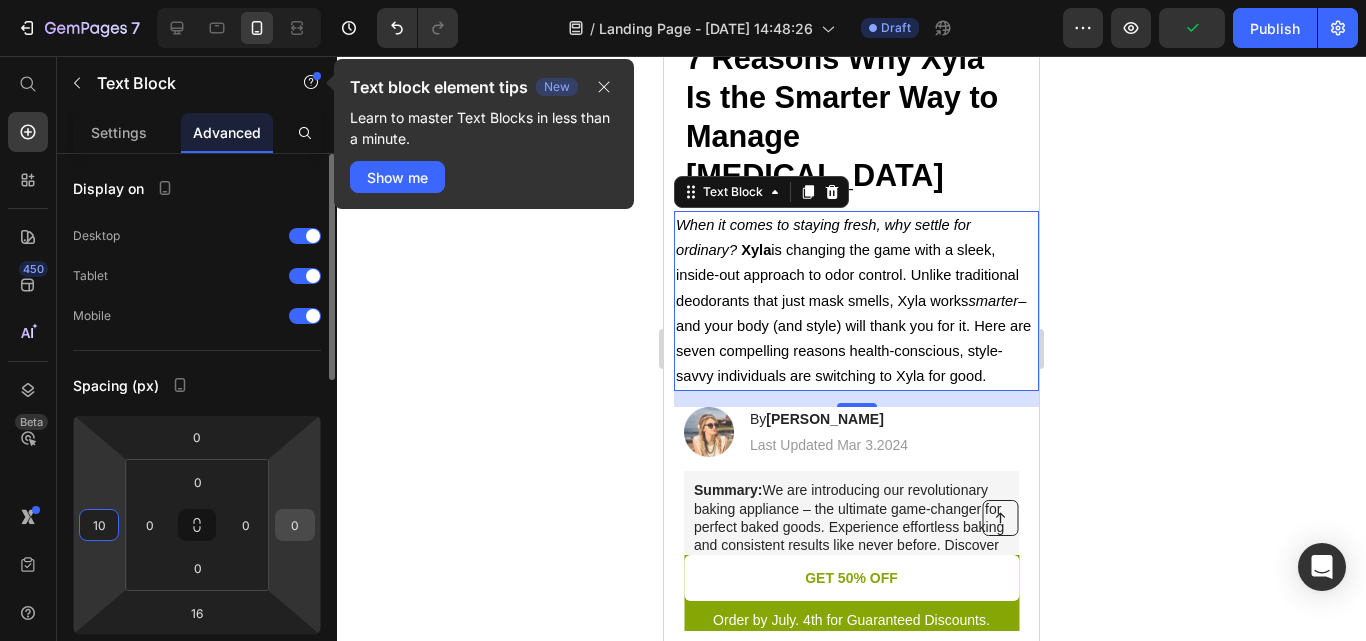 type on "10" 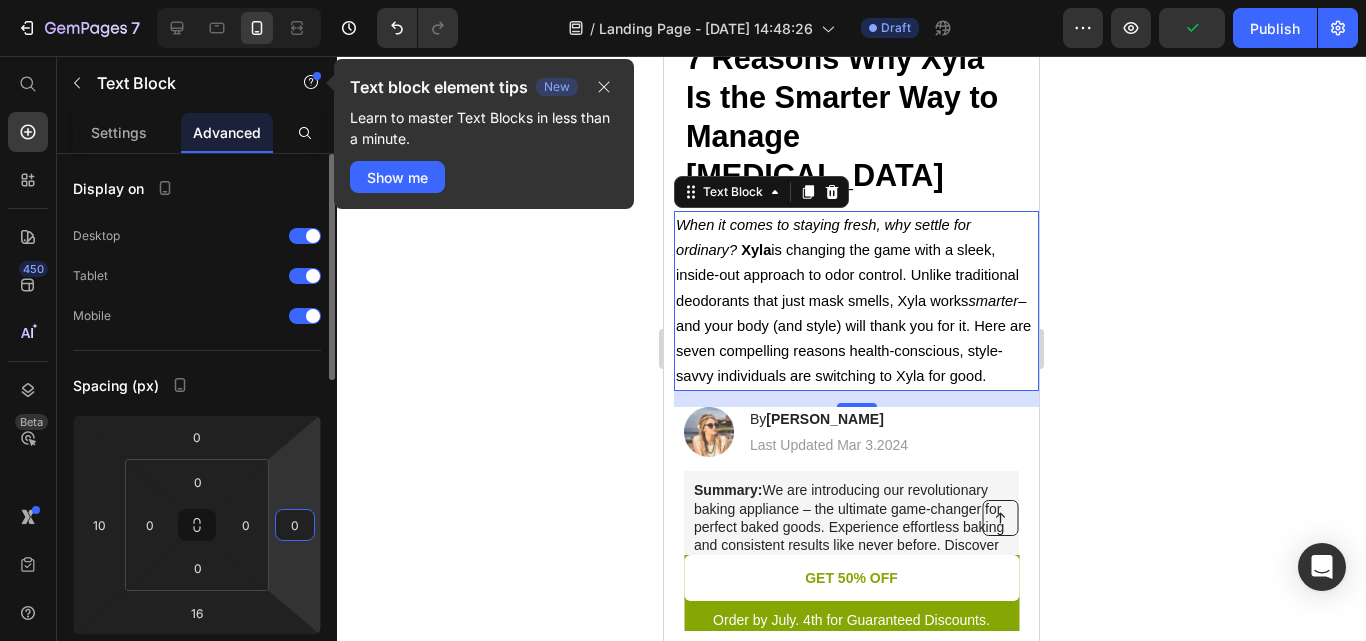 click on "0" at bounding box center (295, 525) 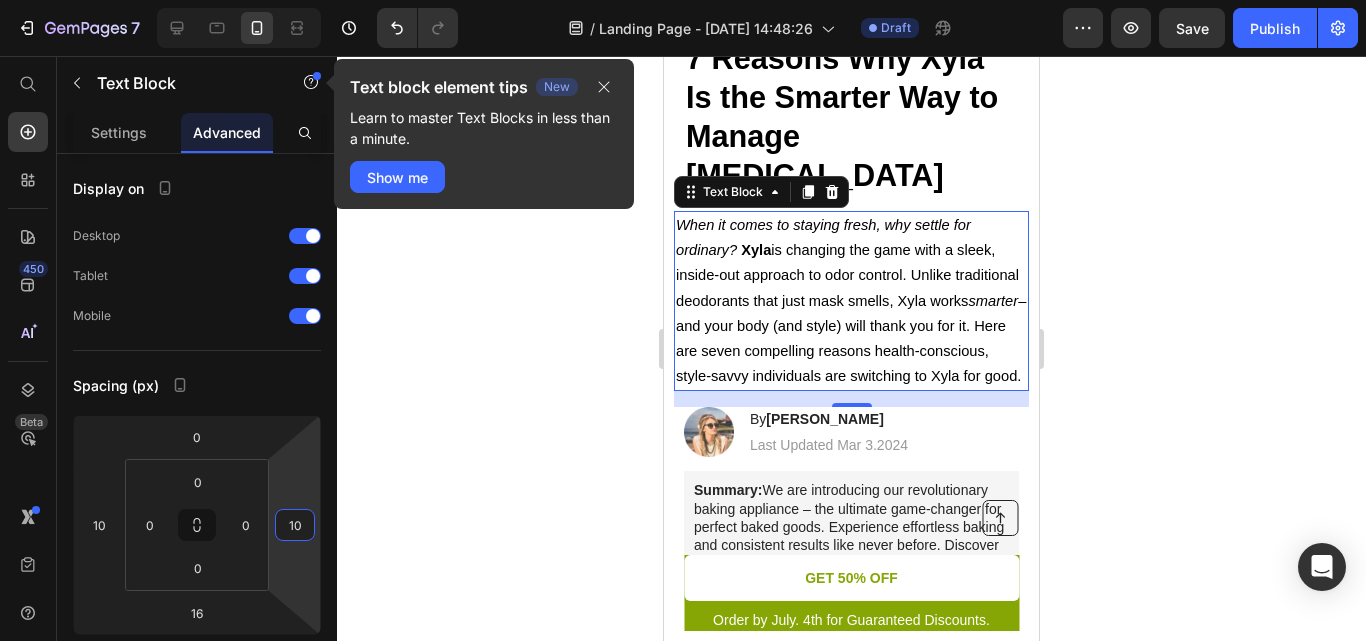 type on "10" 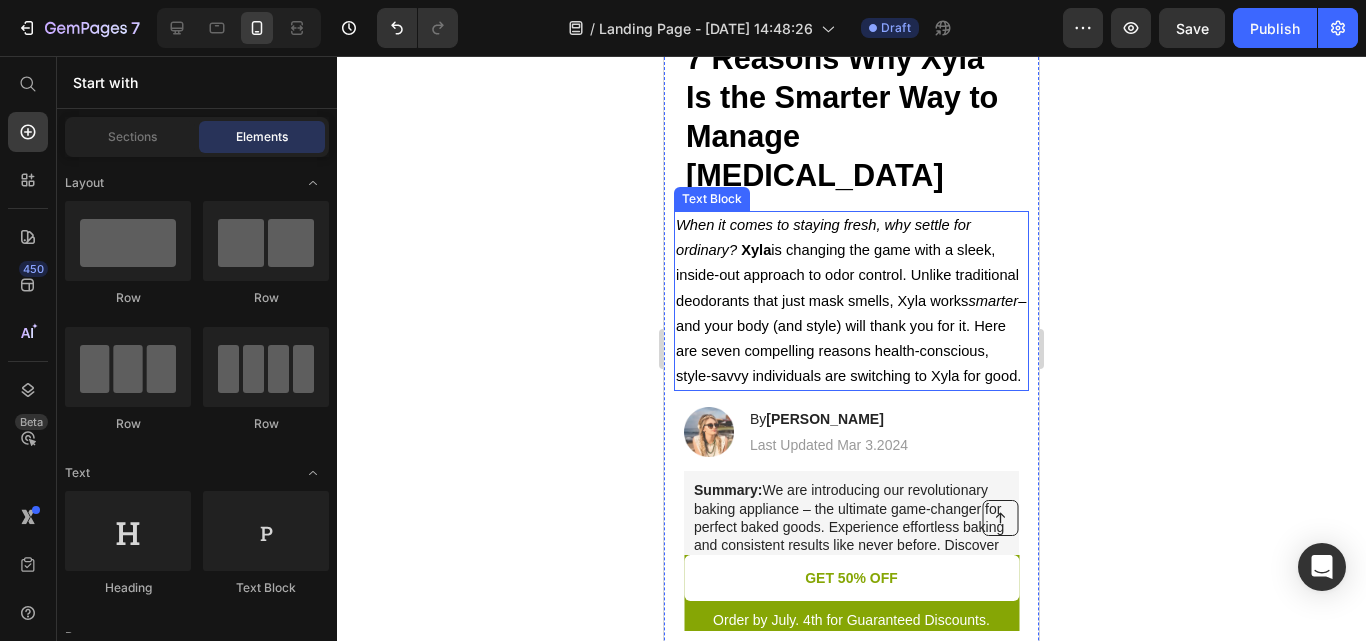 click on "When it comes to staying fresh, why settle for ordinary?   Xyla  is changing the game with a sleek, inside-out approach to odor control. Unlike traditional deodorants that just mask smells, Xyla works  smarter  – and your body (and style) will thank you for it. Here are seven compelling reasons health-conscious, style-savvy individuals are switching to Xyla for good." at bounding box center (851, 301) 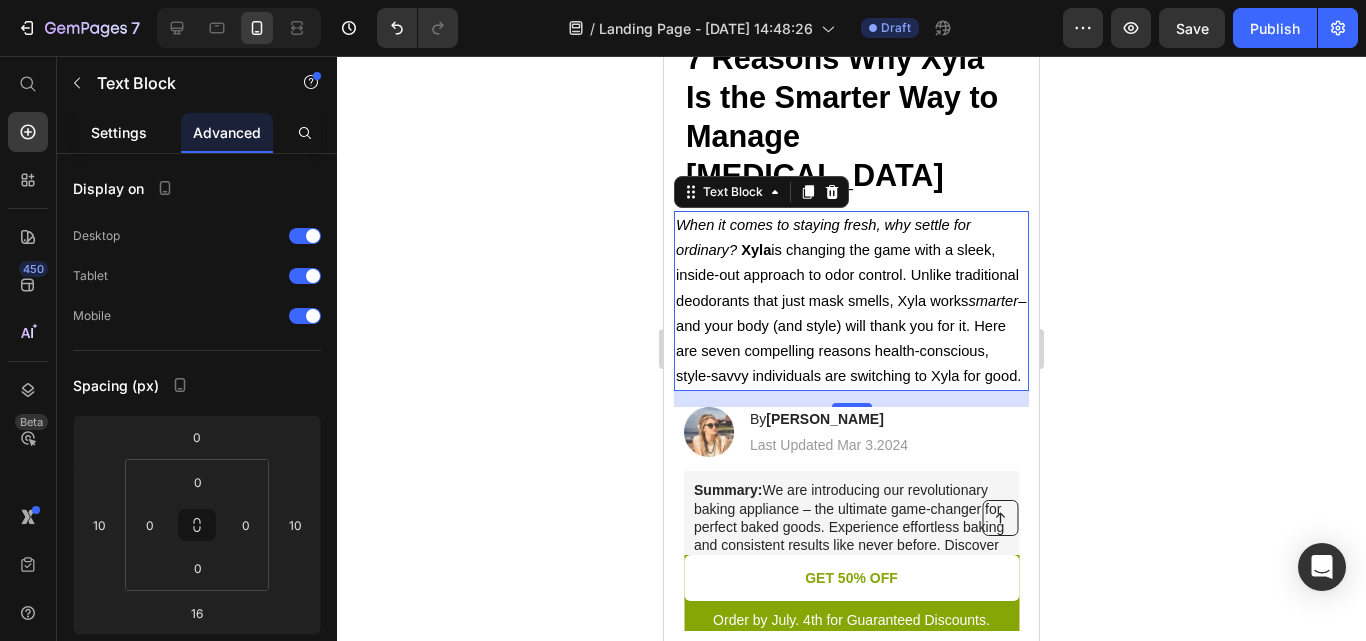 click on "Settings" at bounding box center (119, 132) 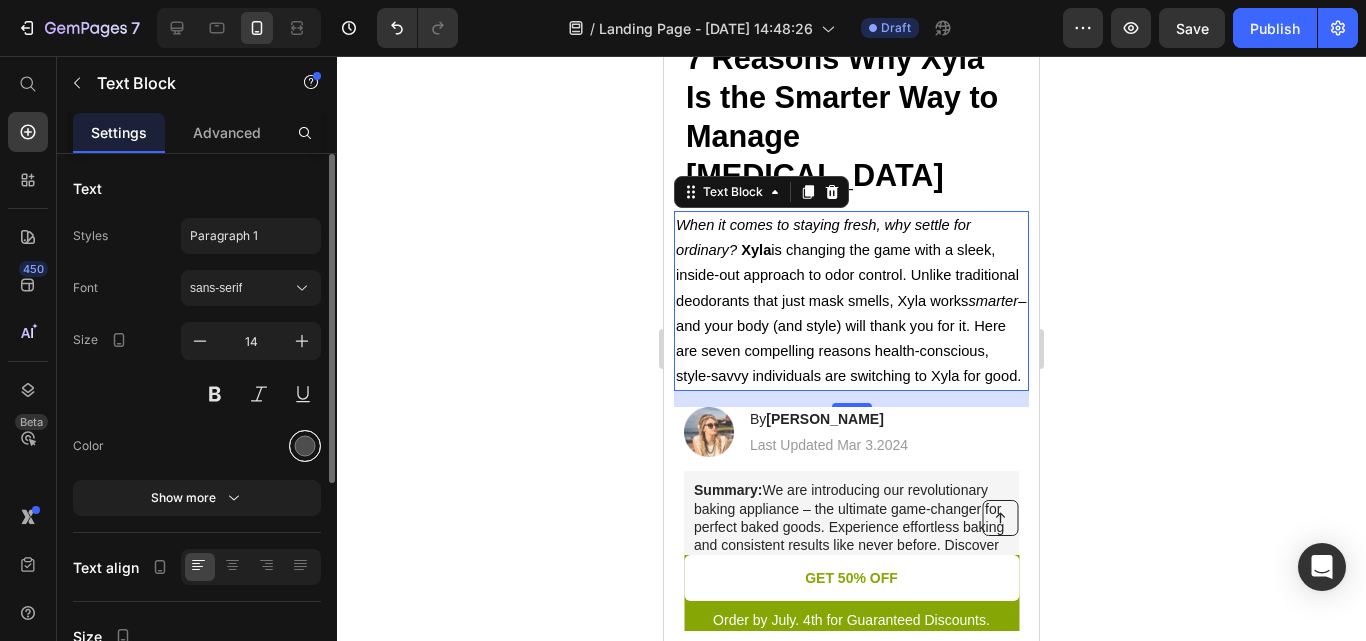 click at bounding box center [305, 446] 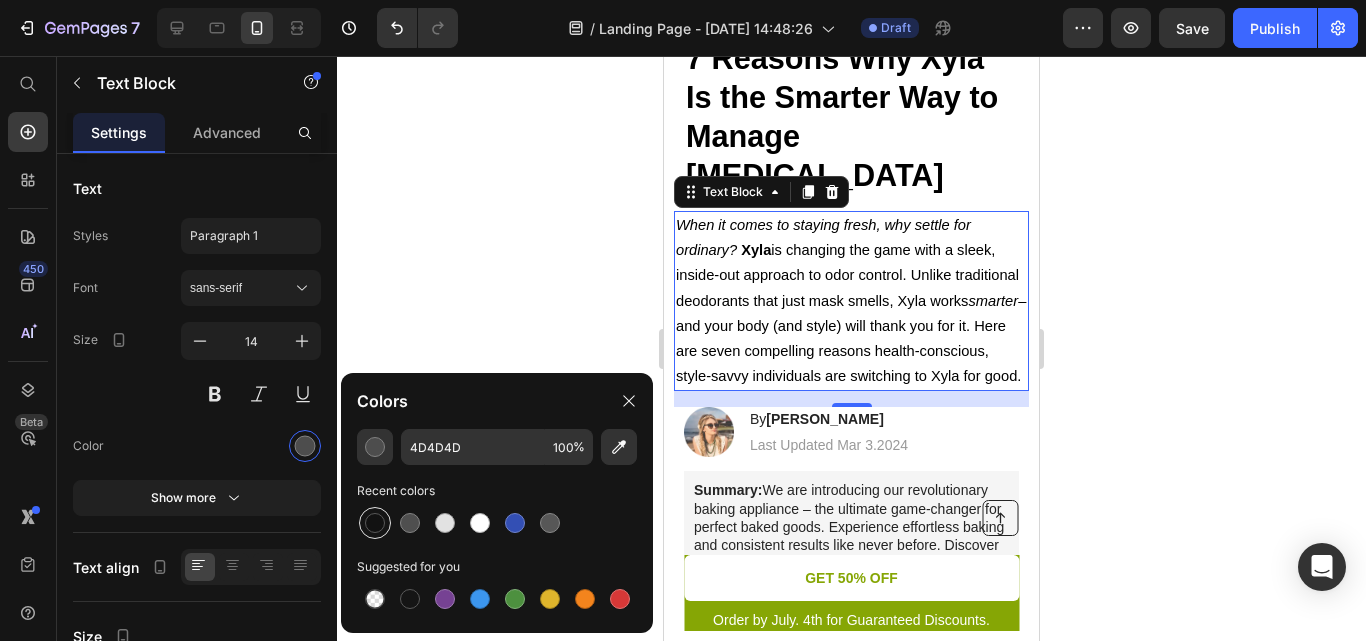 click at bounding box center (375, 523) 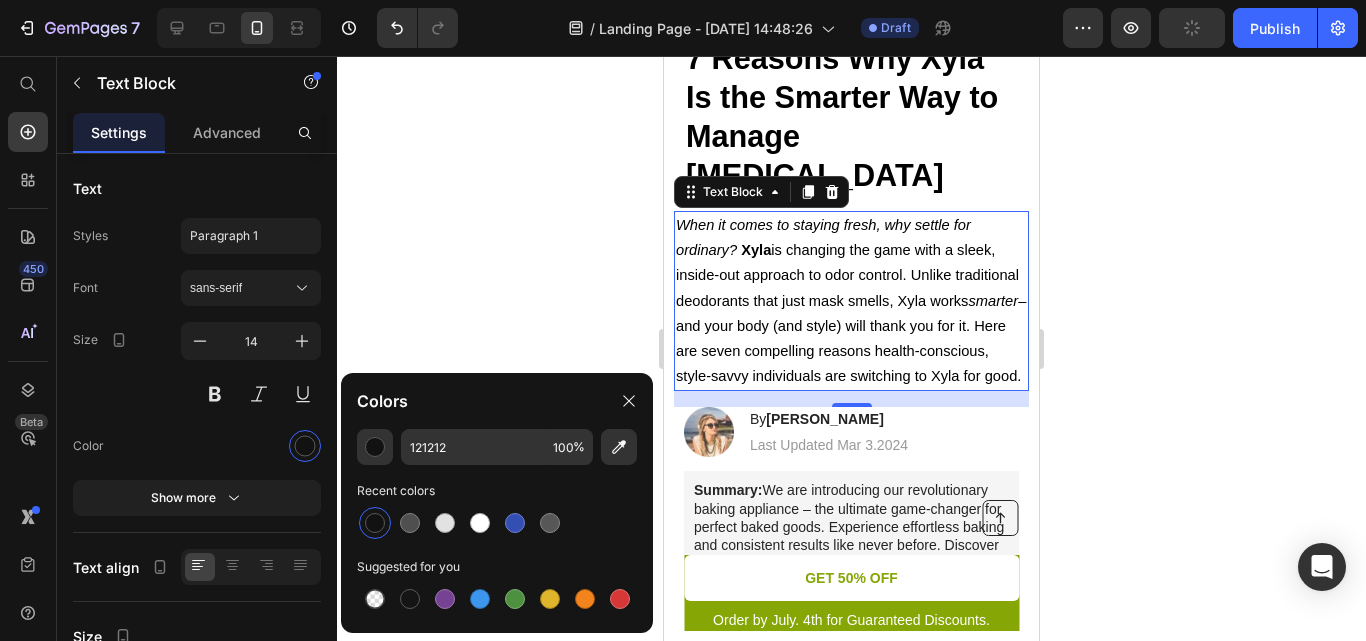 click 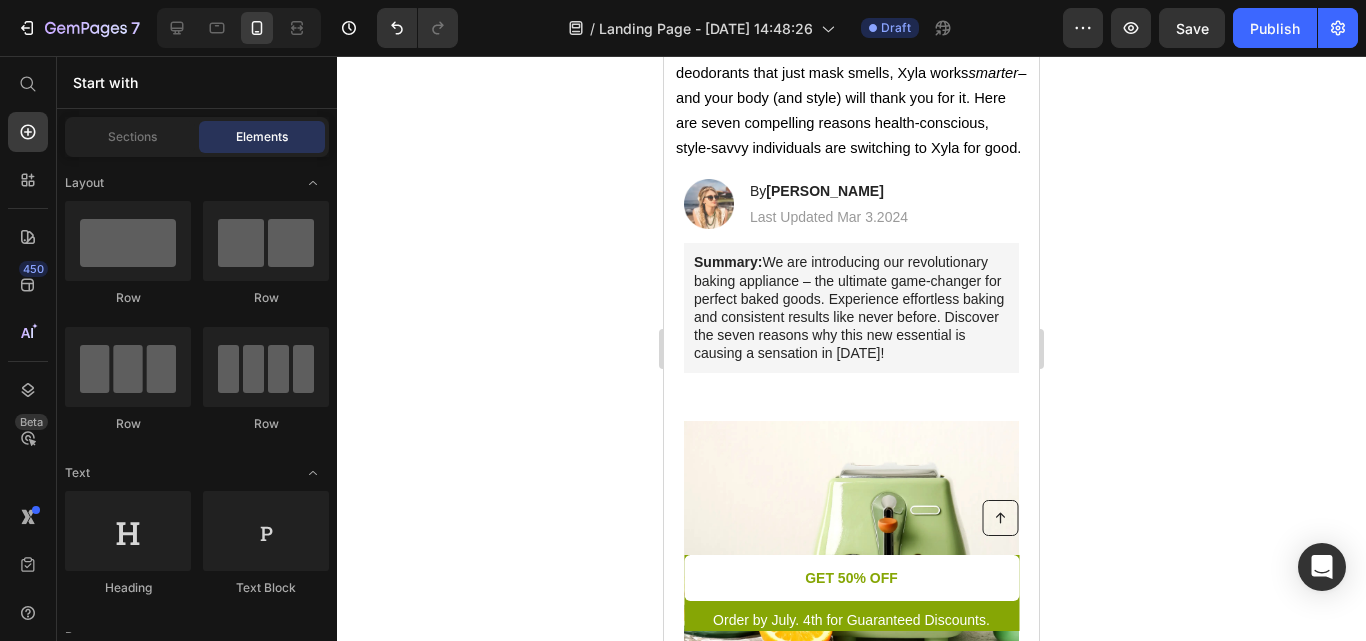 scroll, scrollTop: 294, scrollLeft: 0, axis: vertical 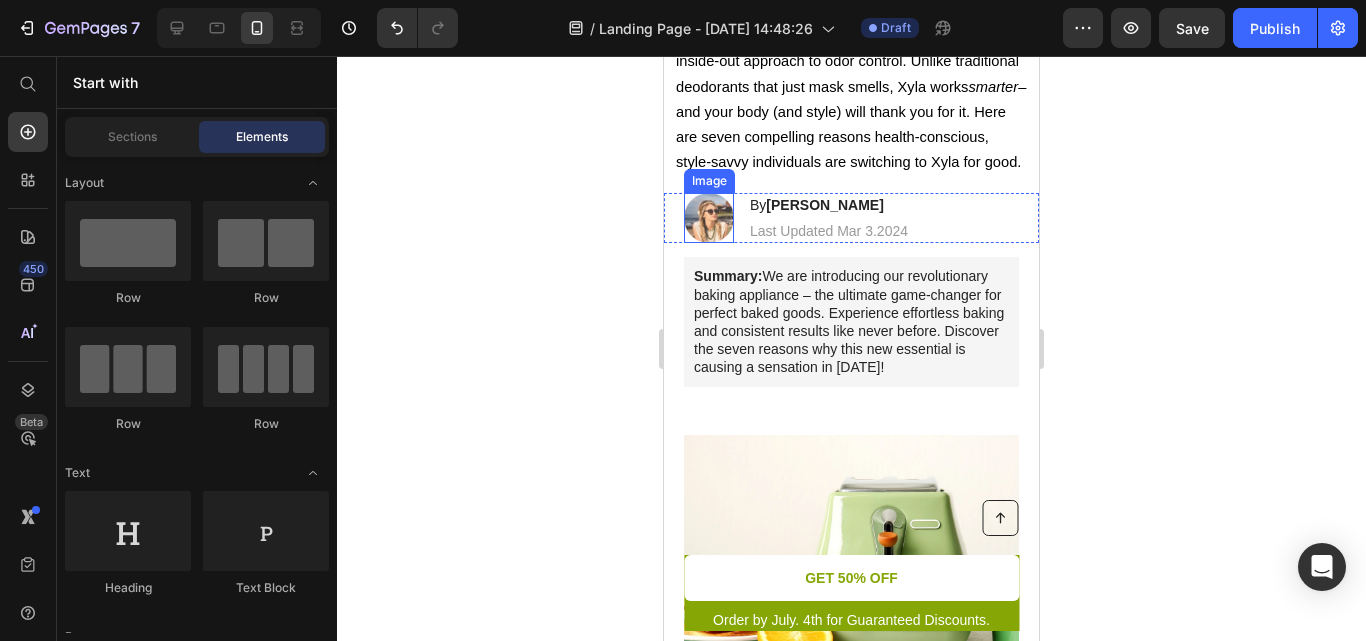 click at bounding box center [709, 218] 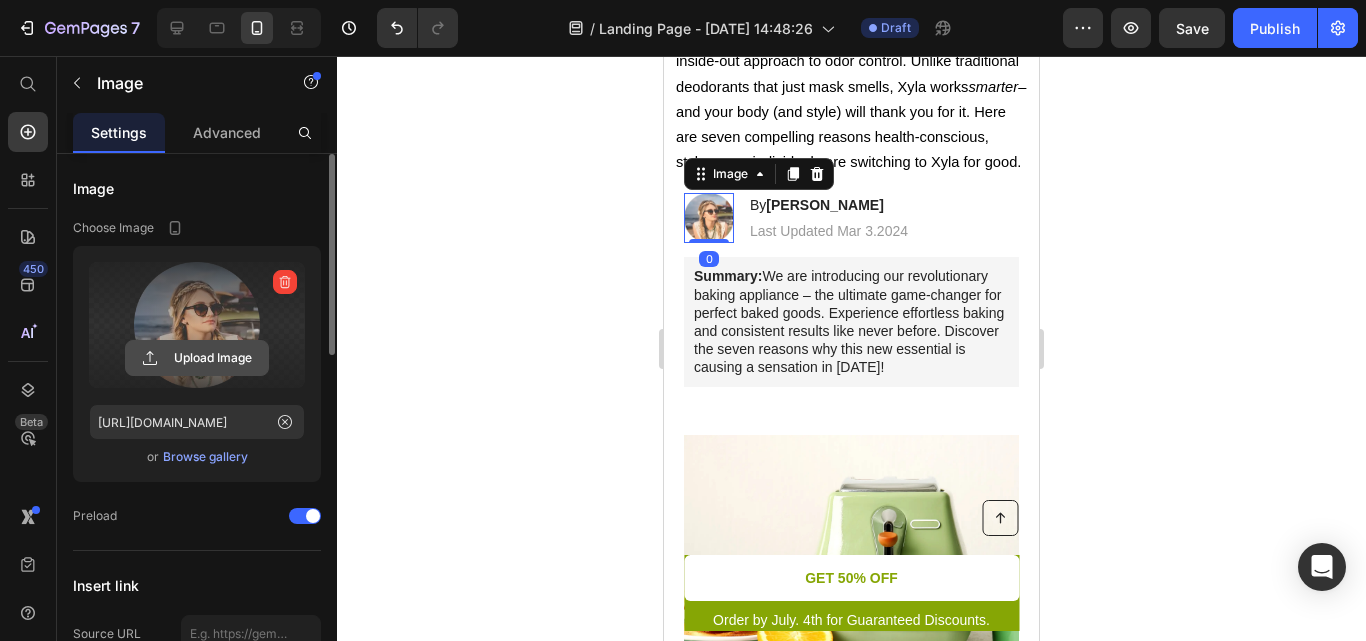 click 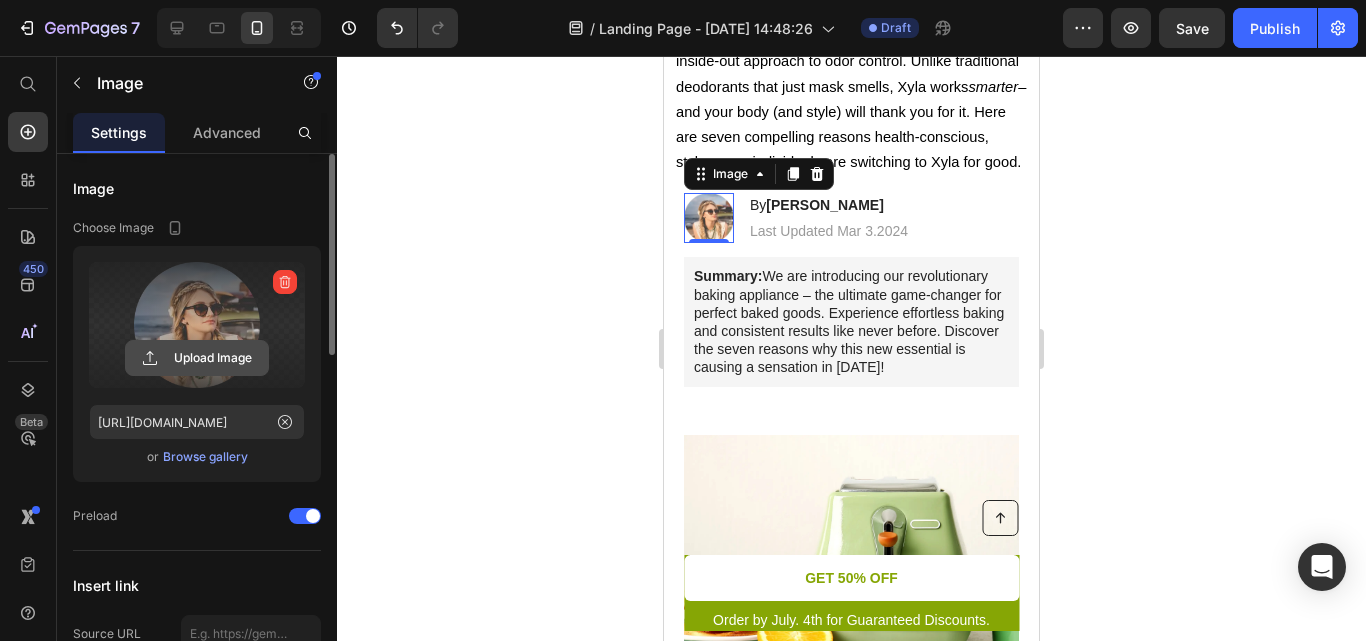 type on "C:\fakepath\amazing-woman-sitting-indoors-table.jpg" 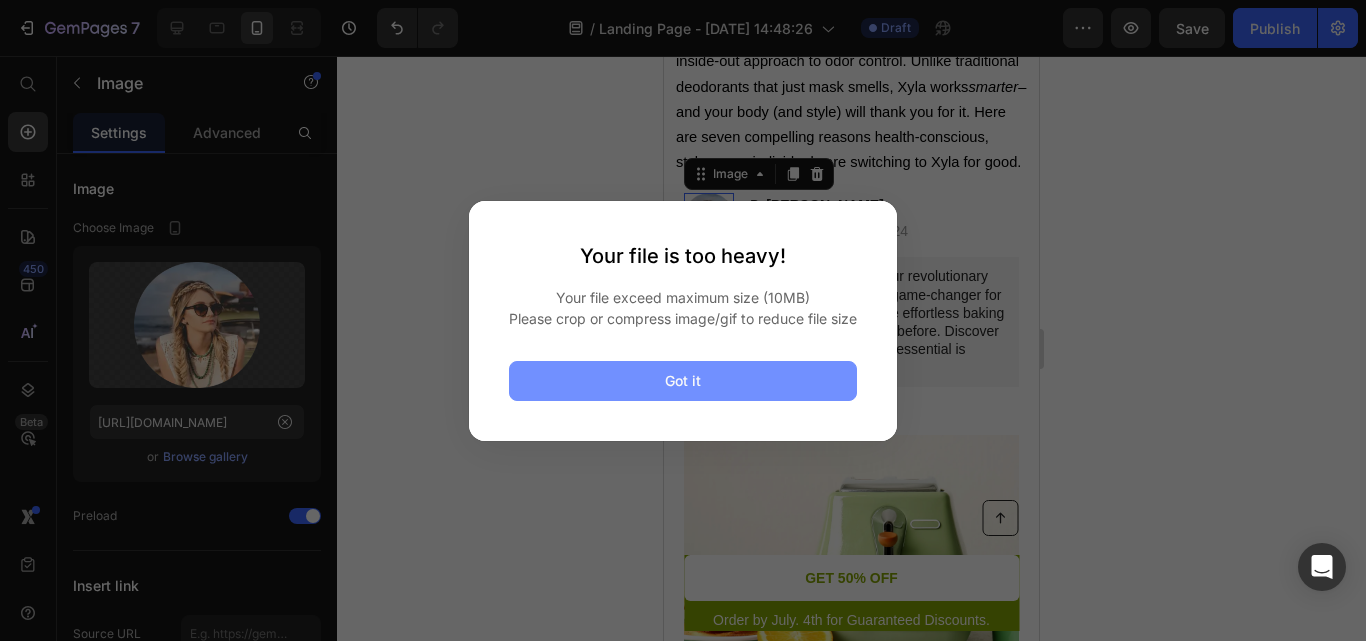 click on "Got it" at bounding box center [683, 381] 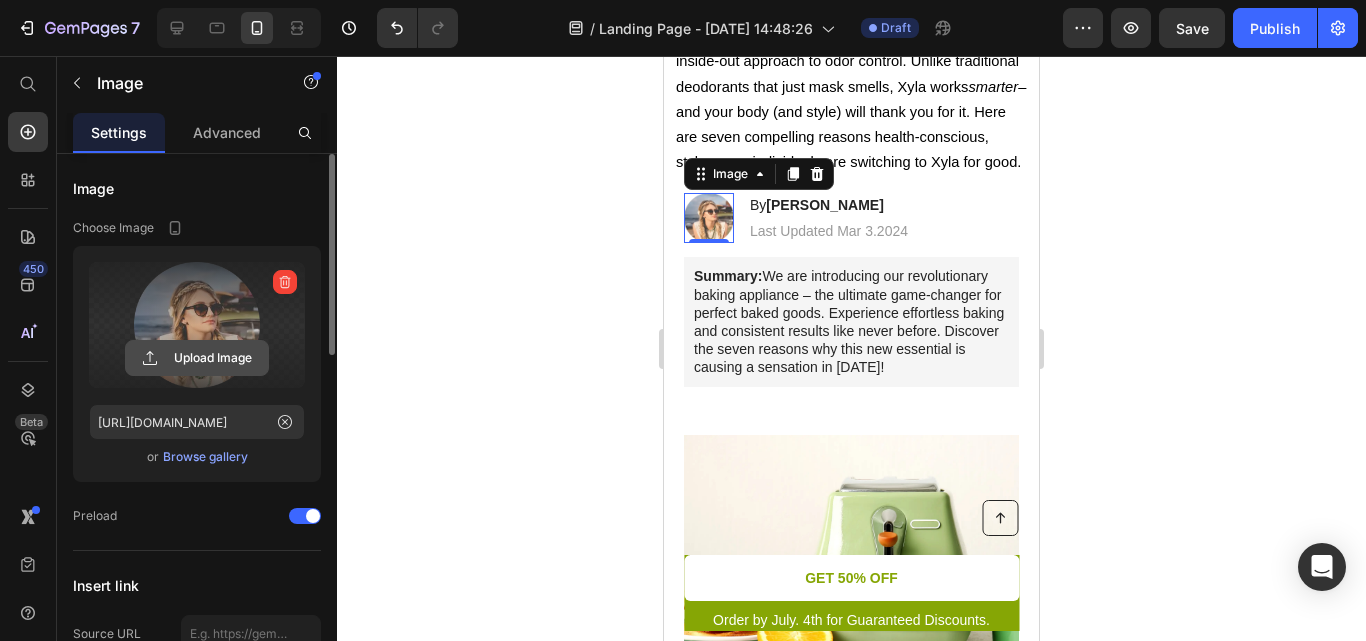 click 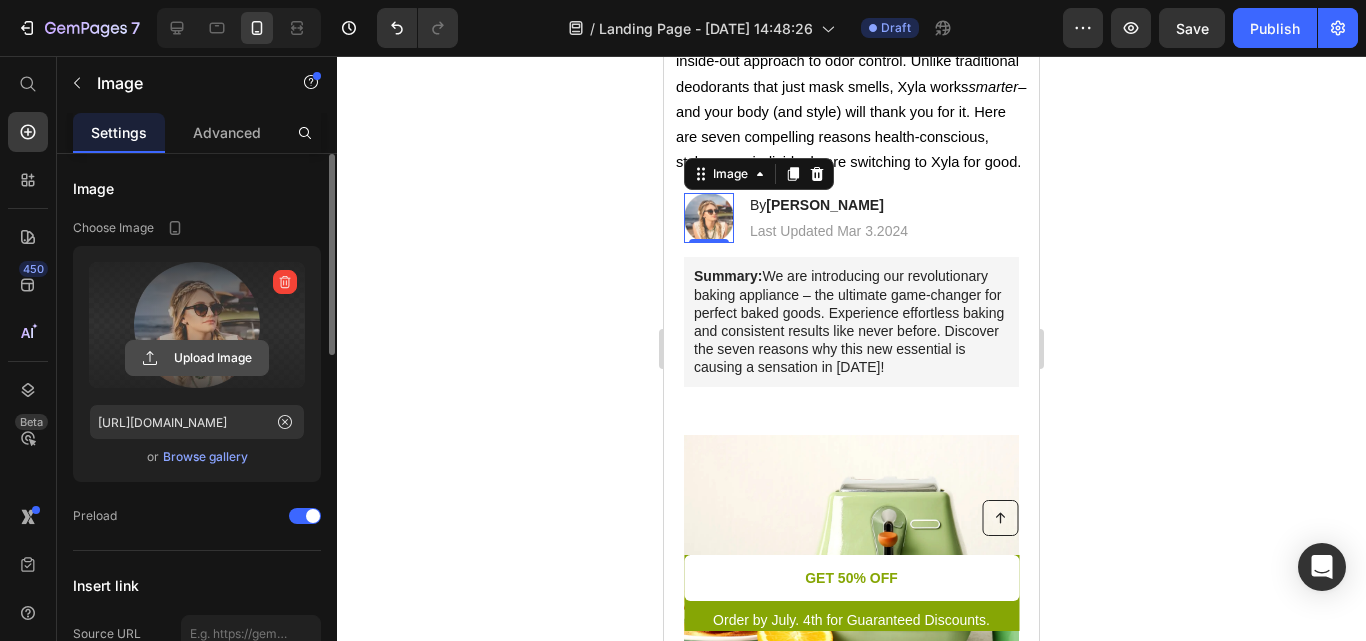 click 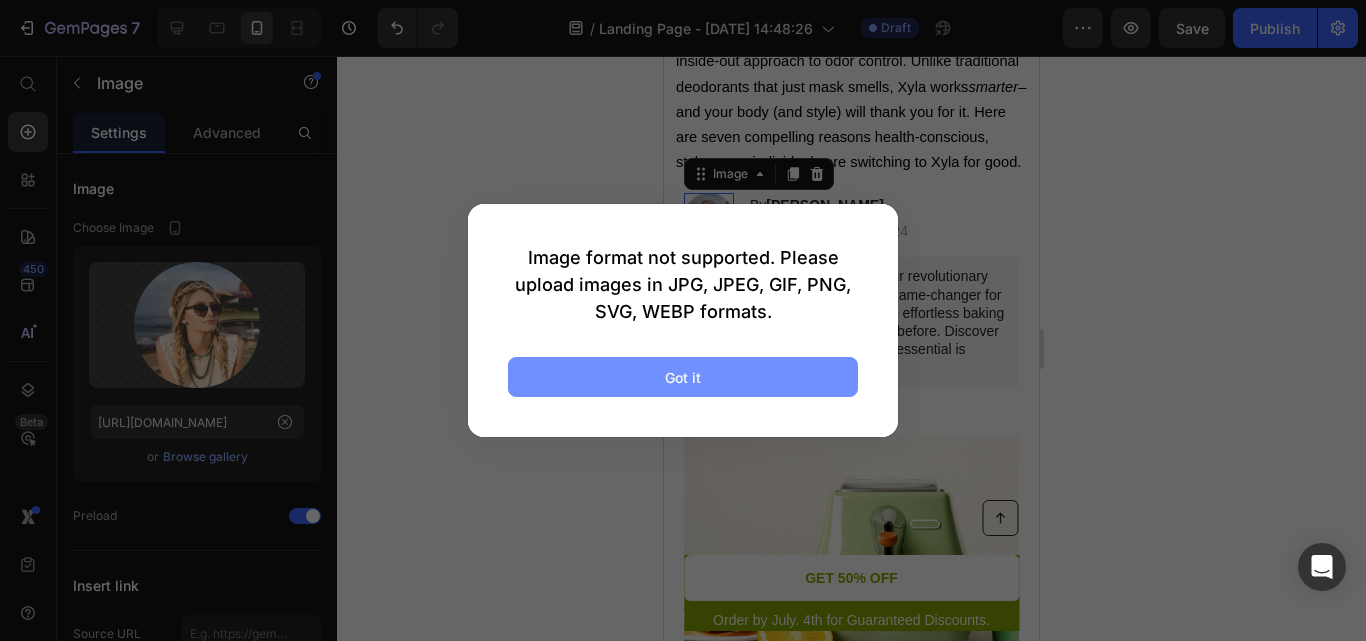 click on "Got it" at bounding box center [683, 377] 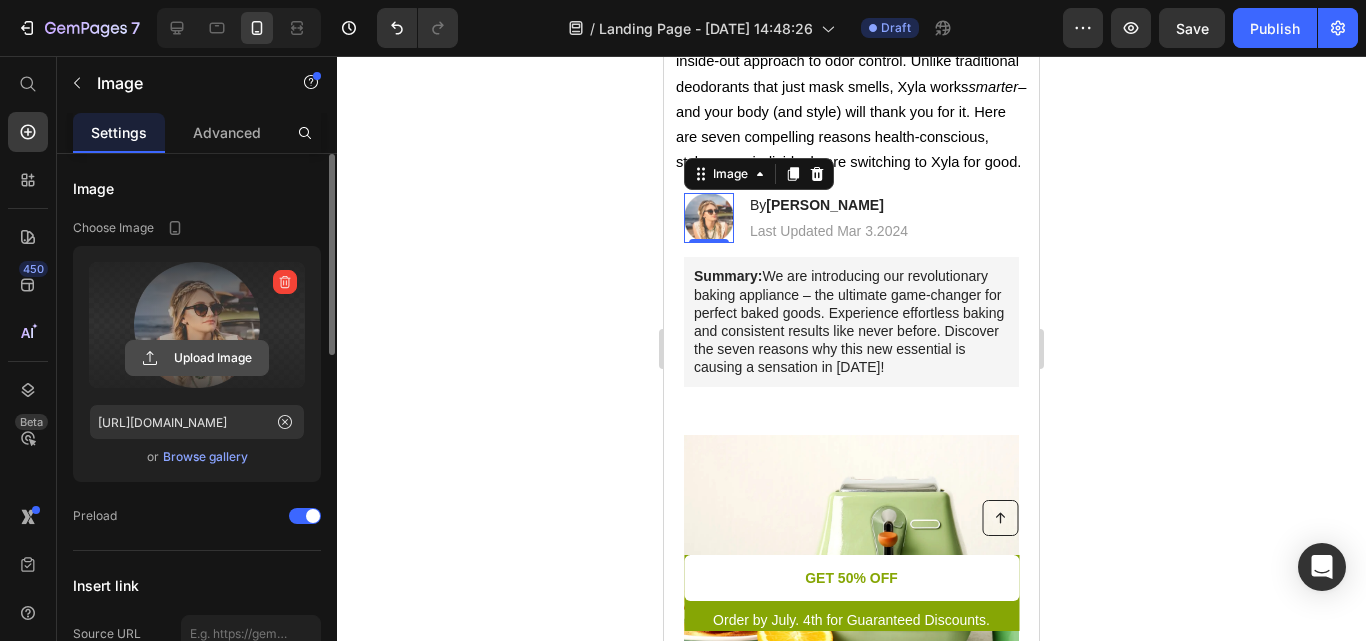 click 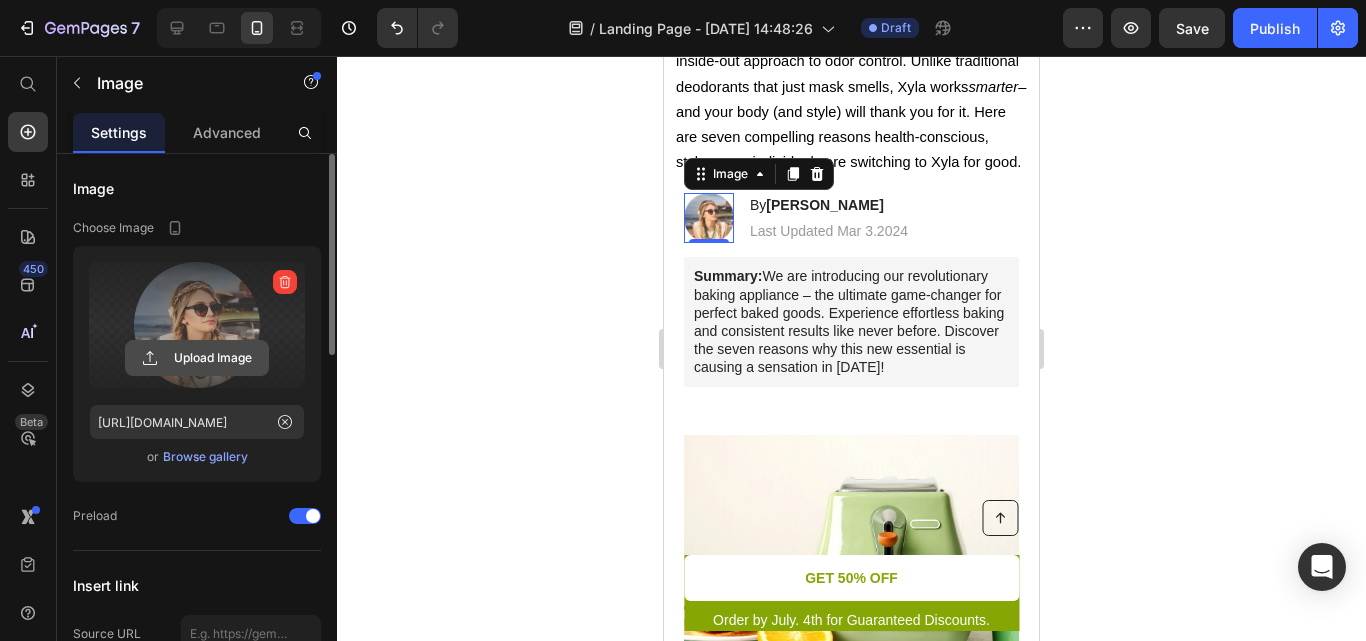 type on "C:\fakepath\portrait-modern-woman-home_23-2148115589.avif" 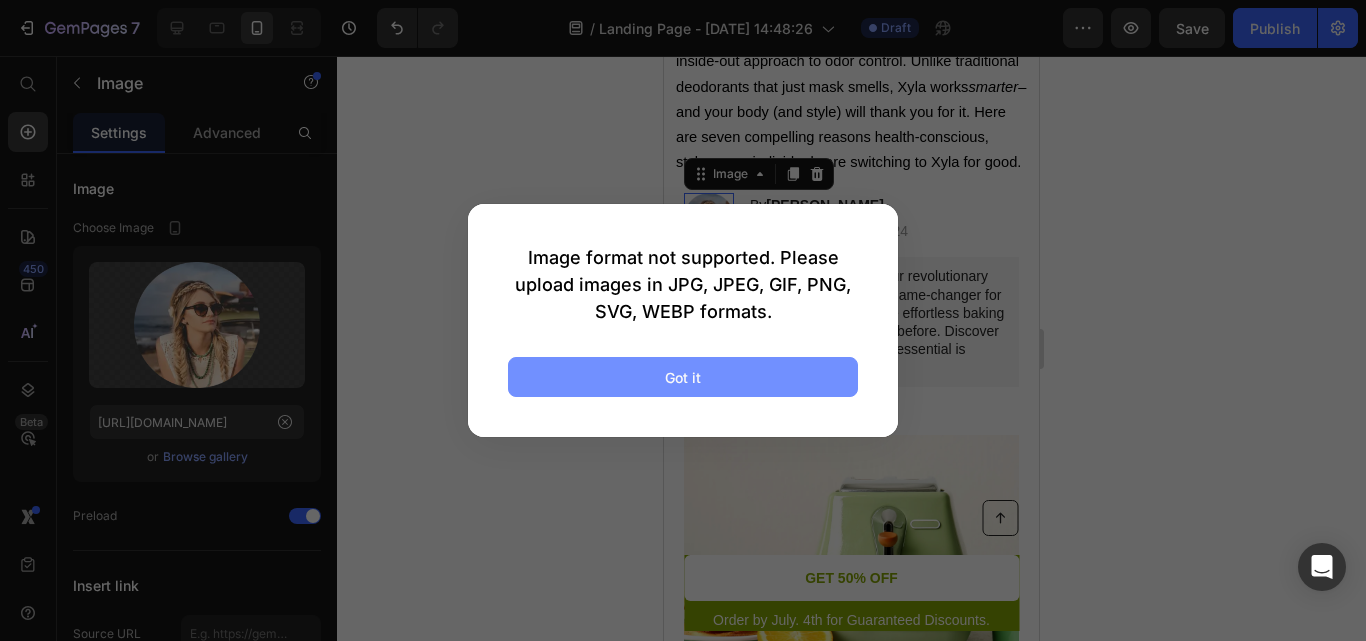 click on "Got it" at bounding box center [683, 377] 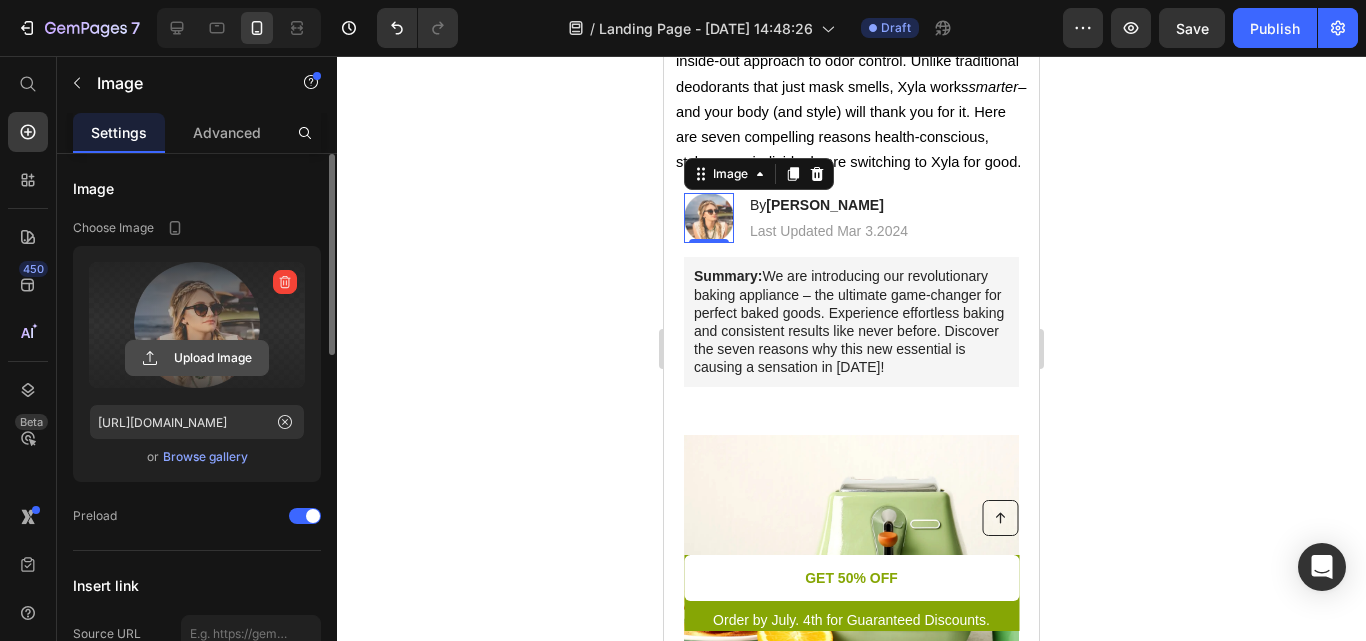 click 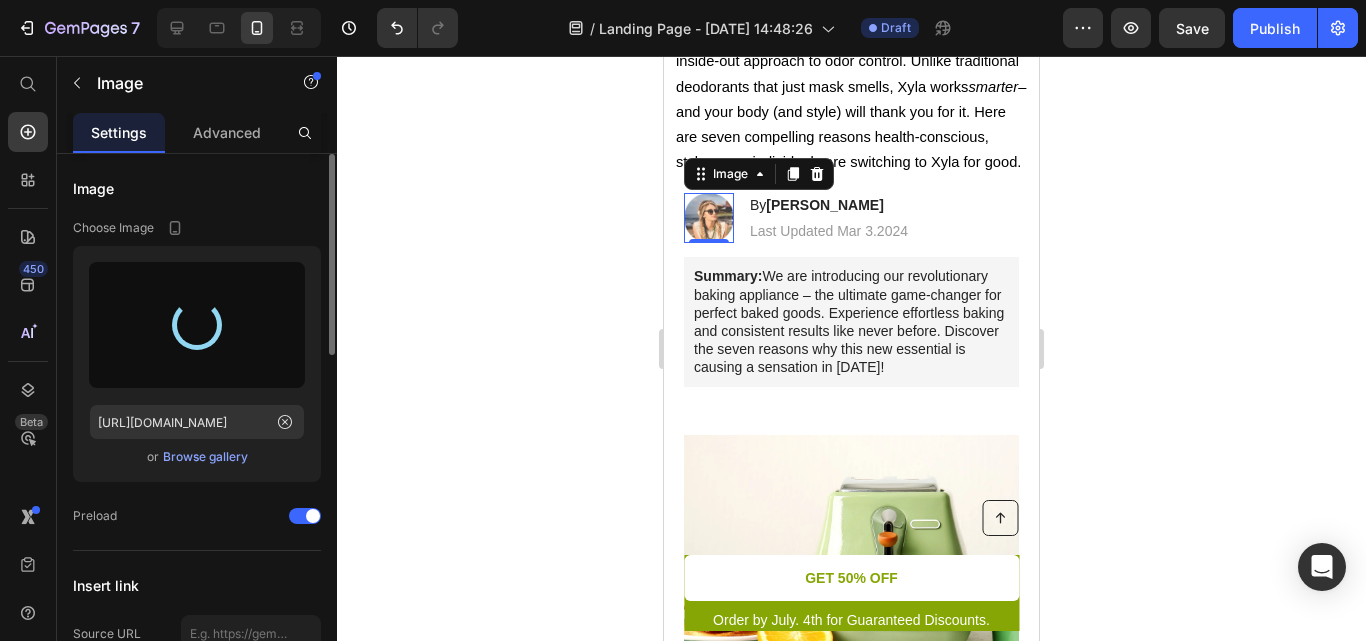 type on "[URL][DOMAIN_NAME]" 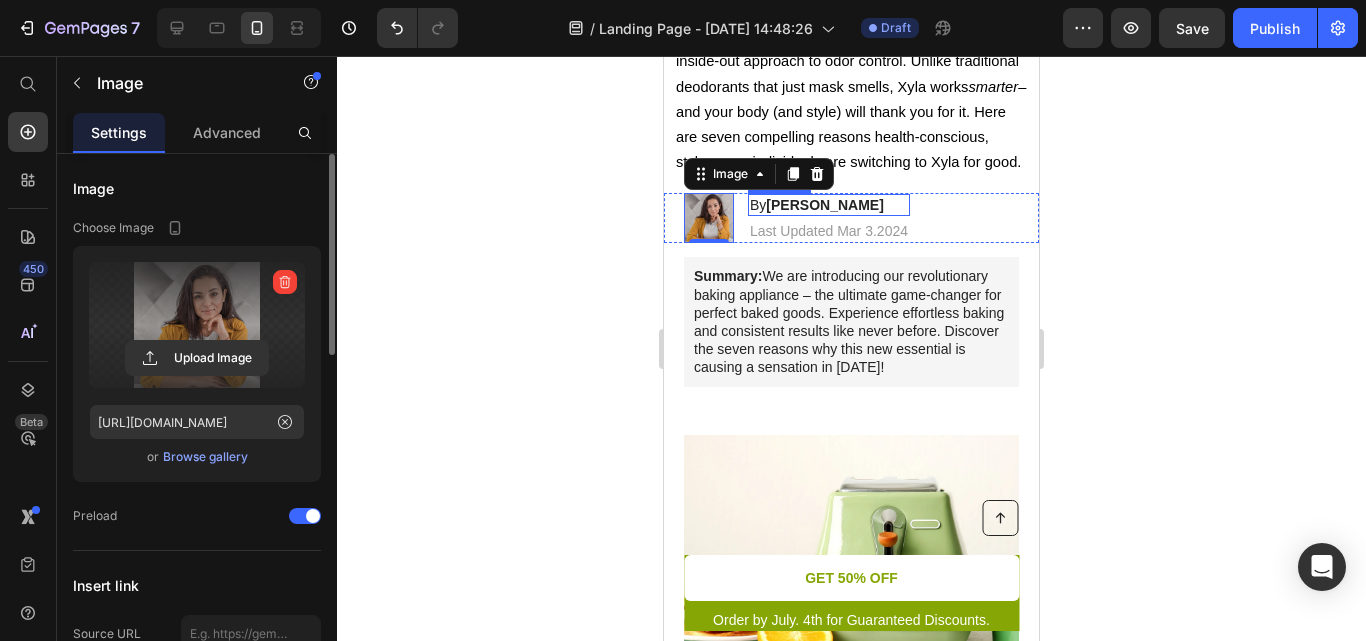 click on "By  [PERSON_NAME]" at bounding box center (829, 205) 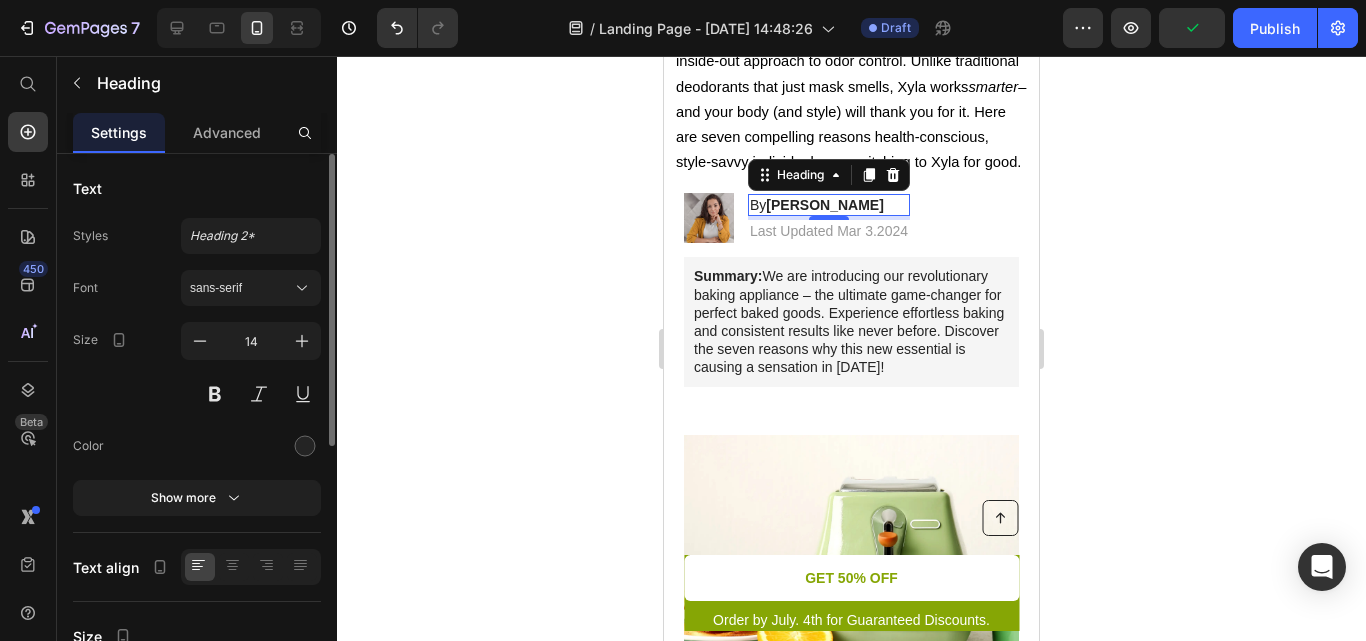 click on "By  [PERSON_NAME]" at bounding box center [829, 205] 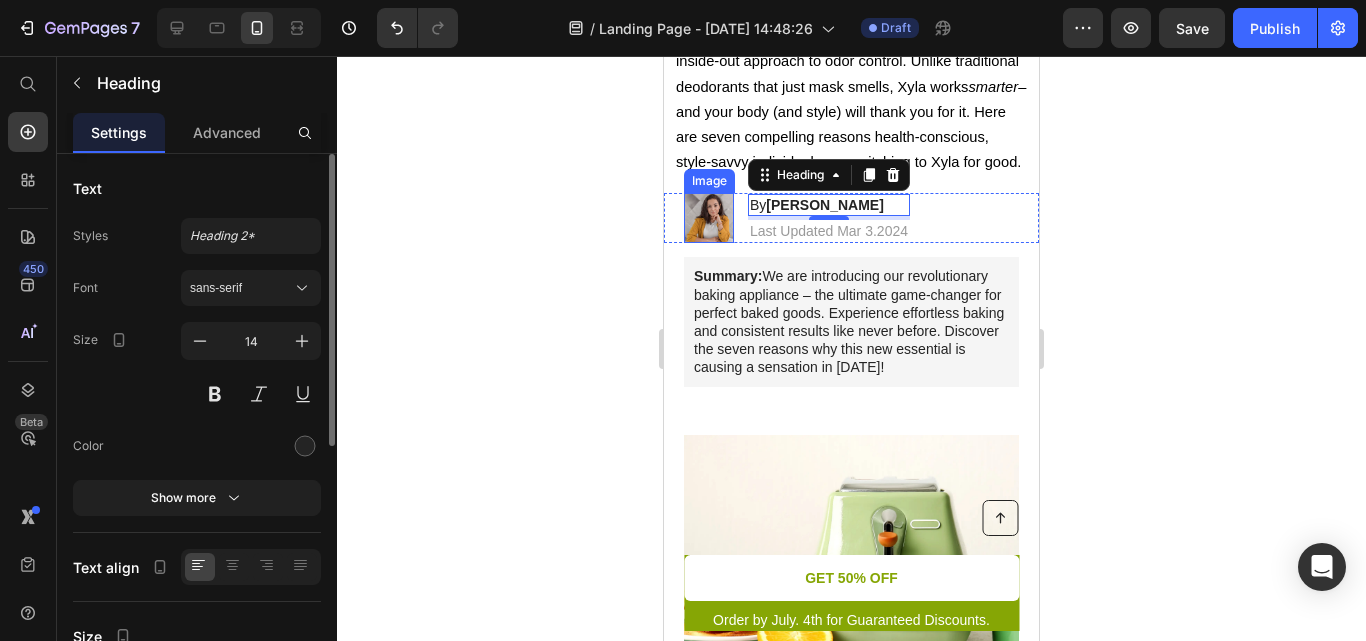 click at bounding box center [709, 218] 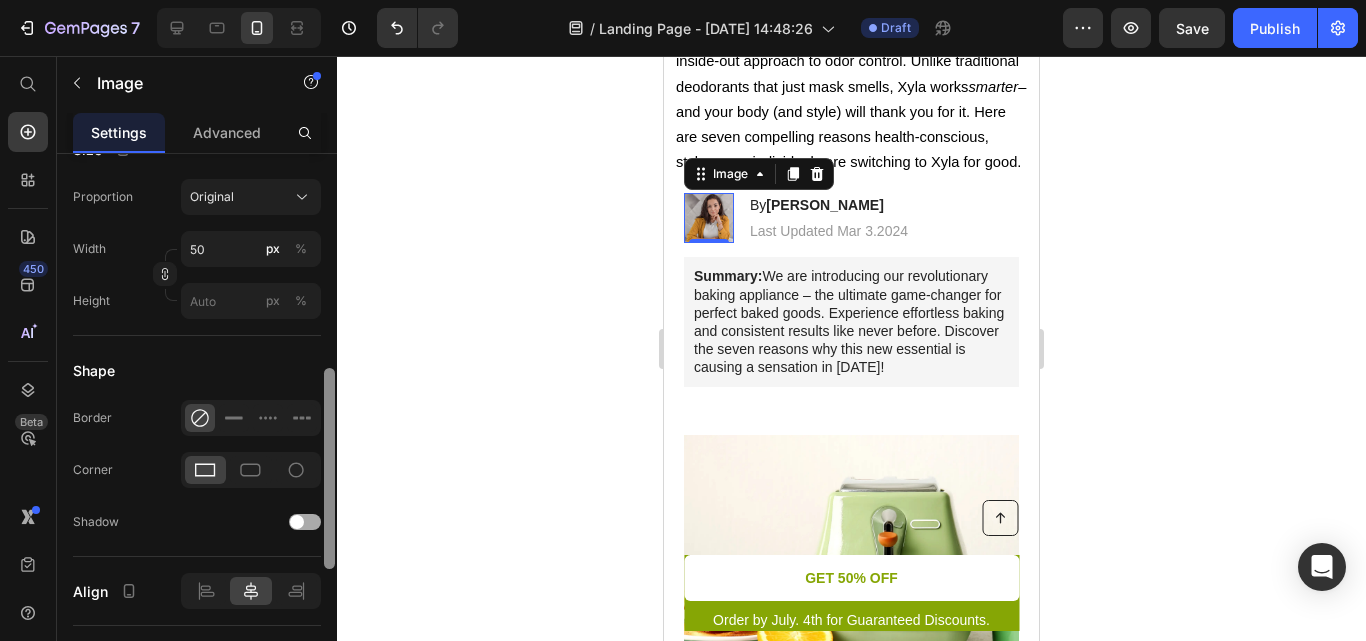 scroll, scrollTop: 603, scrollLeft: 0, axis: vertical 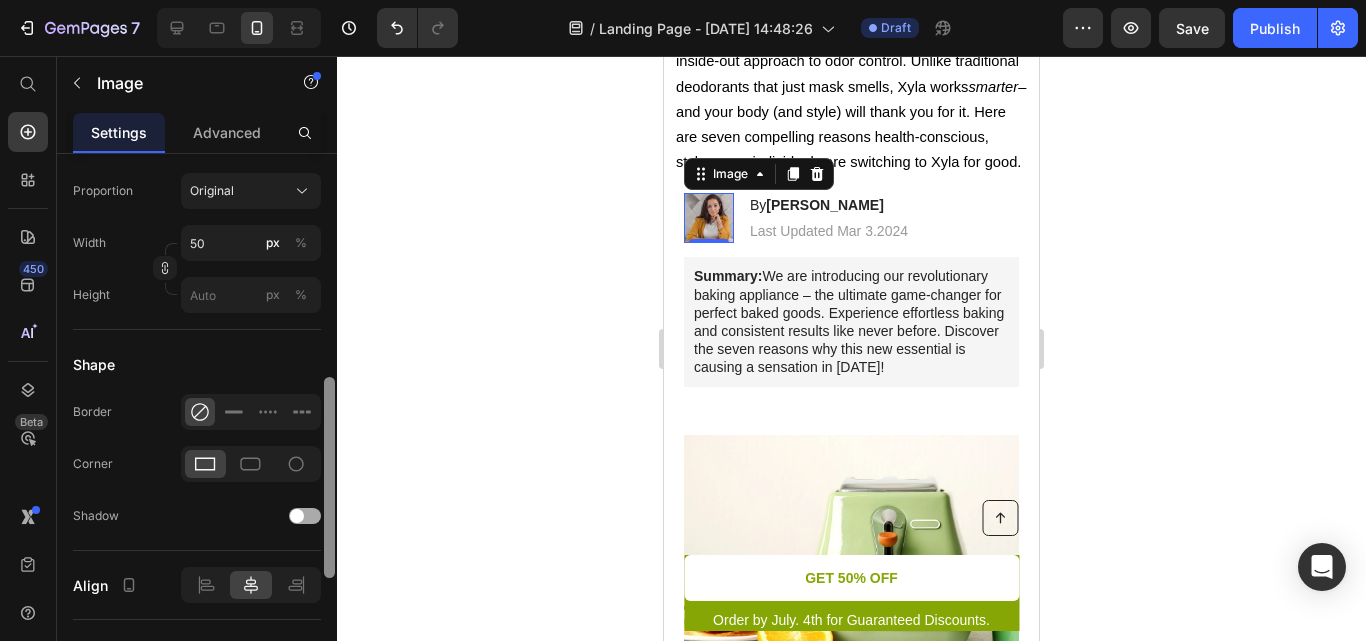 drag, startPoint x: 325, startPoint y: 283, endPoint x: 319, endPoint y: 506, distance: 223.0807 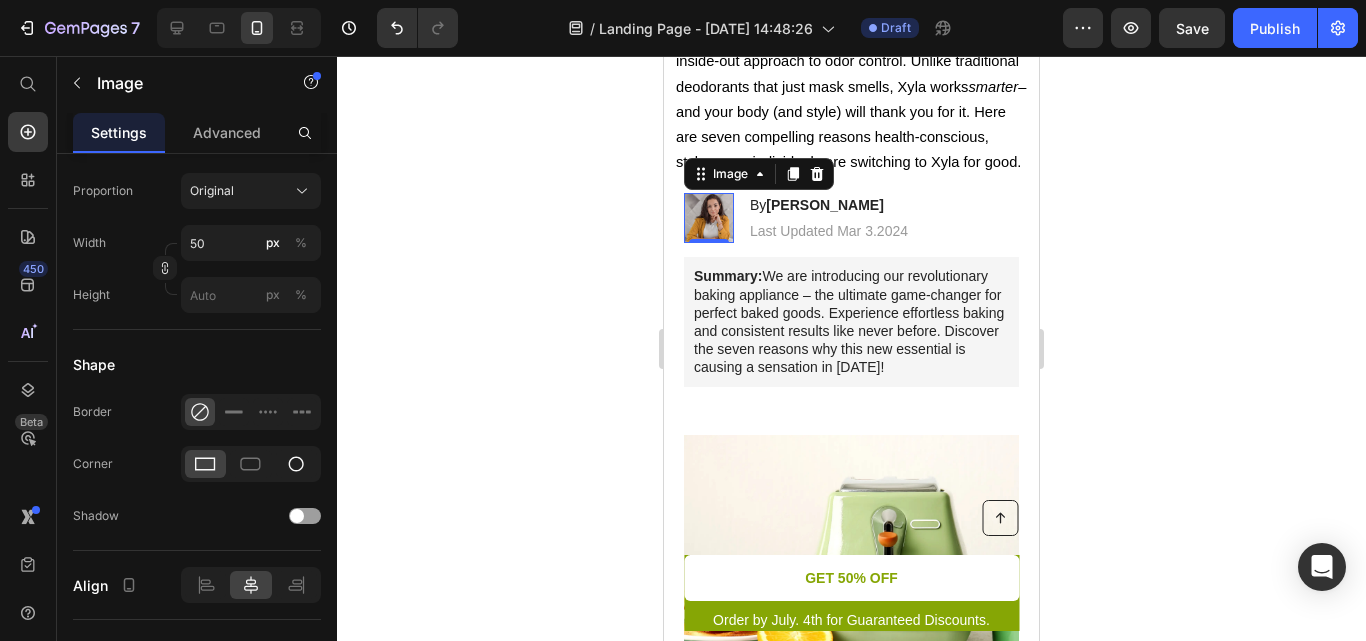 click 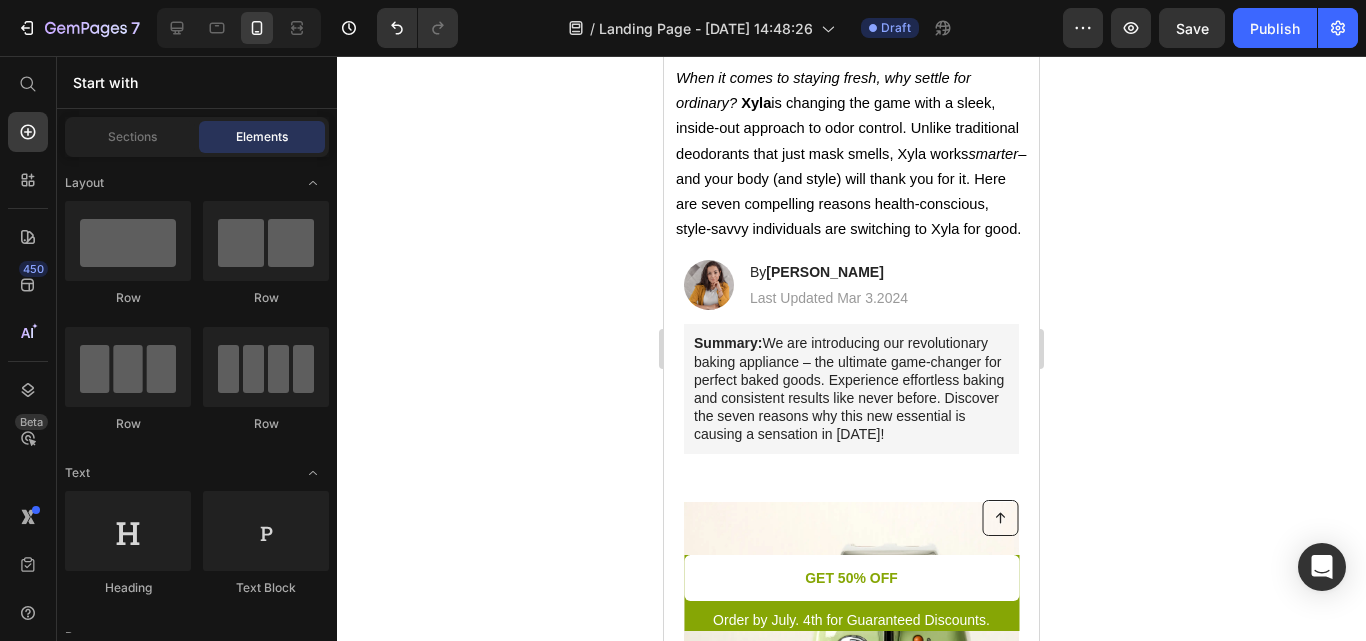scroll, scrollTop: 241, scrollLeft: 0, axis: vertical 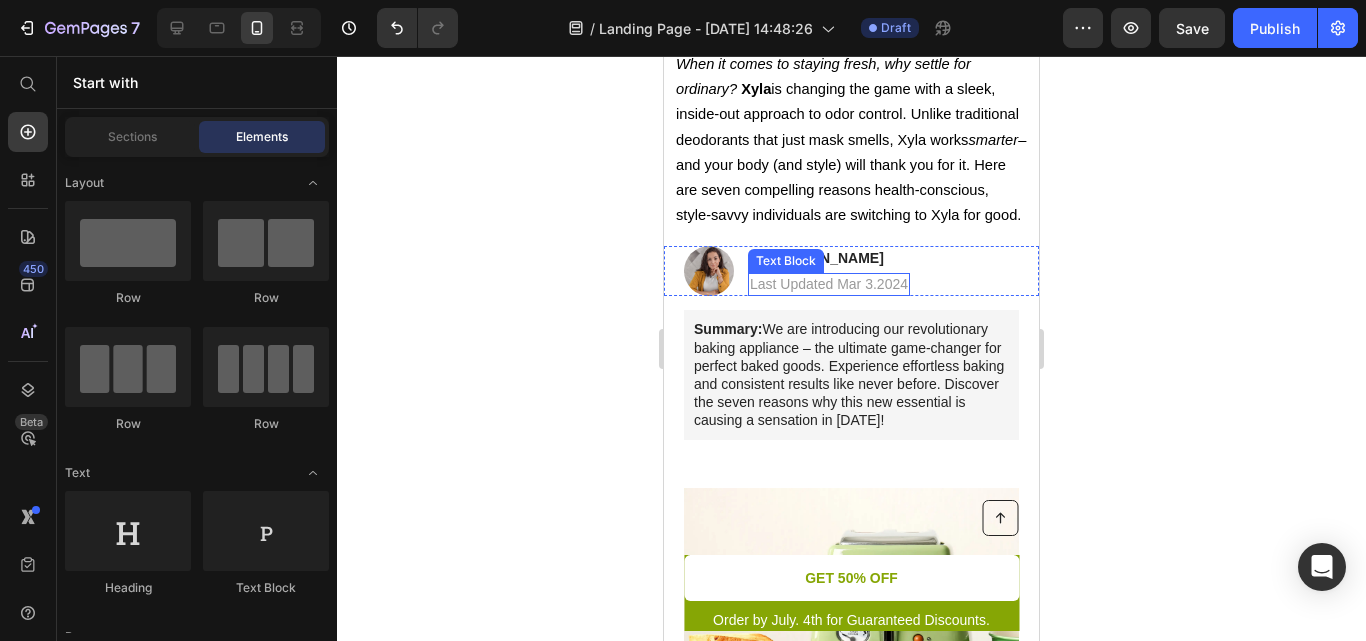 click on "Last Updated Mar 3.2024" at bounding box center (829, 284) 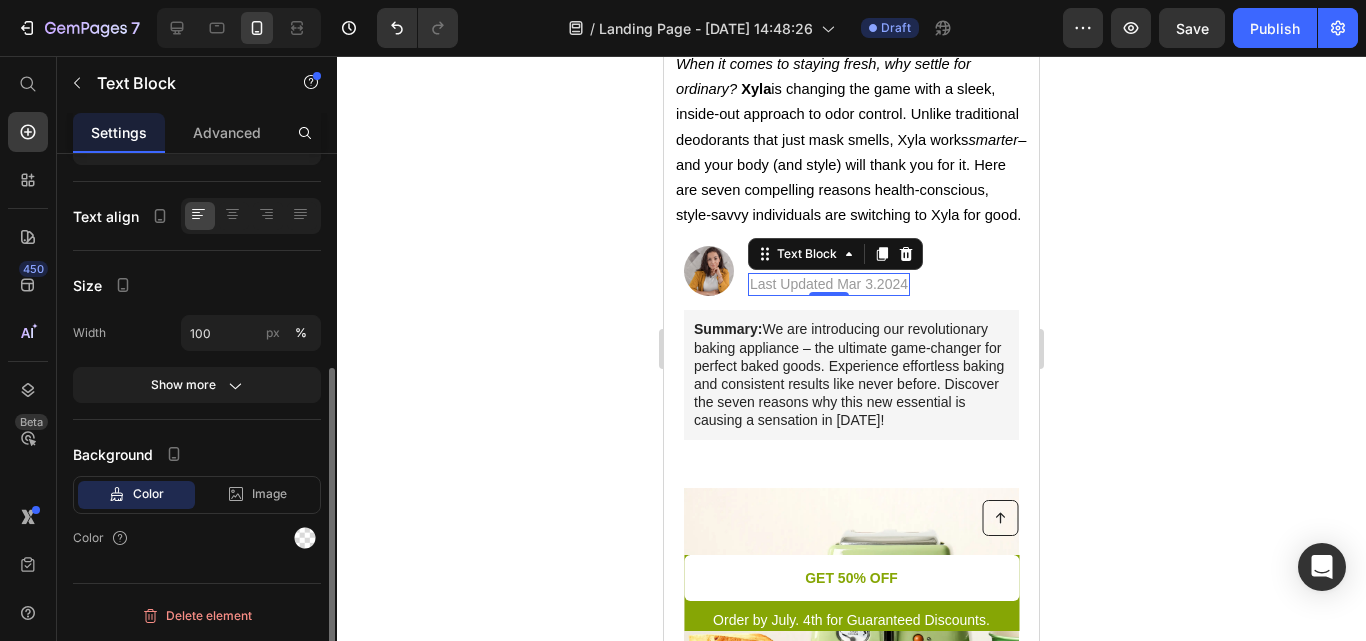 scroll, scrollTop: 0, scrollLeft: 0, axis: both 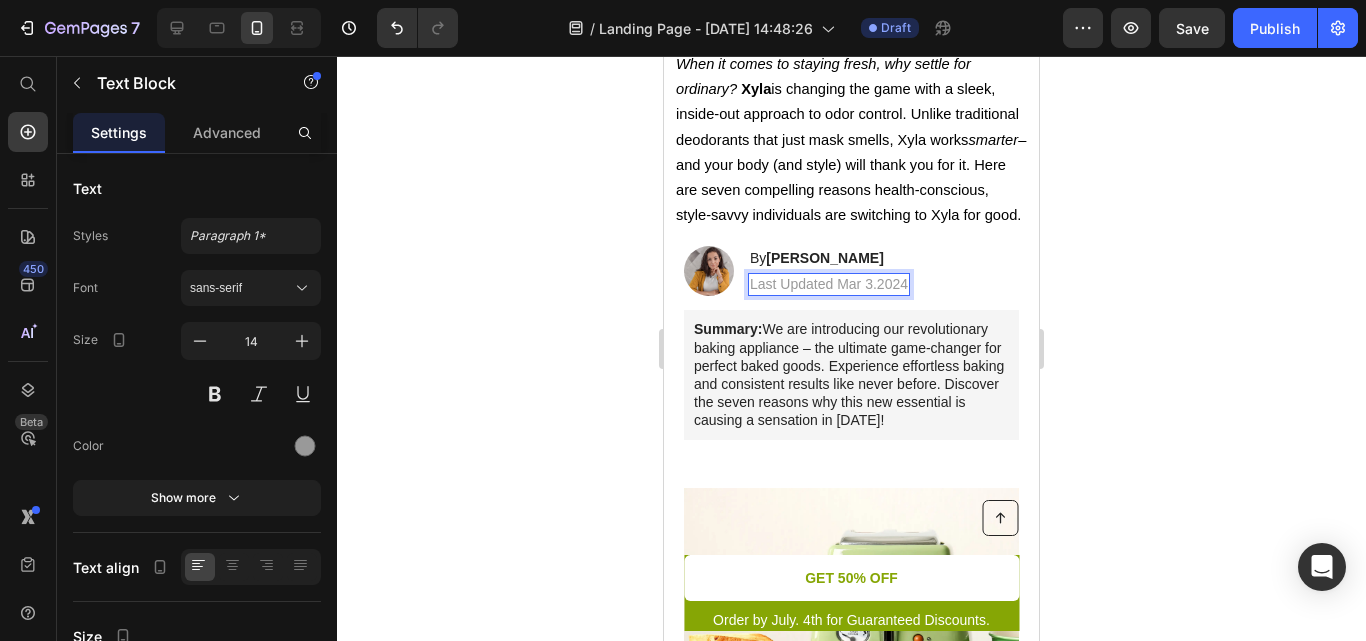 click on "Last Updated Mar 3.2024" at bounding box center (829, 284) 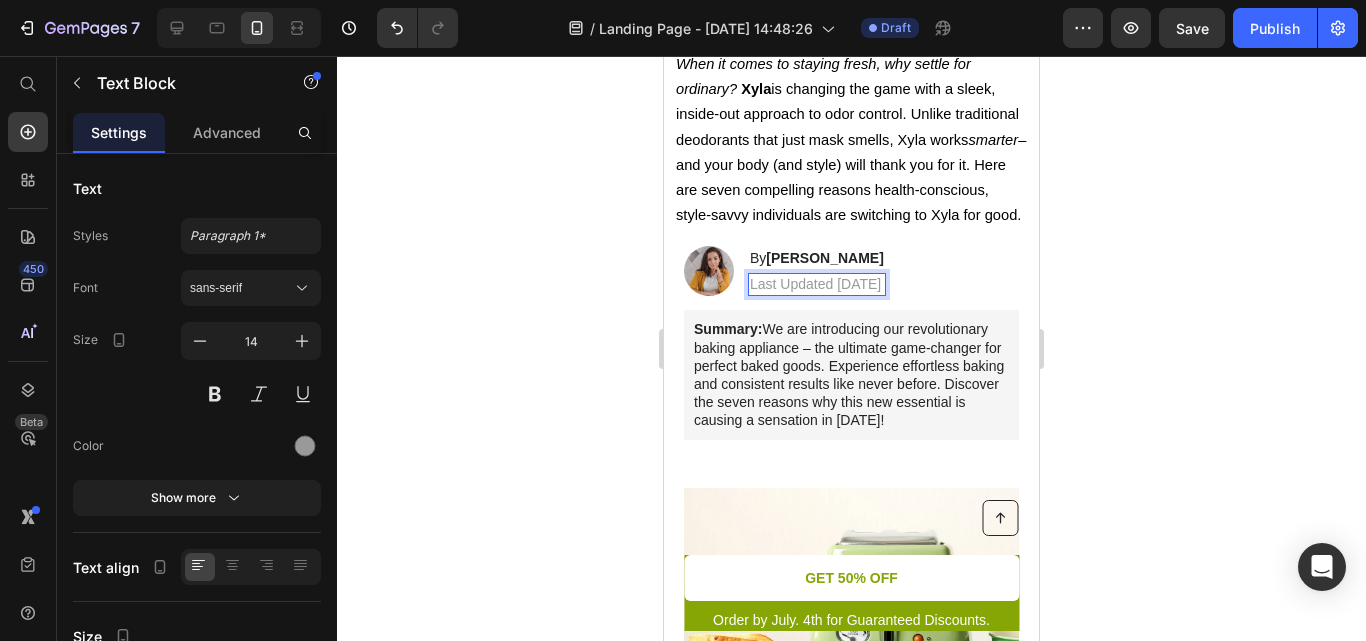 click on "Last Updated [DATE]" at bounding box center (817, 284) 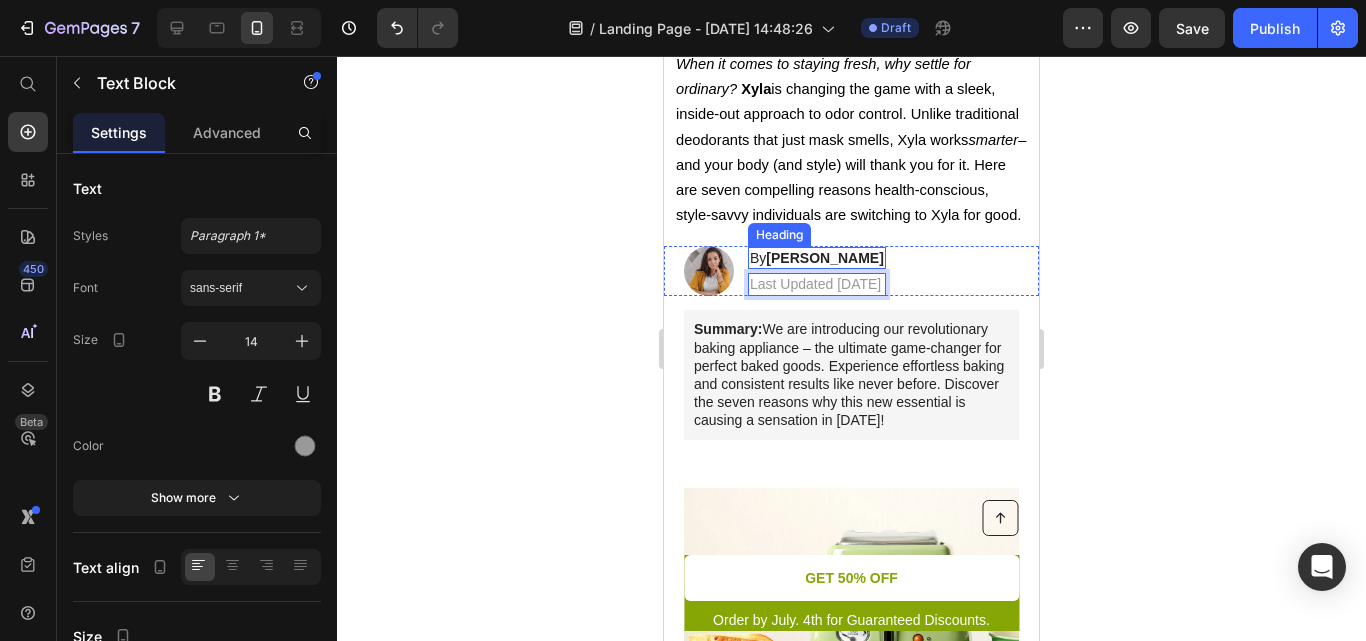 click on "By  [PERSON_NAME]" at bounding box center [817, 258] 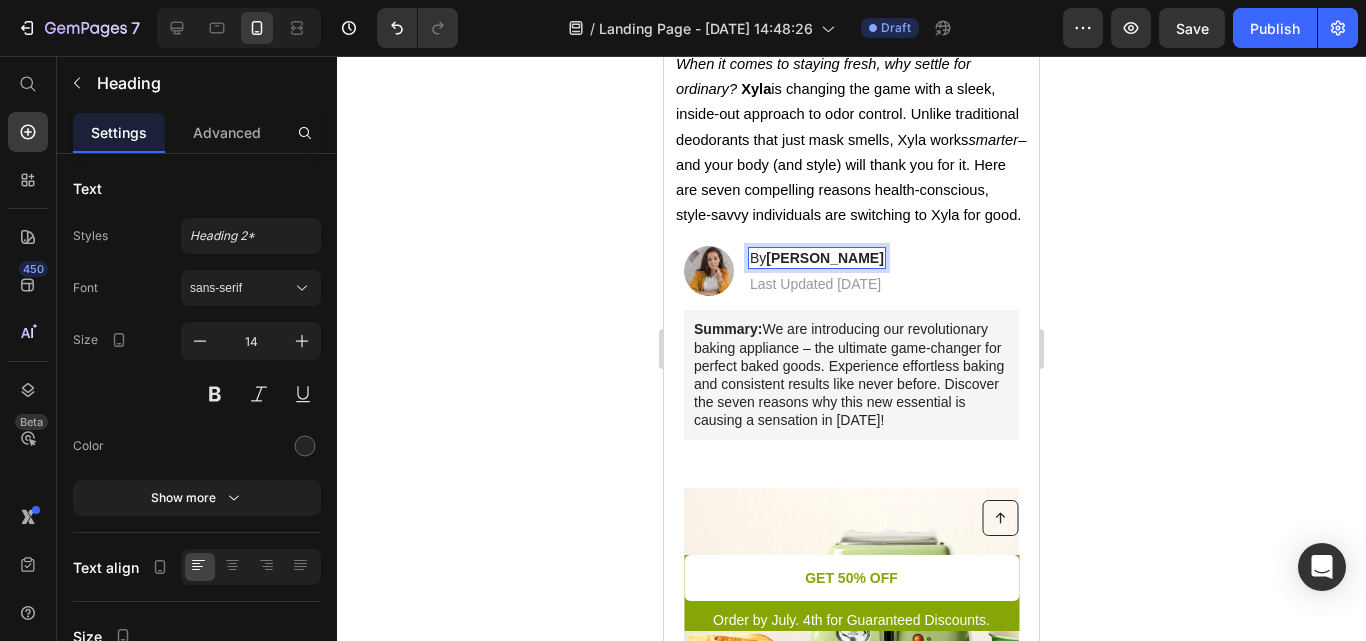 click on "[PERSON_NAME]" at bounding box center [824, 258] 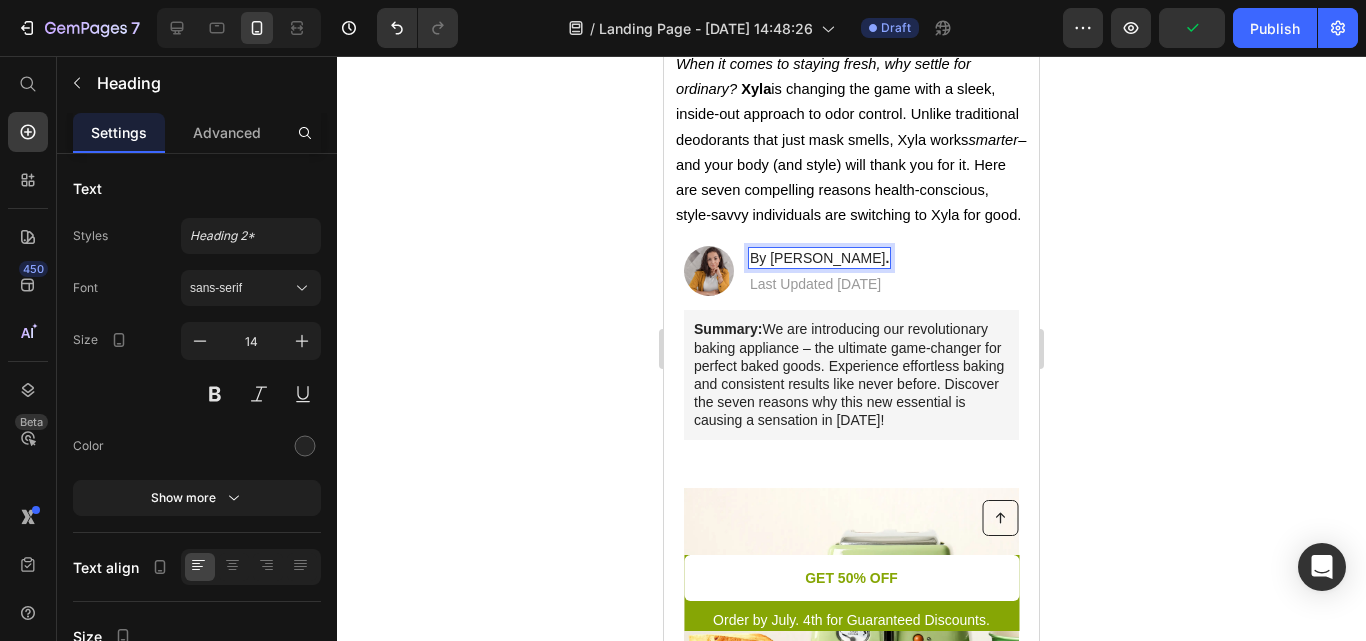 click on "By [PERSON_NAME]" at bounding box center (819, 258) 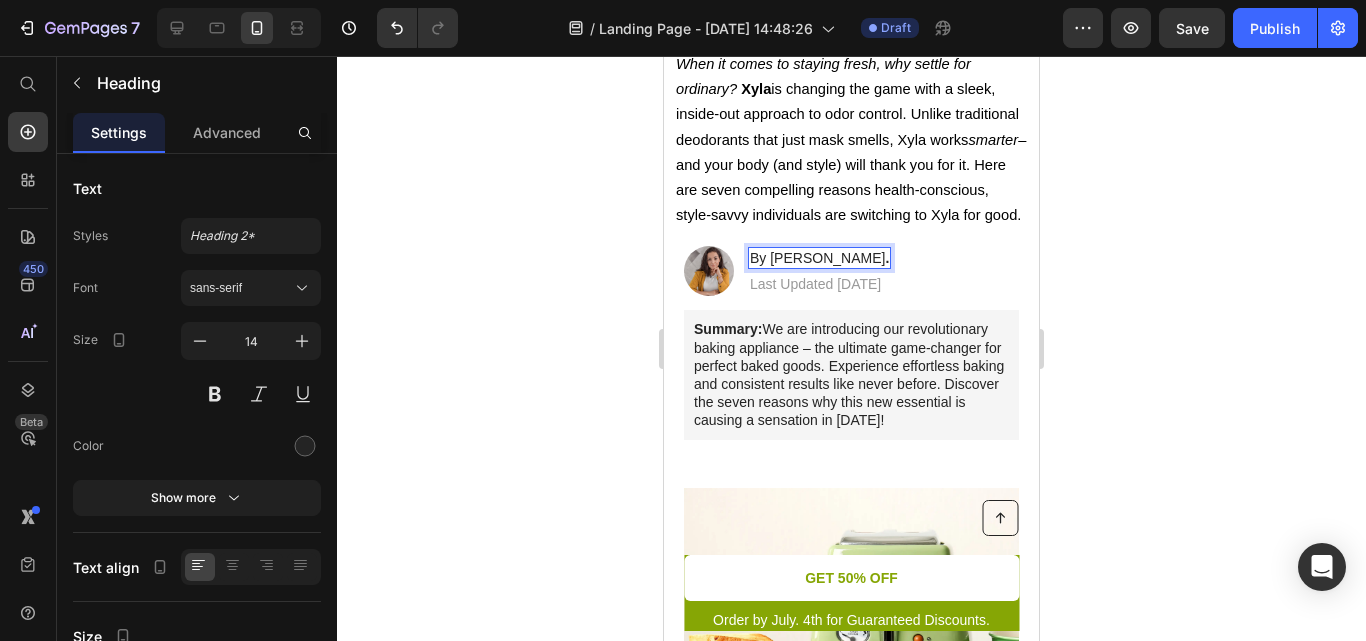 click on "By [PERSON_NAME]" at bounding box center (819, 258) 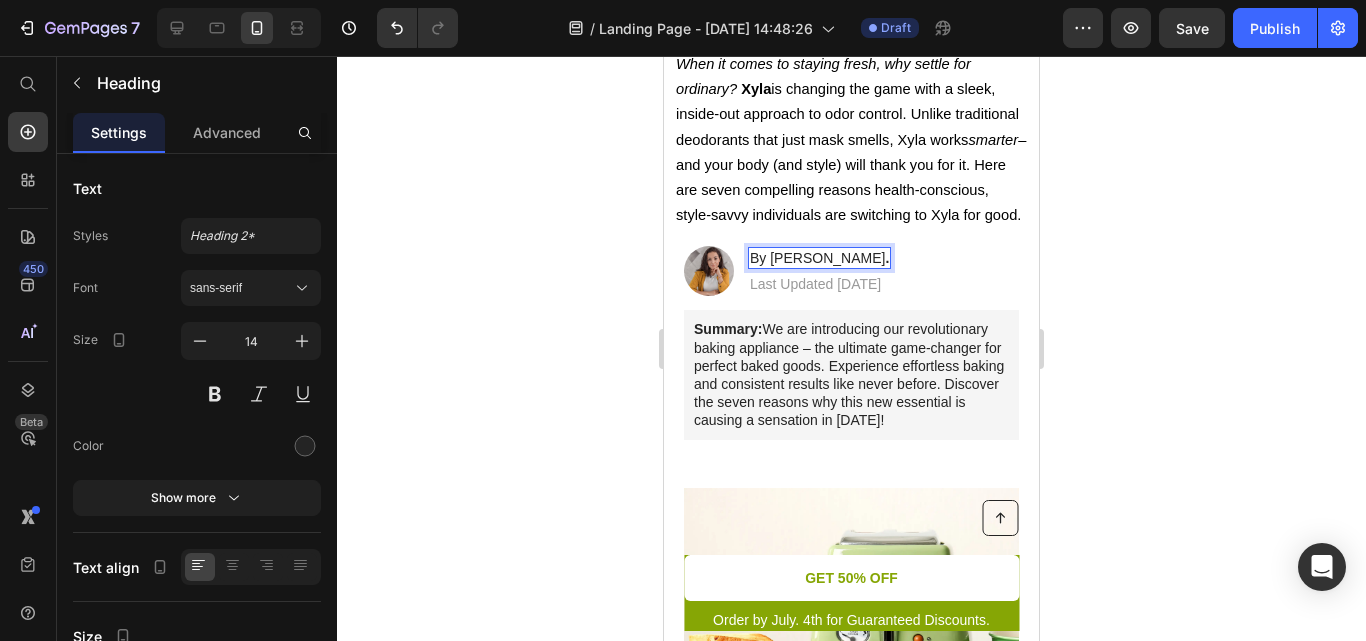 click 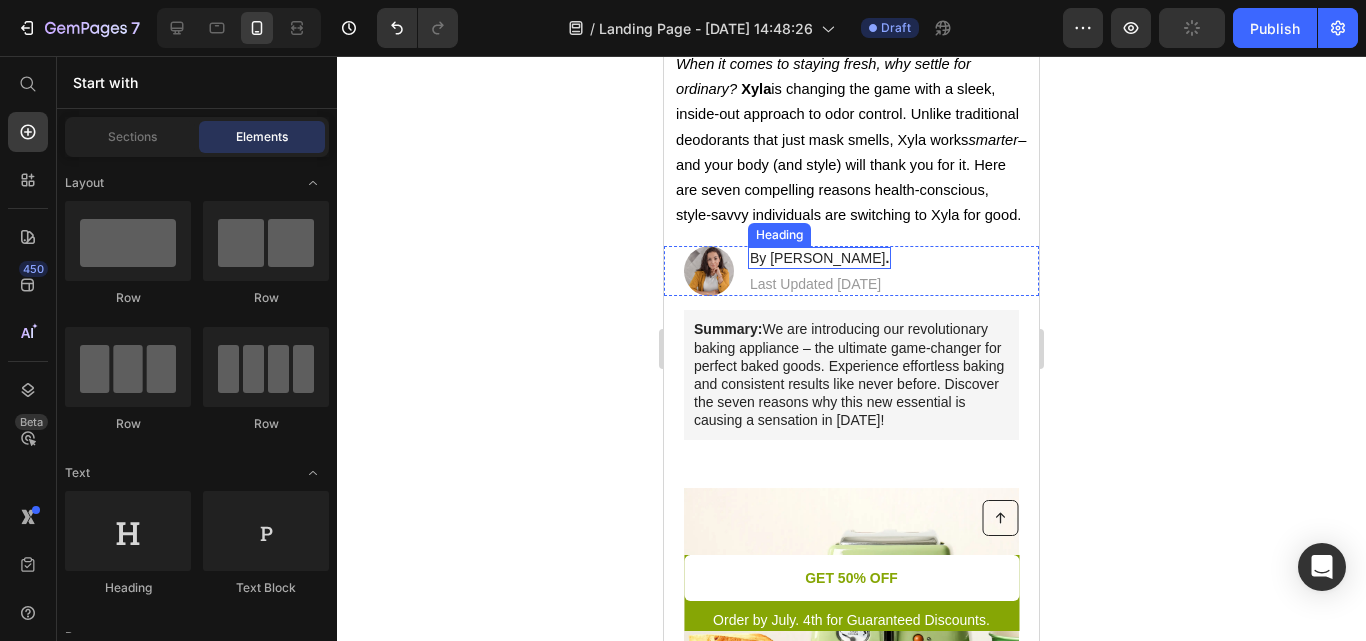 click on "By [PERSON_NAME]  ." at bounding box center [819, 258] 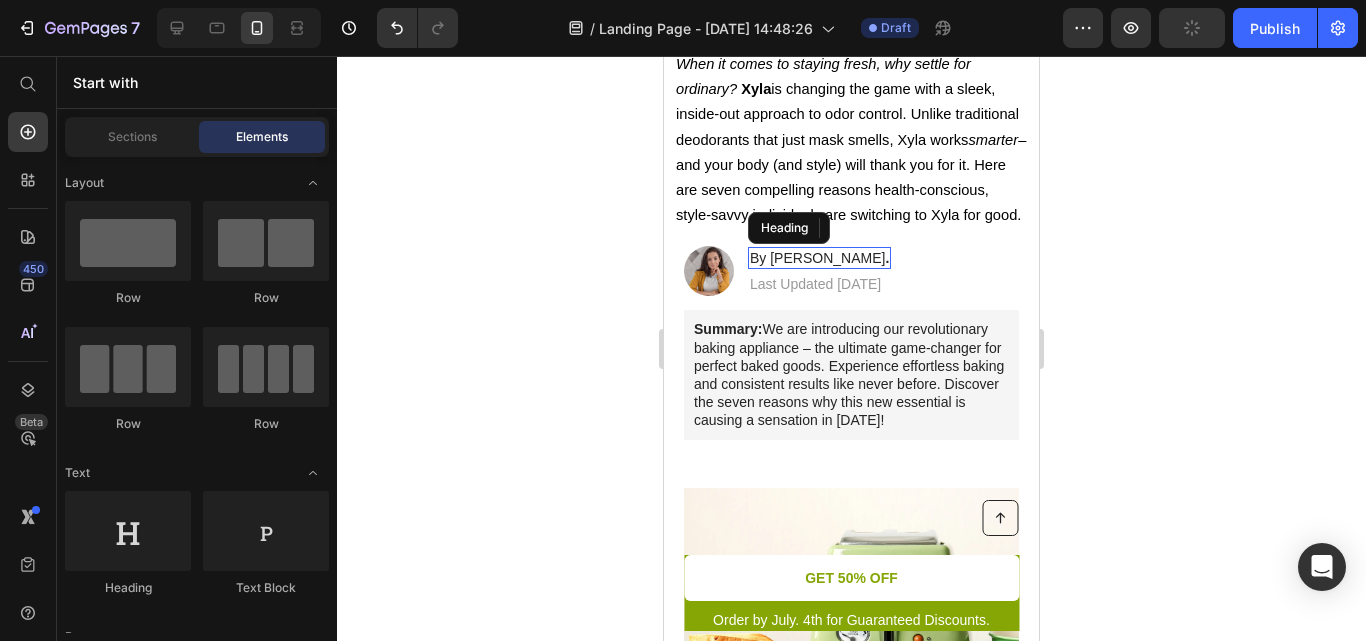 click on "By [PERSON_NAME]  ." at bounding box center (819, 258) 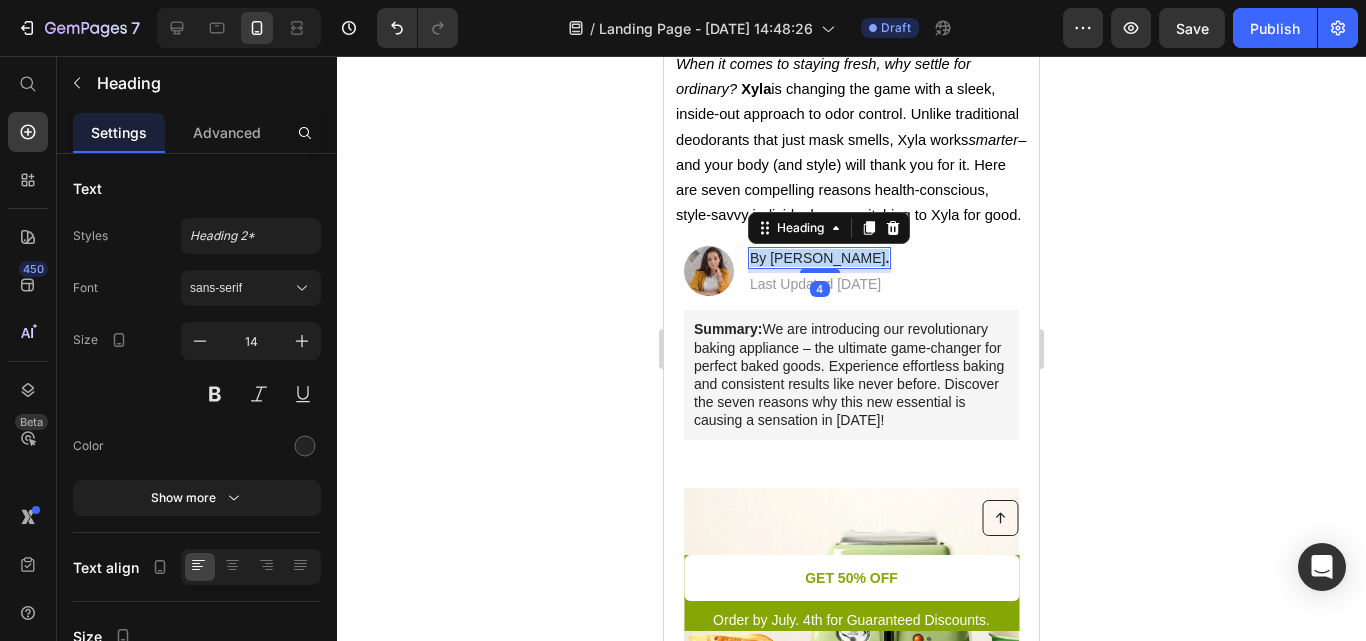 click on "By [PERSON_NAME]  ." at bounding box center [819, 258] 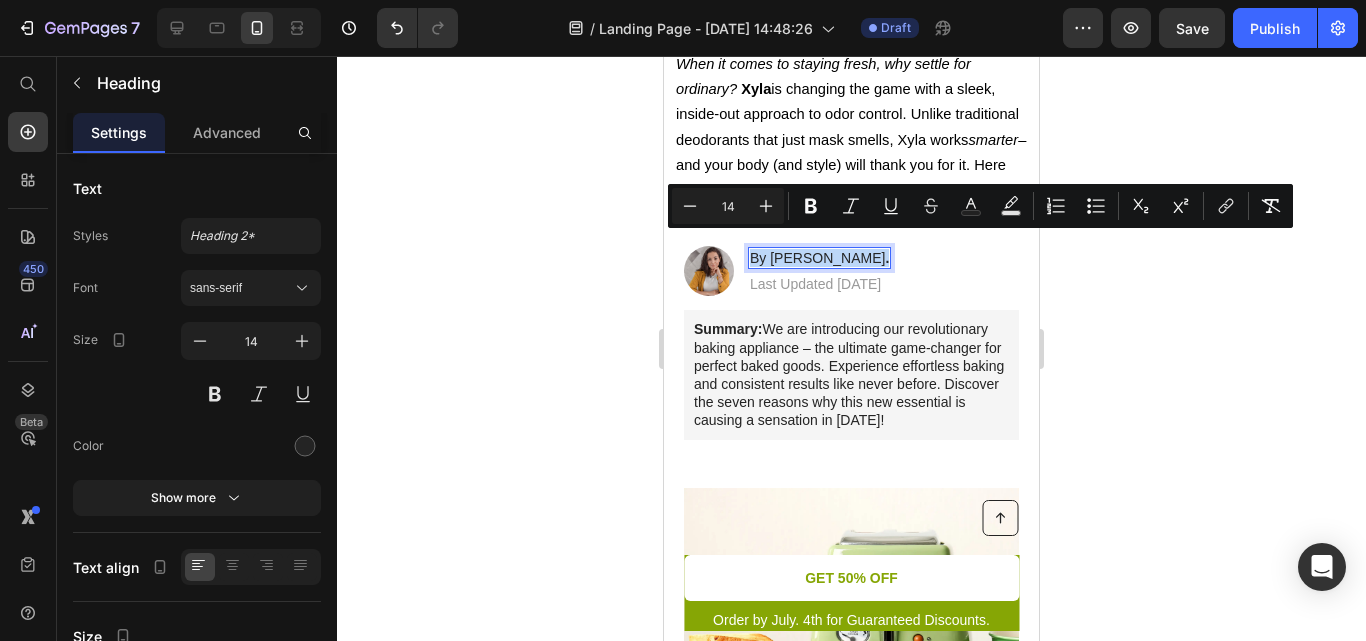 click on "By [PERSON_NAME]  ." at bounding box center (819, 258) 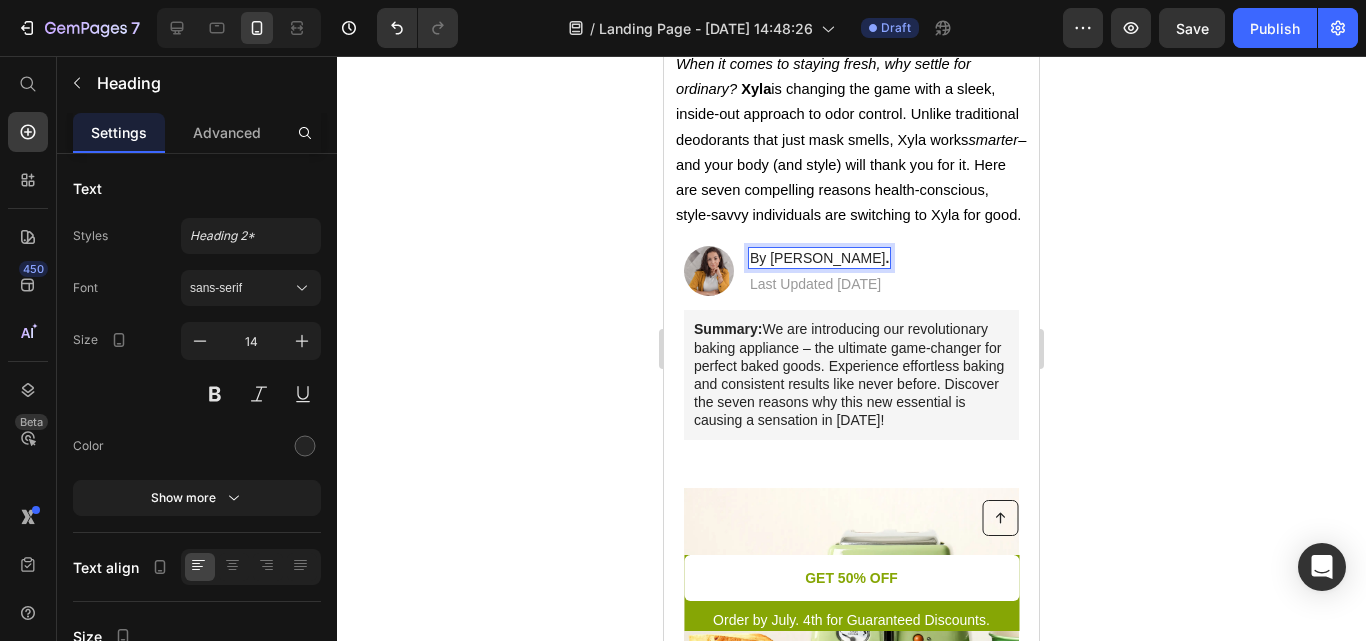 click on "By [PERSON_NAME]  ." at bounding box center (819, 258) 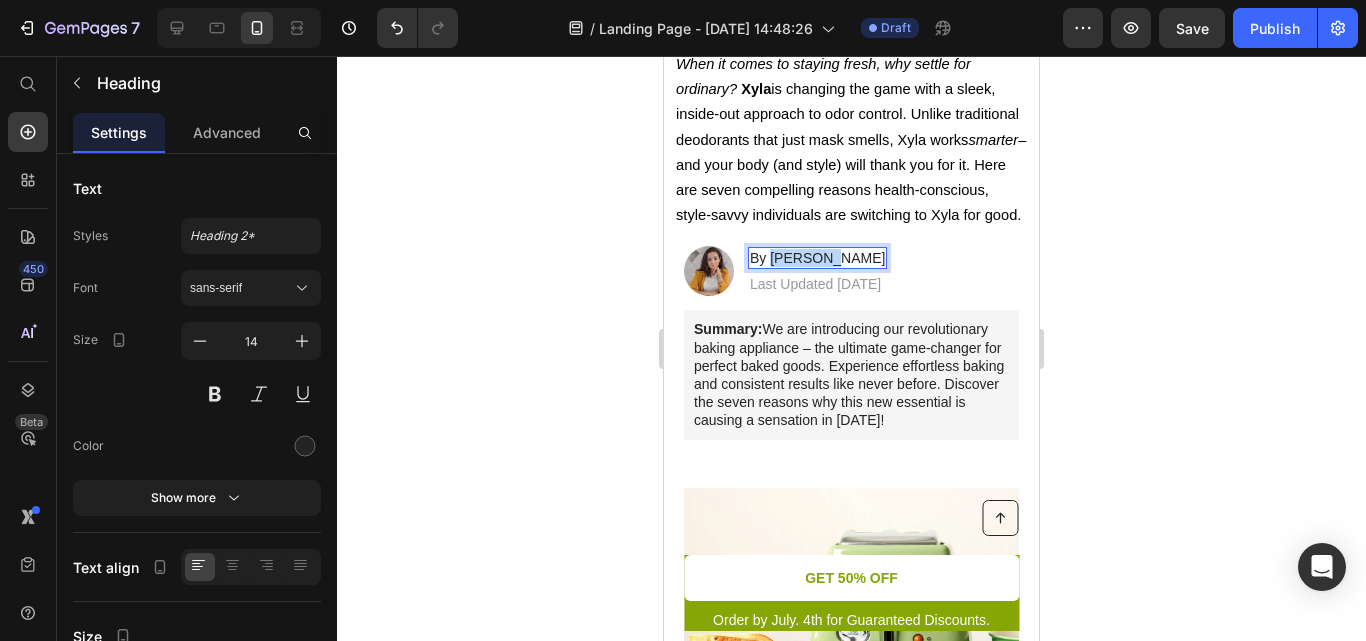 drag, startPoint x: 836, startPoint y: 240, endPoint x: 769, endPoint y: 245, distance: 67.18631 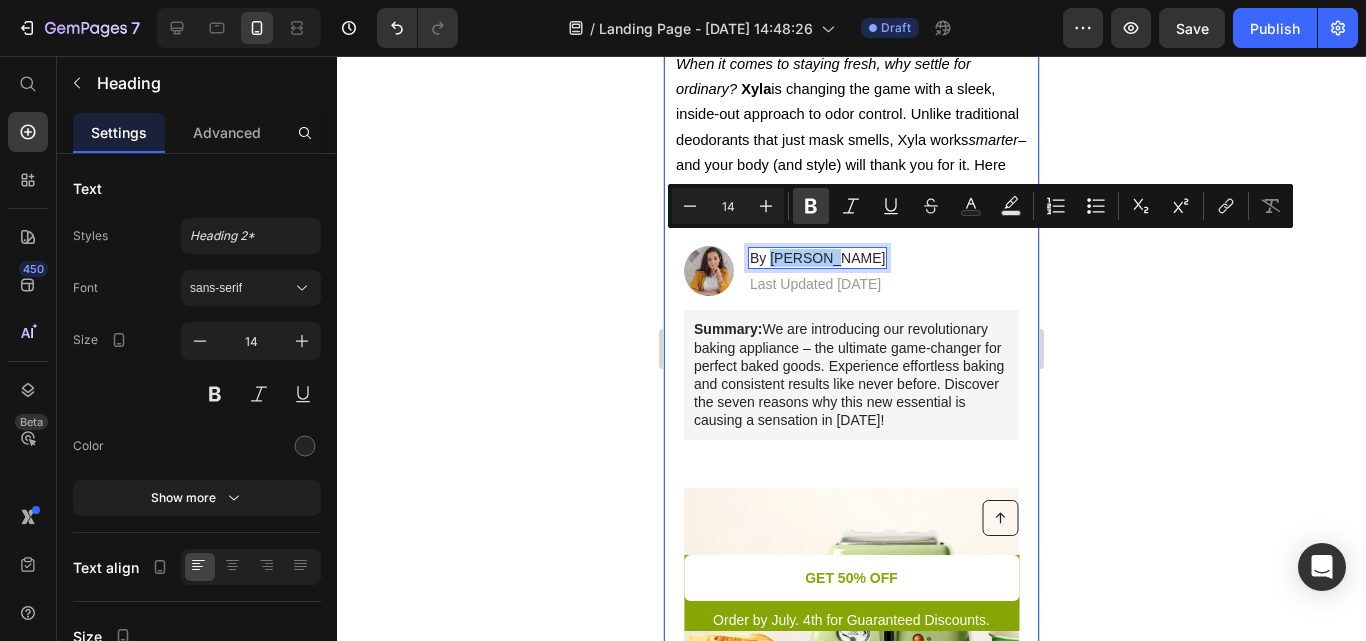 click 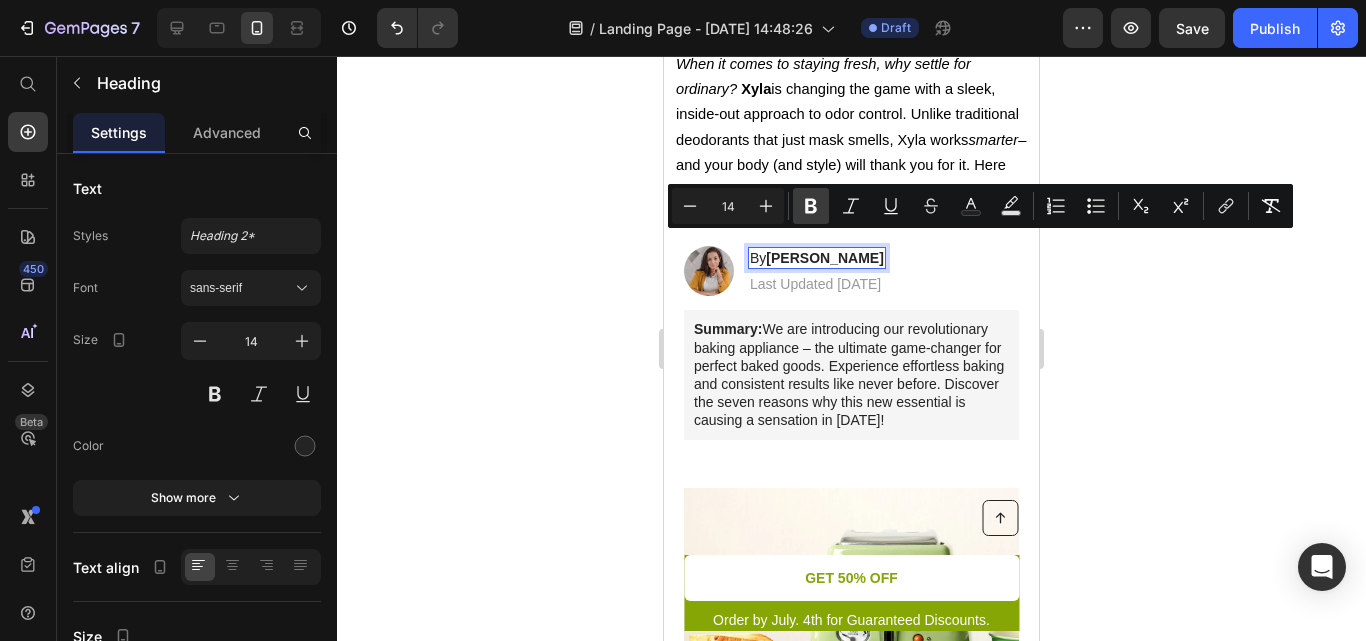 click 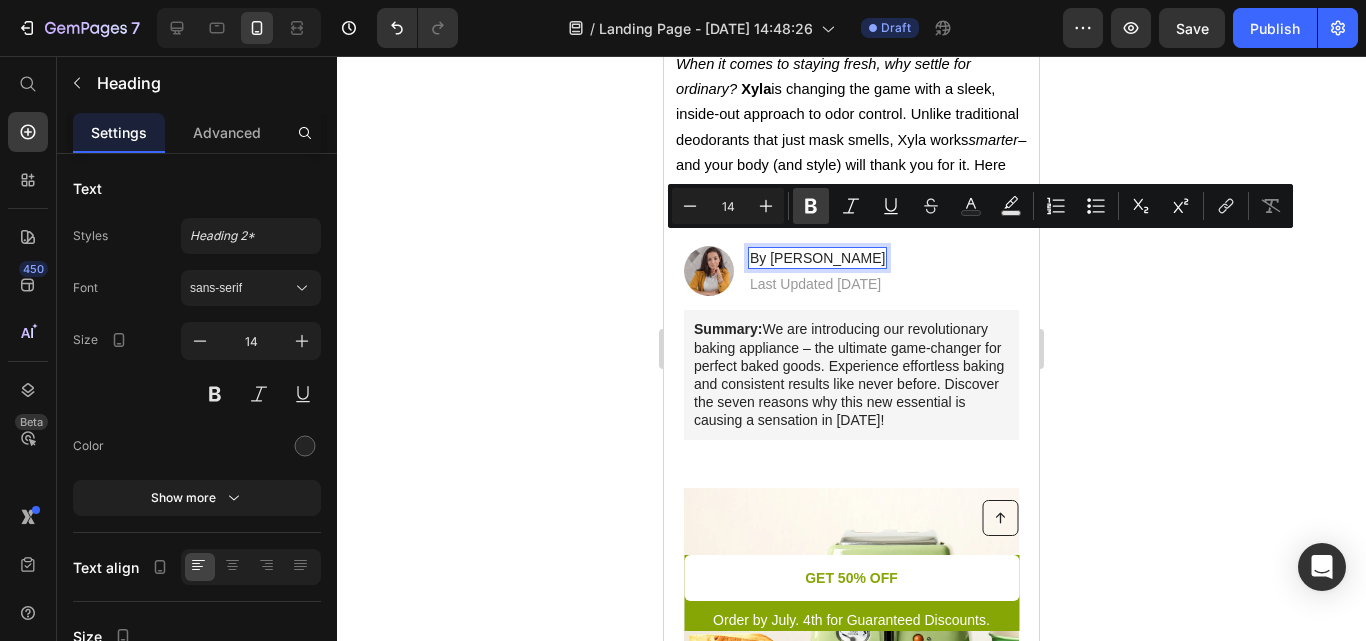 type on "14" 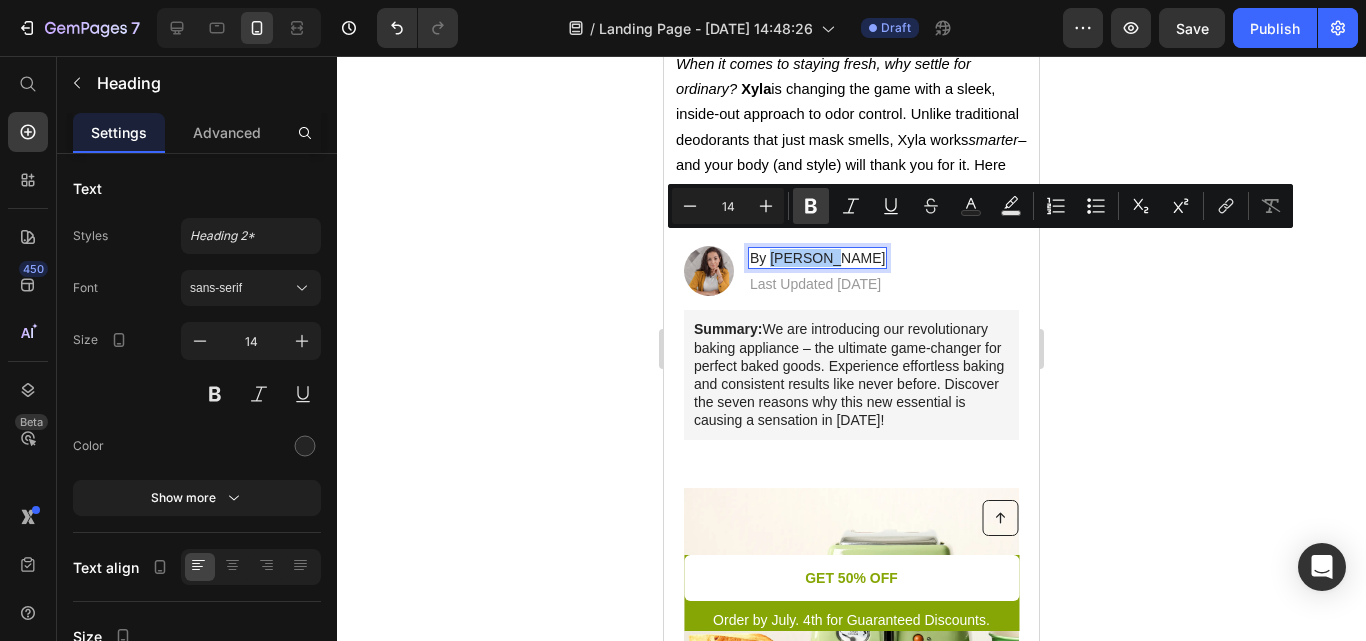click 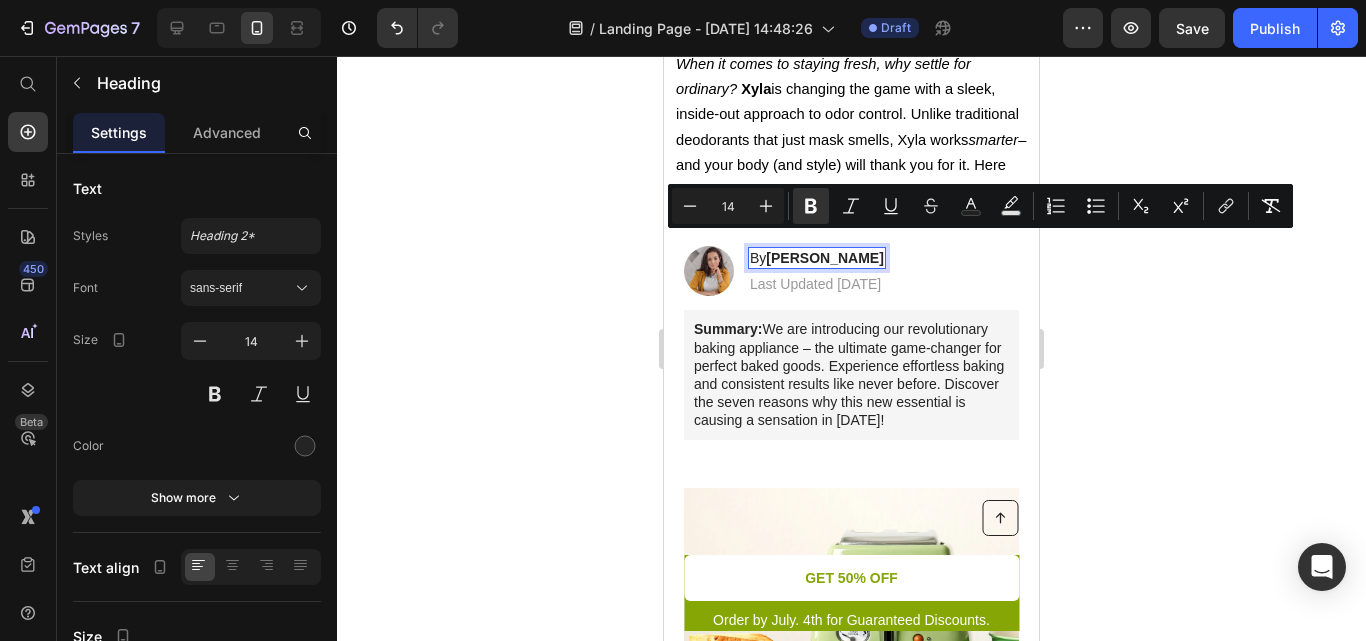 click 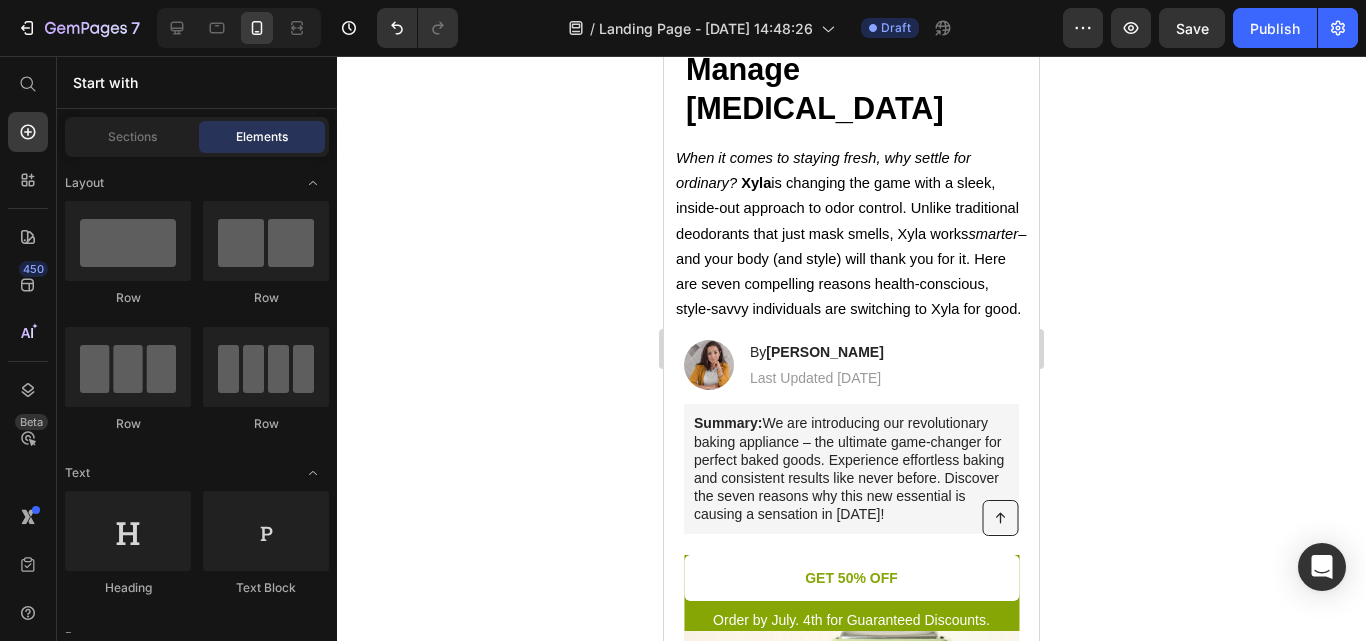scroll, scrollTop: 53, scrollLeft: 0, axis: vertical 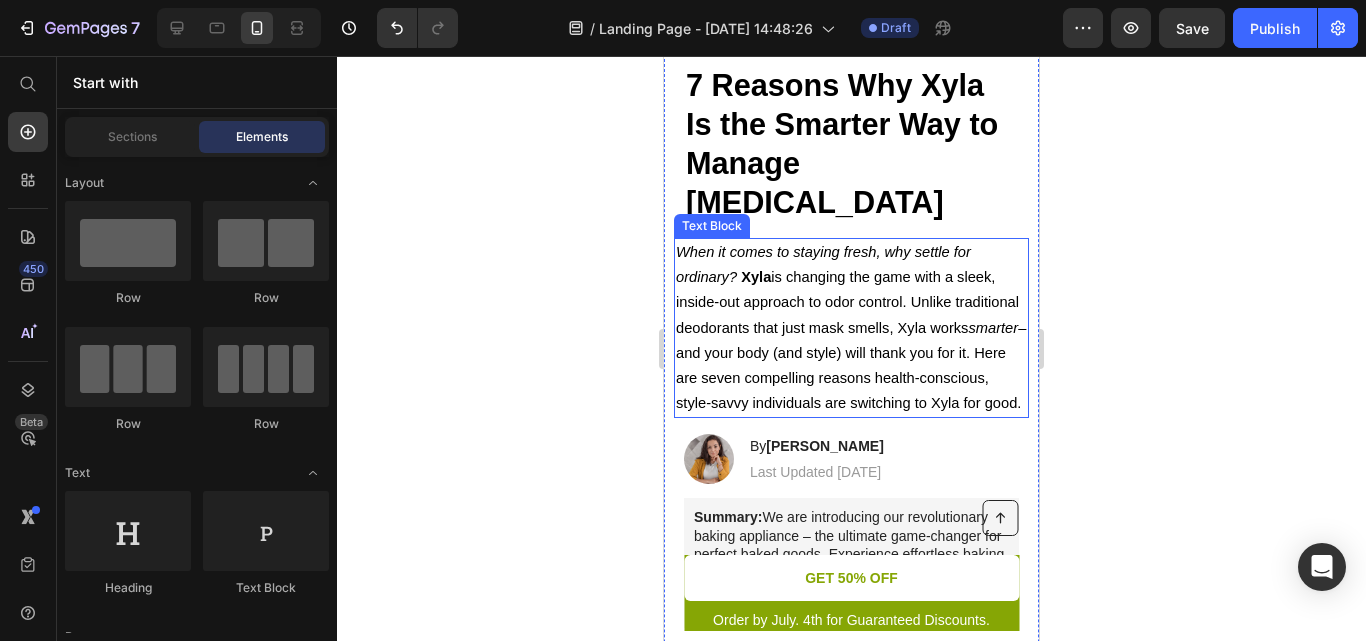 click on "When it comes to staying fresh, why settle for ordinary?" at bounding box center [823, 264] 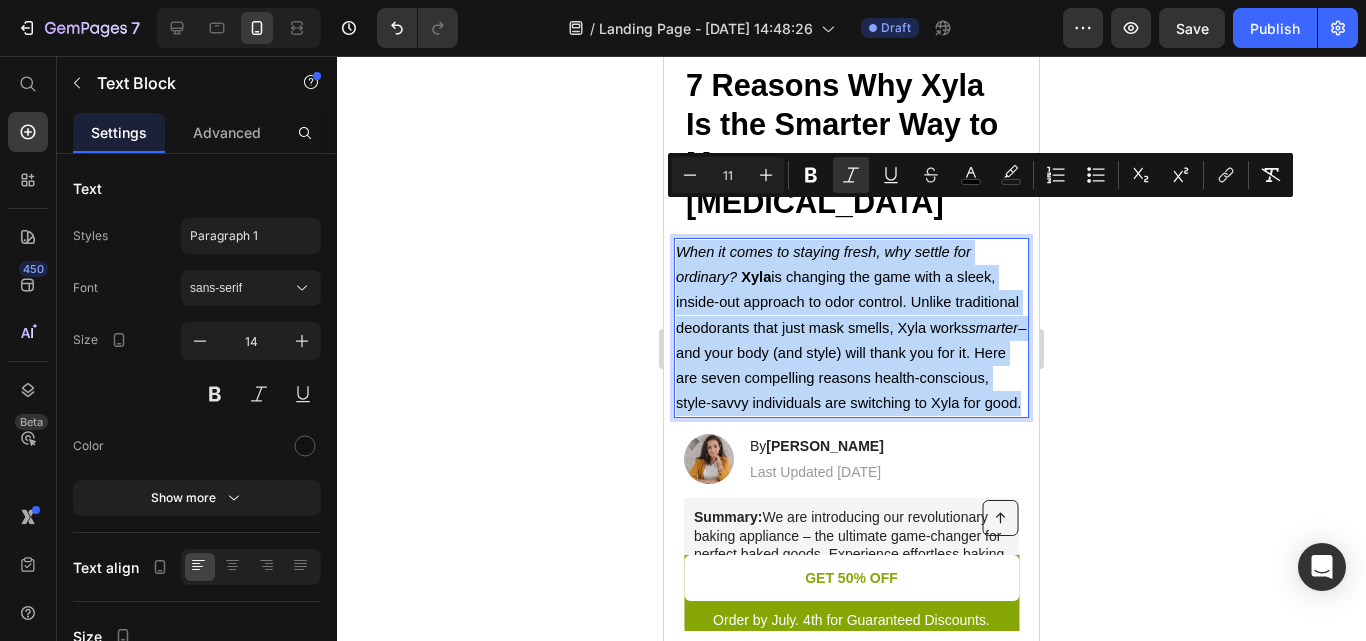 drag, startPoint x: 843, startPoint y: 386, endPoint x: 1324, endPoint y: 265, distance: 495.9859 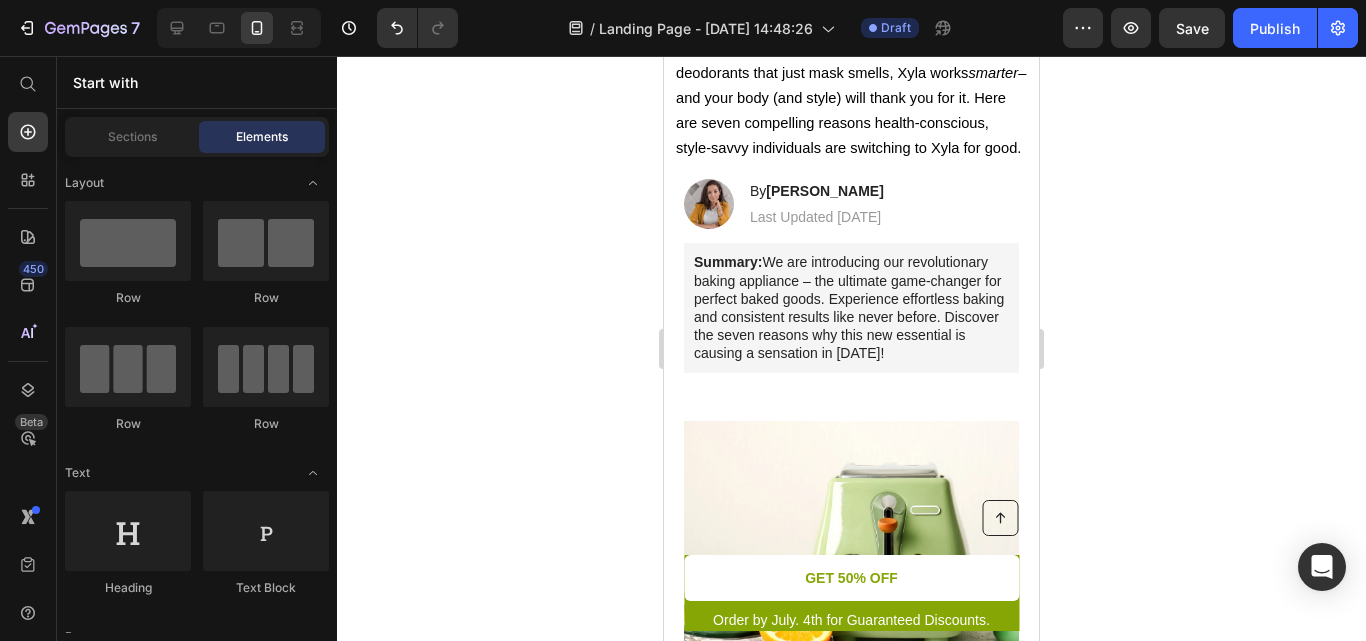 scroll, scrollTop: 348, scrollLeft: 0, axis: vertical 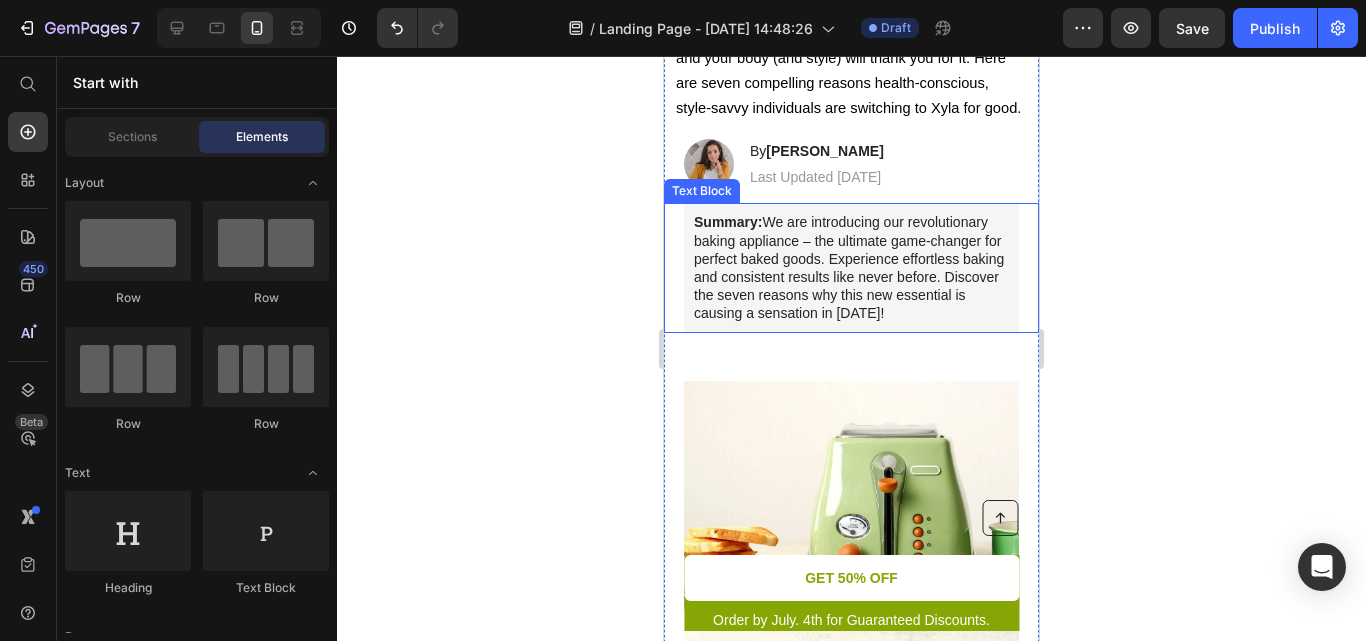 click on "Summary:  We are introducing our revolutionary baking appliance – the ultimate game-changer for perfect baked goods. Experience effortless baking and consistent results like never before. Discover the seven reasons why this new essential is causing a sensation in [DATE]!" at bounding box center (851, 267) 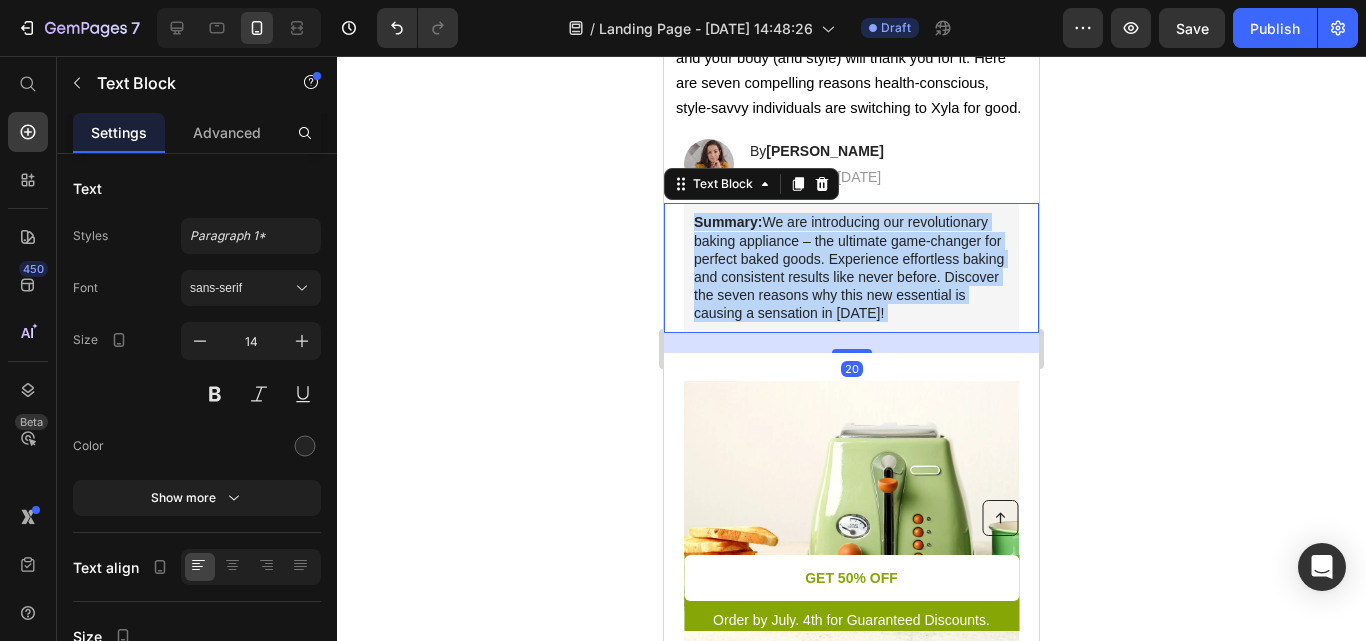 drag, startPoint x: 953, startPoint y: 300, endPoint x: 905, endPoint y: 287, distance: 49.729267 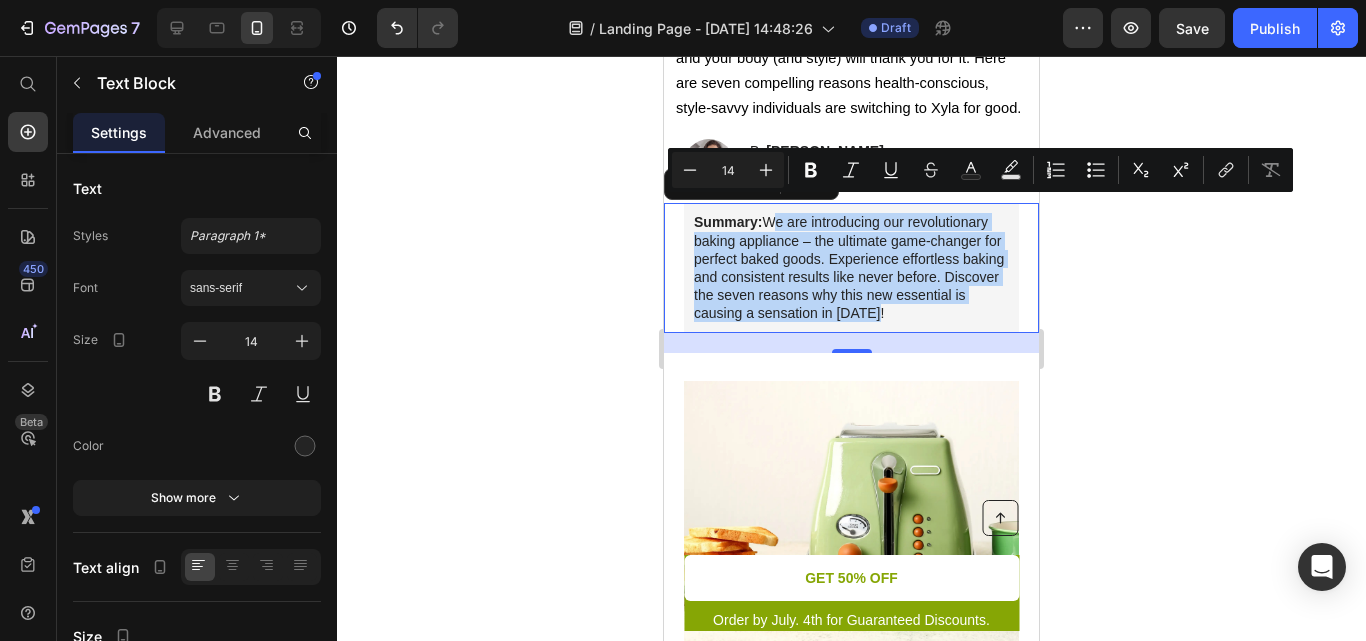 drag, startPoint x: 956, startPoint y: 299, endPoint x: 770, endPoint y: 208, distance: 207.06763 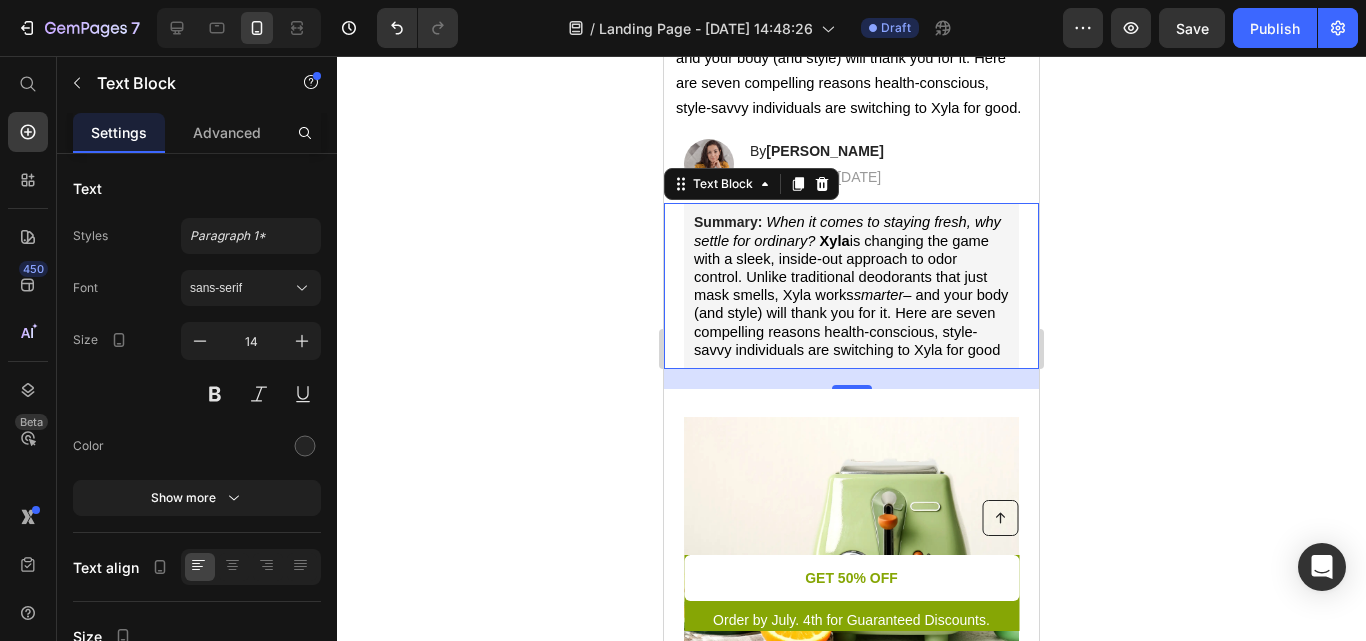 click 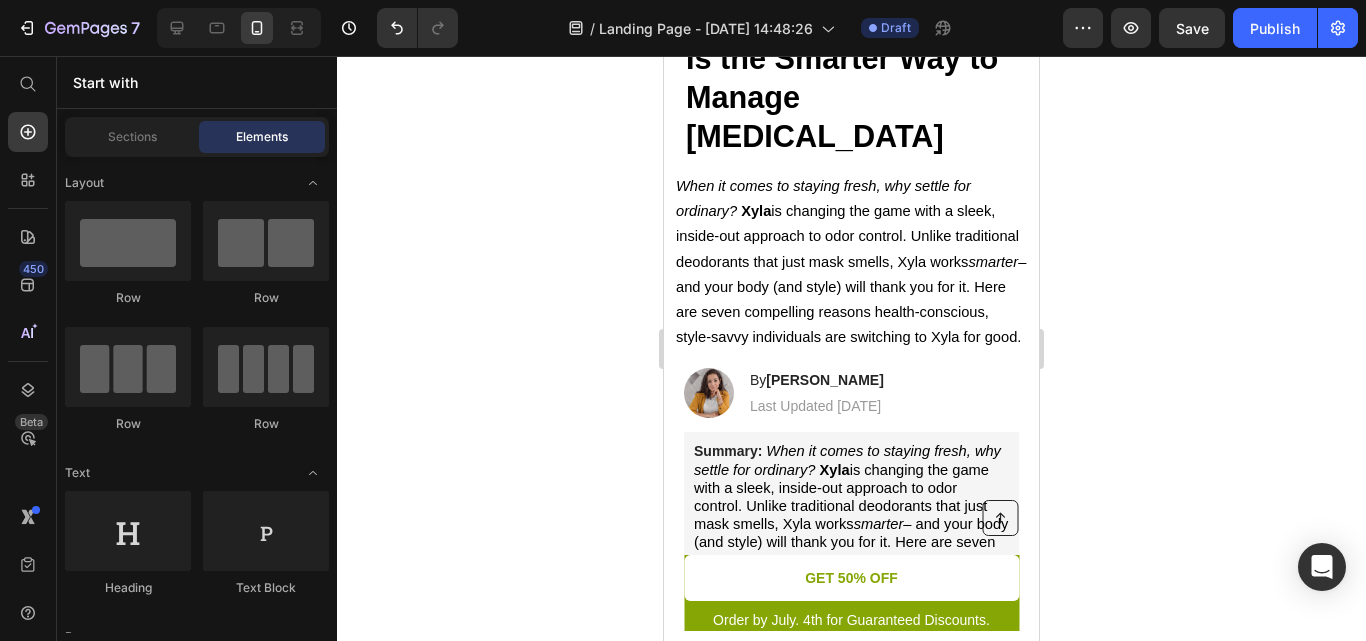 scroll, scrollTop: 119, scrollLeft: 0, axis: vertical 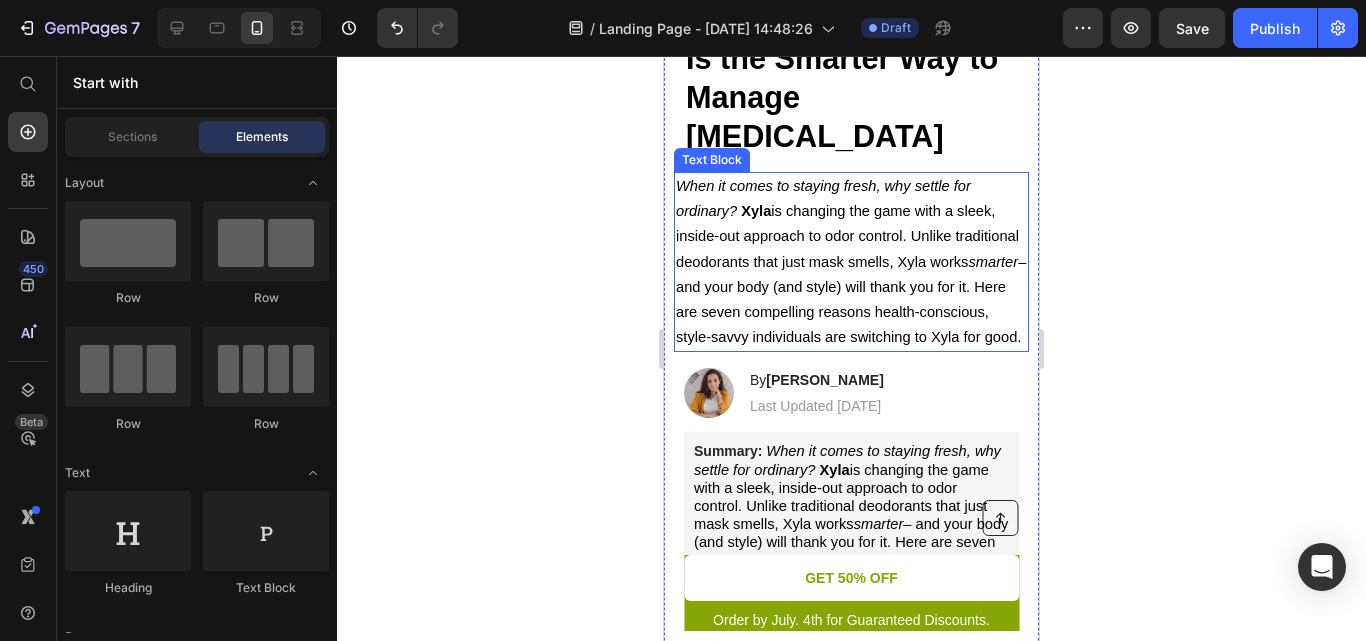 click on "When it comes to staying fresh, why settle for ordinary?   Xyla  is changing the game with a sleek, inside-out approach to odor control. Unlike traditional deodorants that just mask smells, Xyla works  smarter  – and your body (and style) will thank you for it. Here are seven compelling reasons health-conscious, style-savvy individuals are switching to Xyla for good." at bounding box center [851, 262] 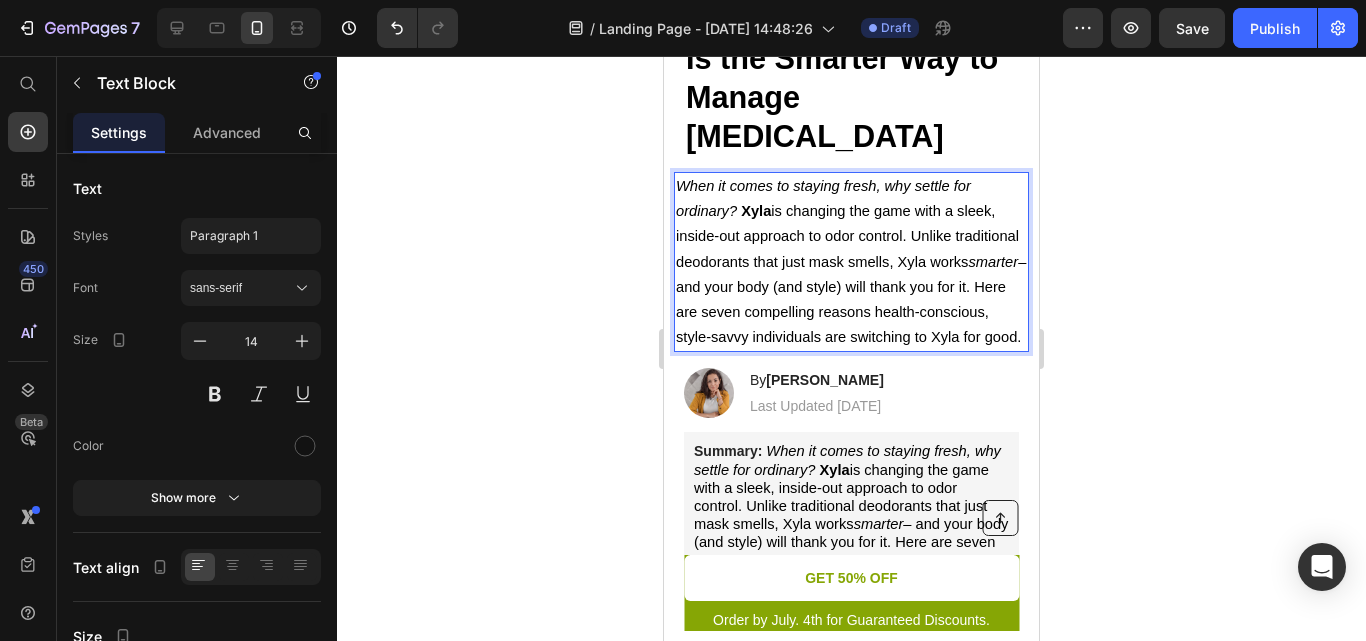 click on "When it comes to staying fresh, why settle for ordinary?   Xyla  is changing the game with a sleek, inside-out approach to odor control. Unlike traditional deodorants that just mask smells, Xyla works  smarter  – and your body (and style) will thank you for it. Here are seven compelling reasons health-conscious, style-savvy individuals are switching to Xyla for good." at bounding box center (851, 262) 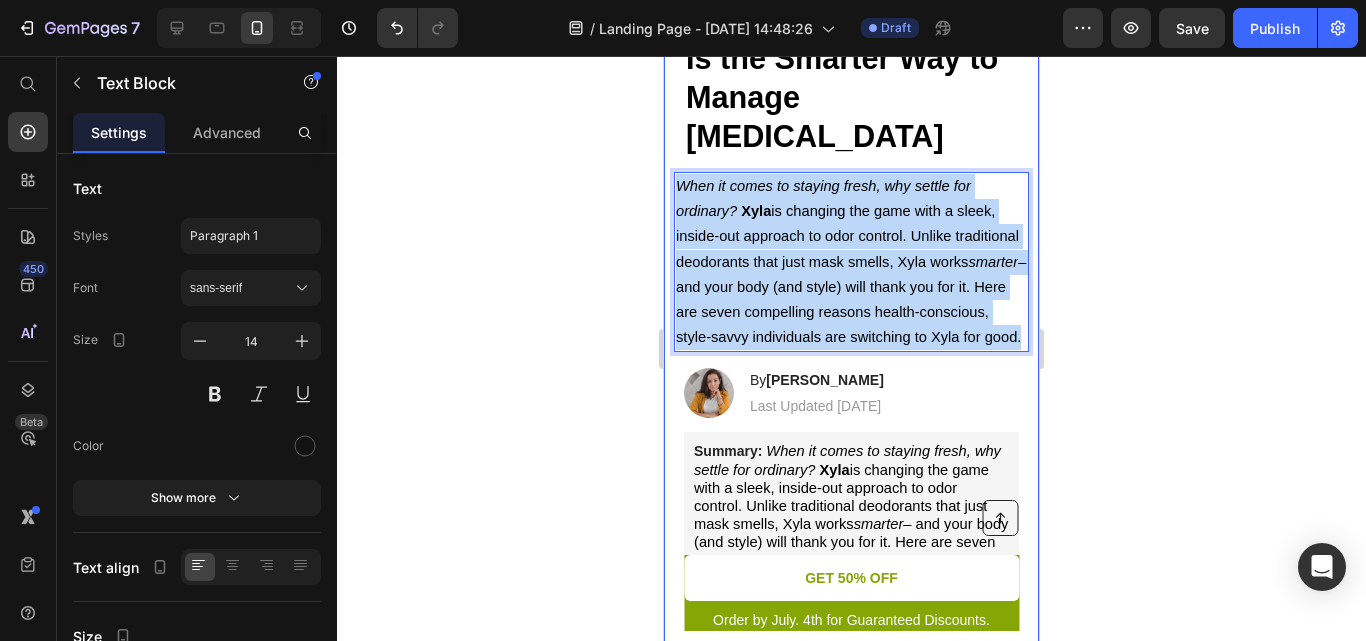 drag, startPoint x: 855, startPoint y: 316, endPoint x: 665, endPoint y: 151, distance: 251.64459 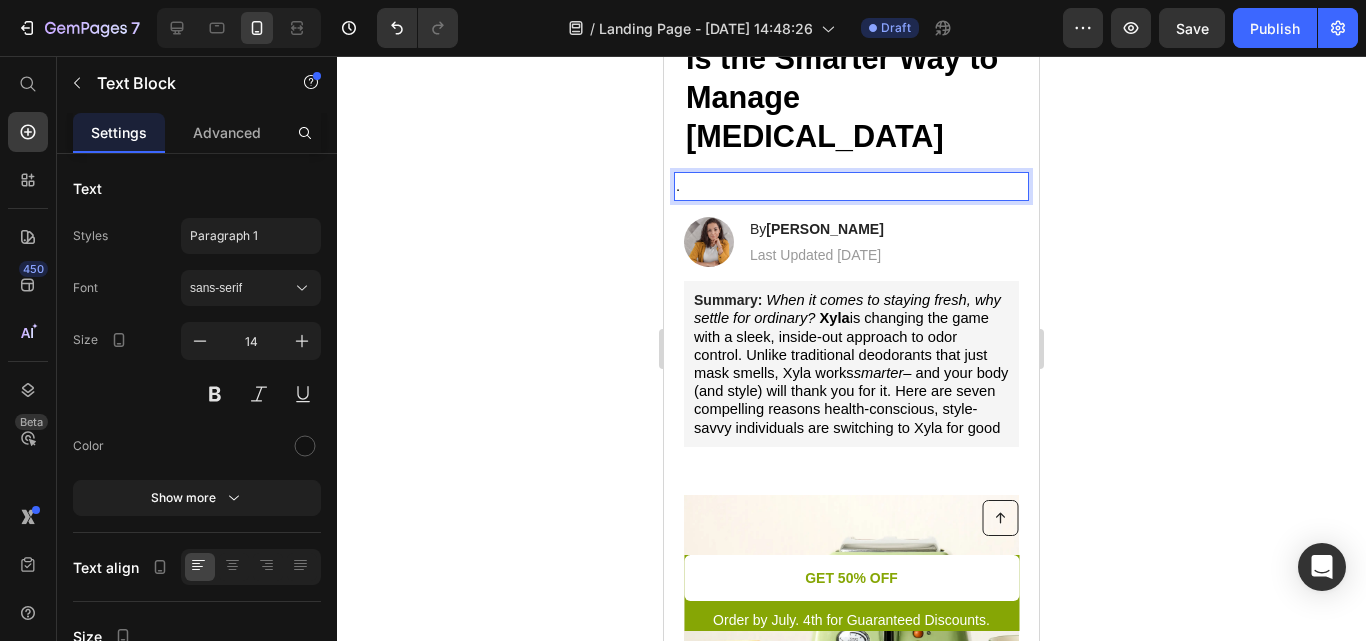 drag, startPoint x: 22, startPoint y: 94, endPoint x: 634, endPoint y: 168, distance: 616.45764 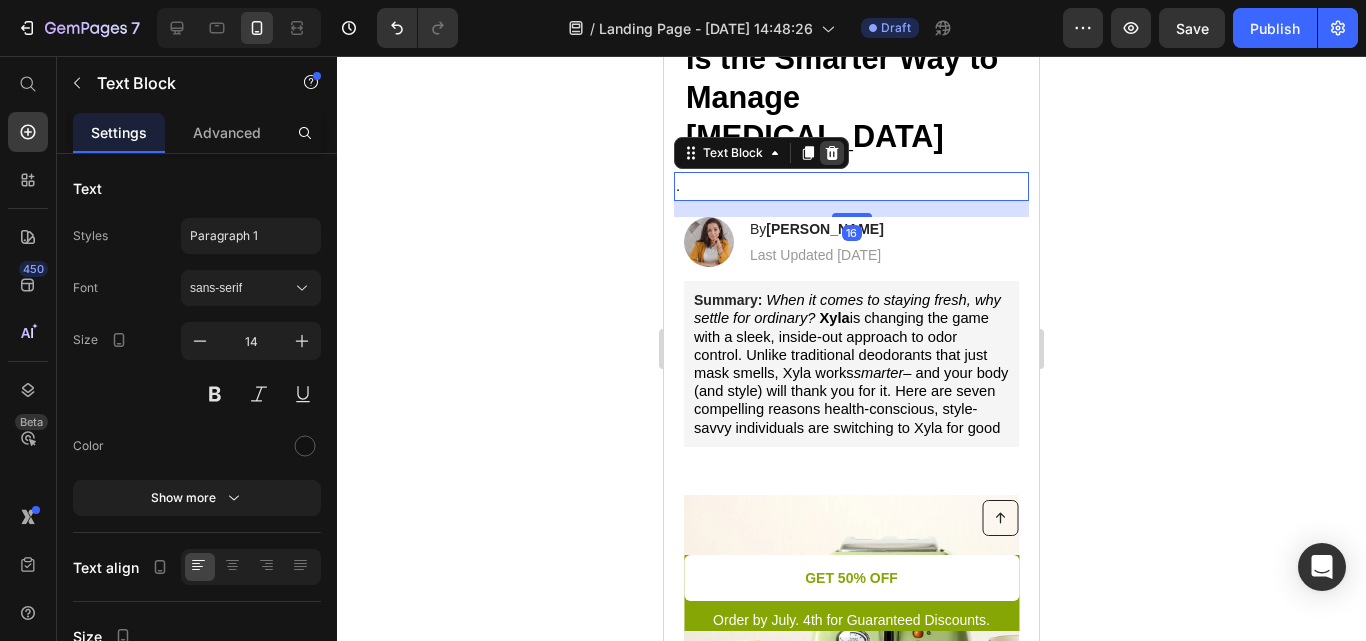 click 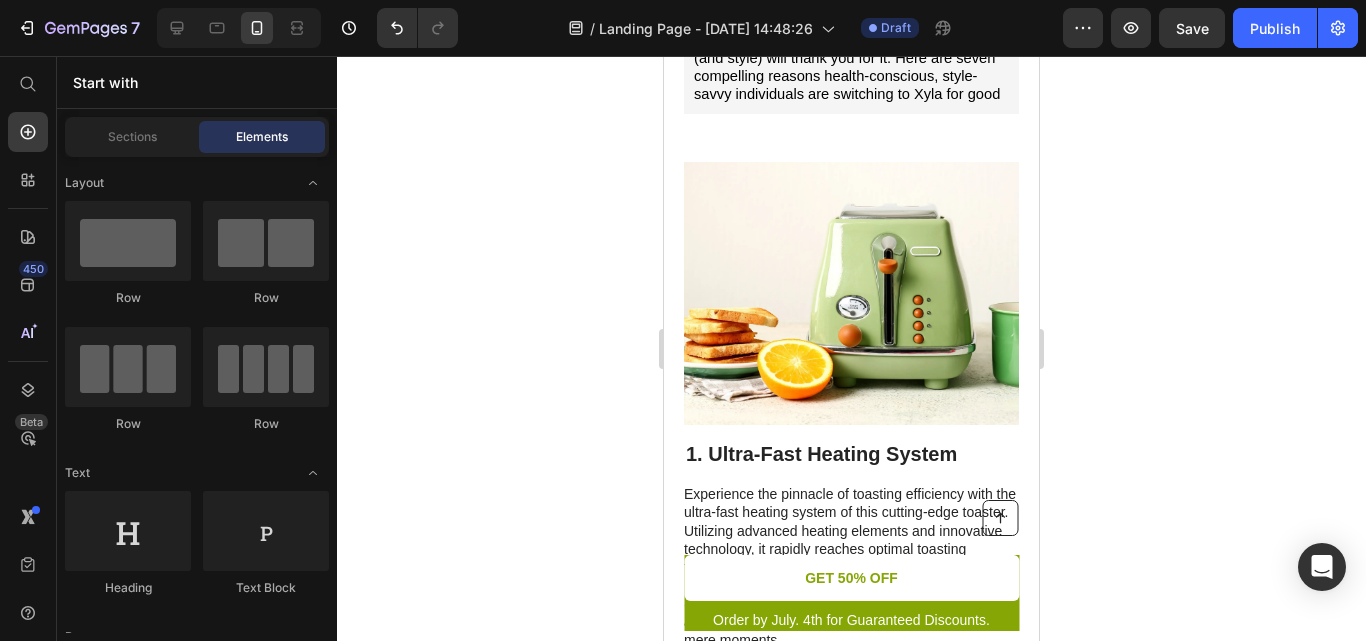 scroll, scrollTop: 393, scrollLeft: 0, axis: vertical 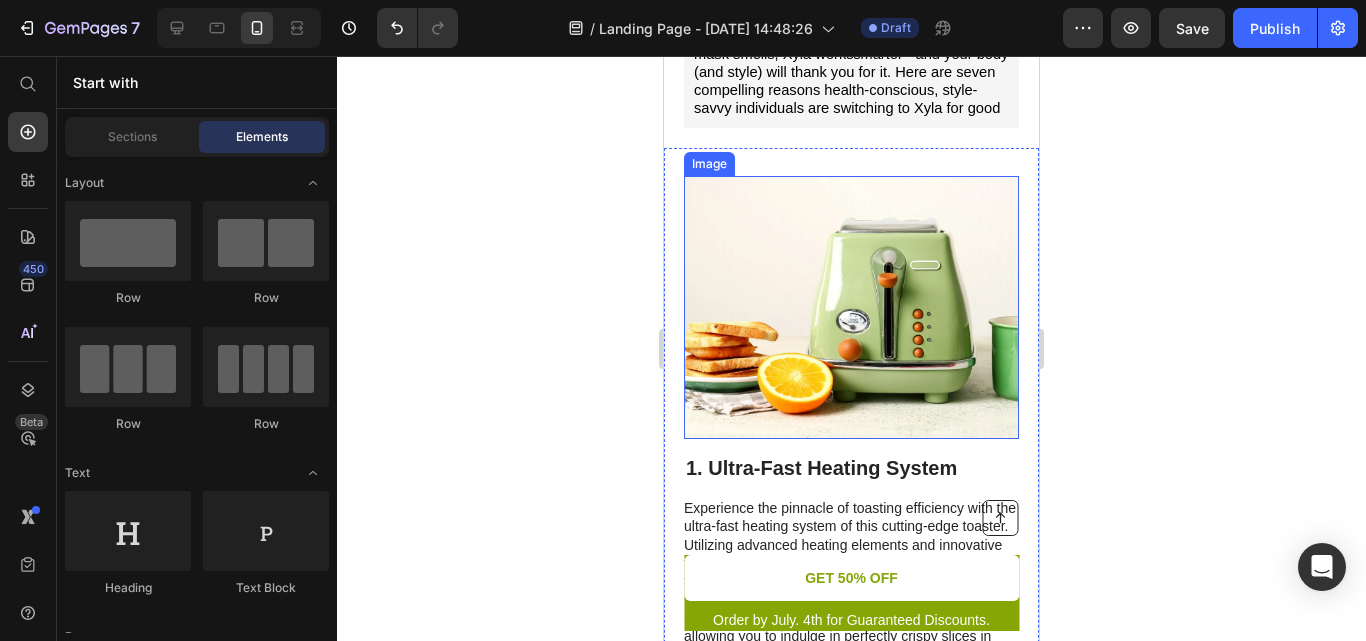 click at bounding box center (851, 308) 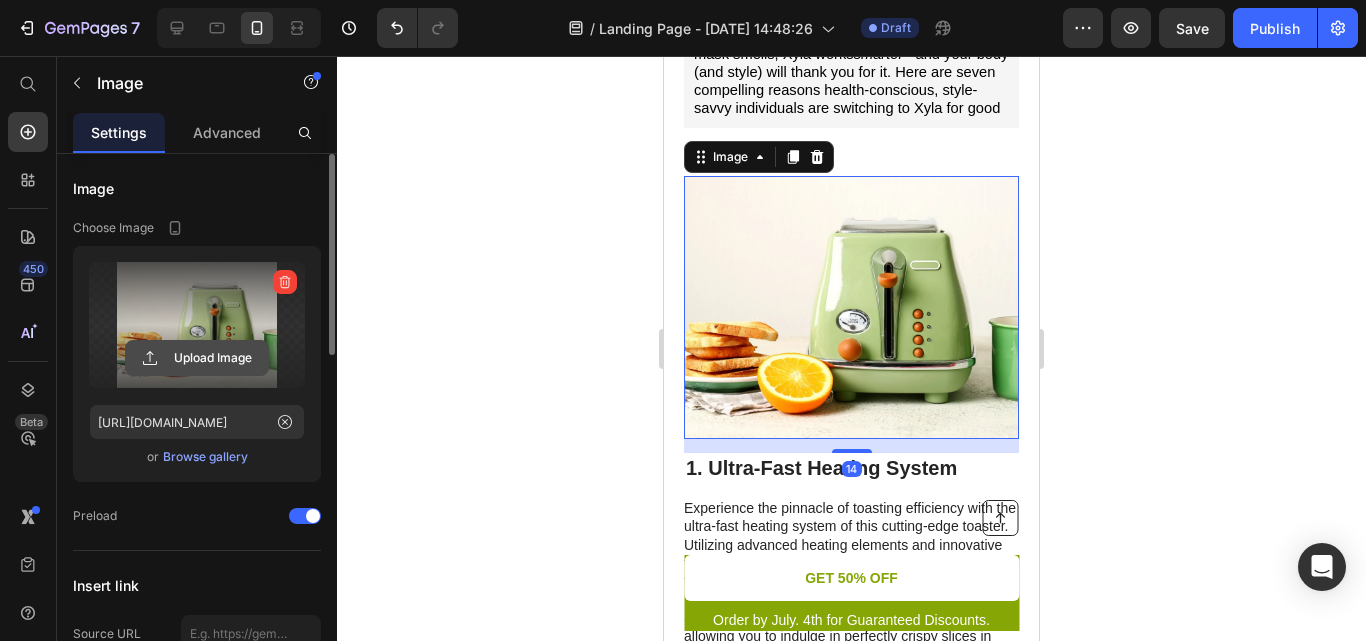 click 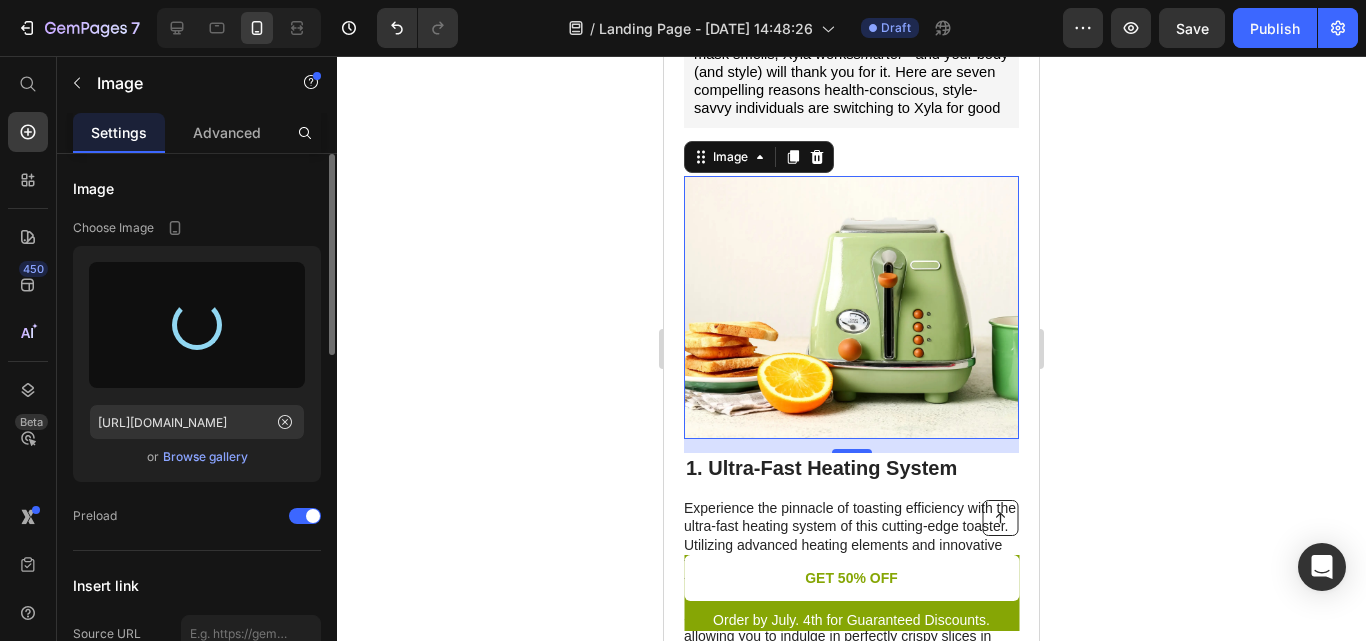 type on "[URL][DOMAIN_NAME]" 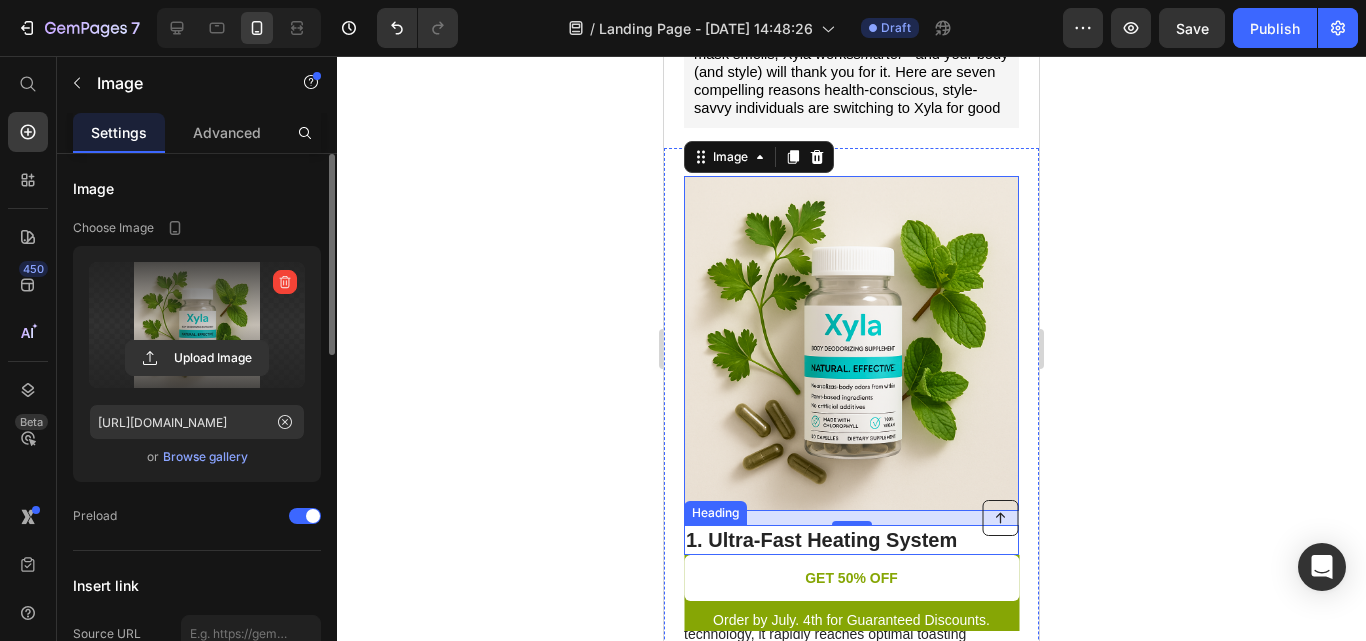 click on "1. Ultra-Fast Heating System" at bounding box center (851, 540) 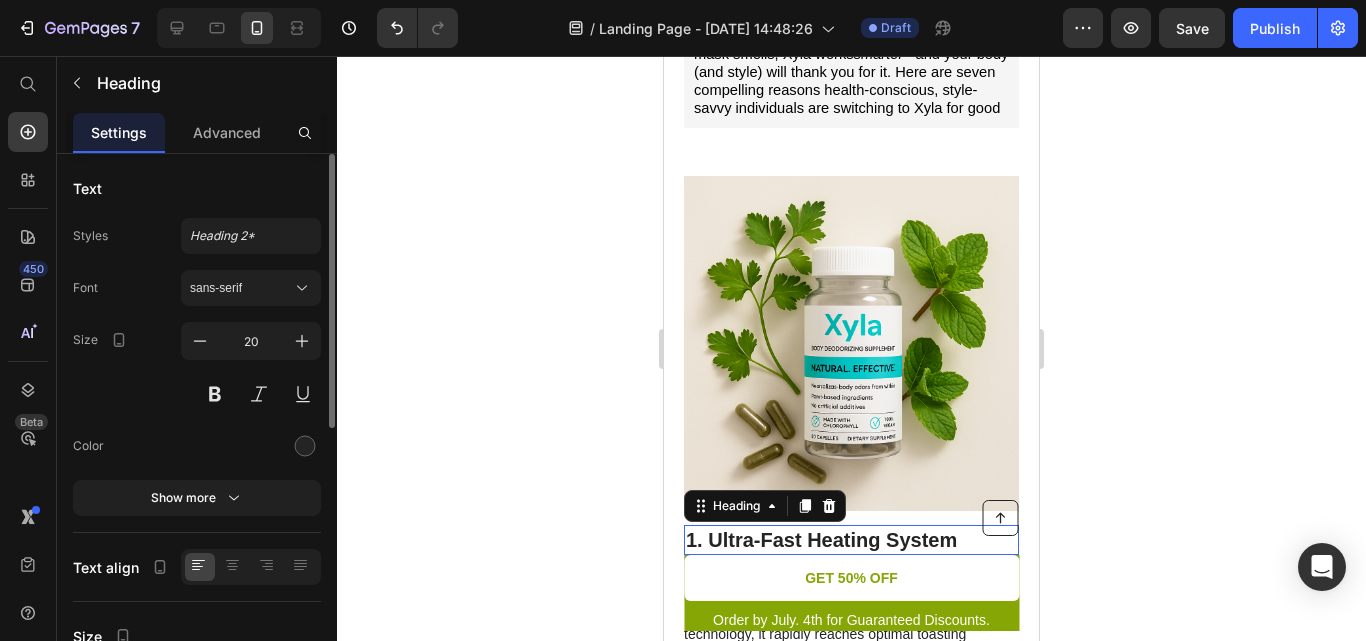 click on "1. Ultra-Fast Heating System" at bounding box center (851, 540) 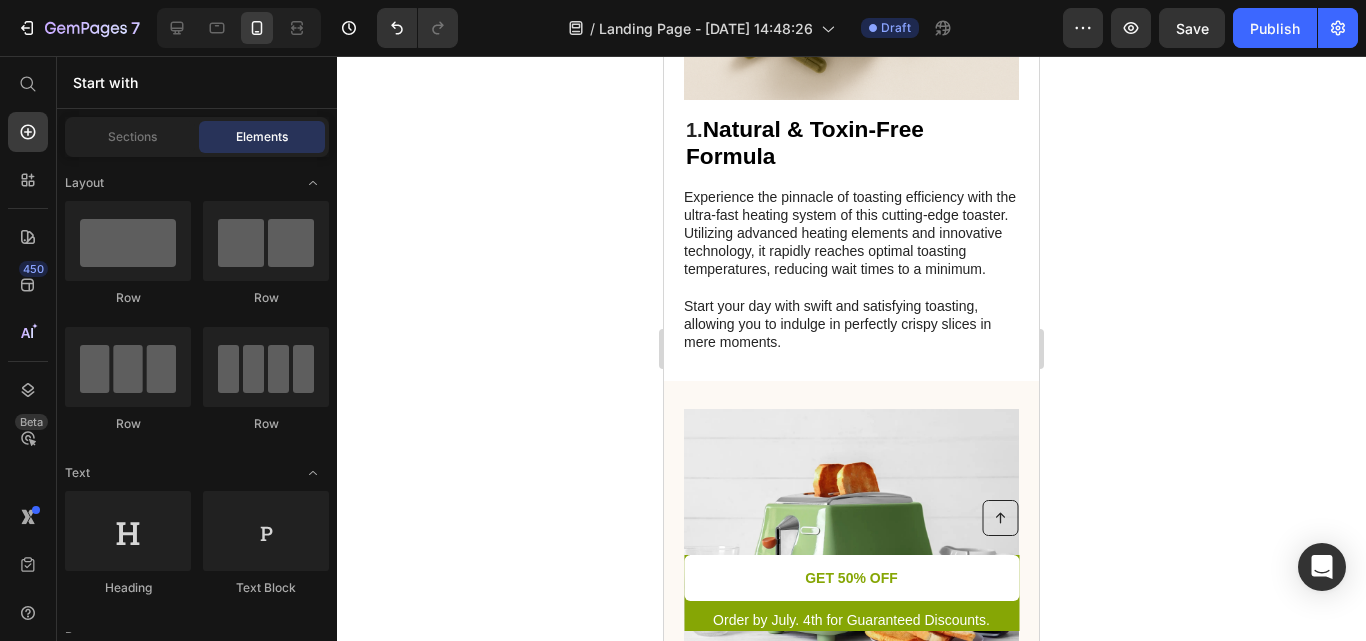 scroll, scrollTop: 857, scrollLeft: 0, axis: vertical 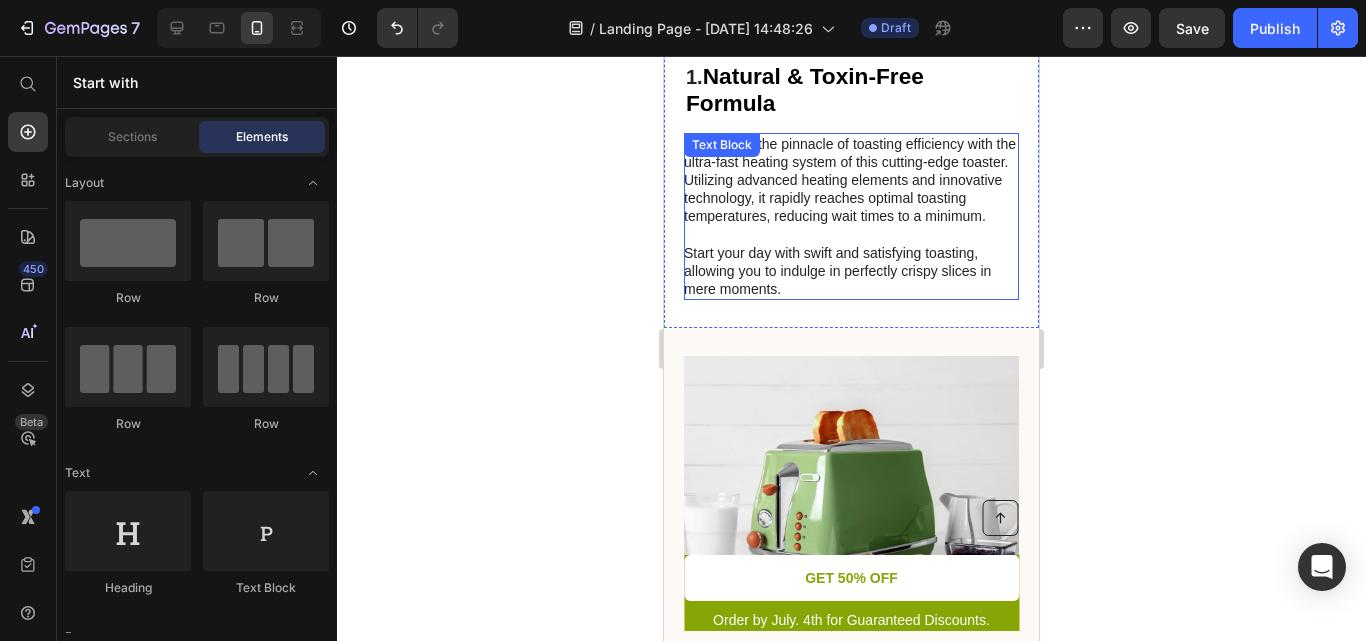 click on "Experience the pinnacle of toasting efficiency with the ultra-fast heating system of this cutting-edge toaster. Utilizing advanced heating elements and innovative technology, it rapidly reaches optimal toasting temperatures, reducing wait times to a minimum. Start your day with swift and satisfying toasting, allowing you to indulge in perfectly crispy slices in mere moments." at bounding box center [850, 217] 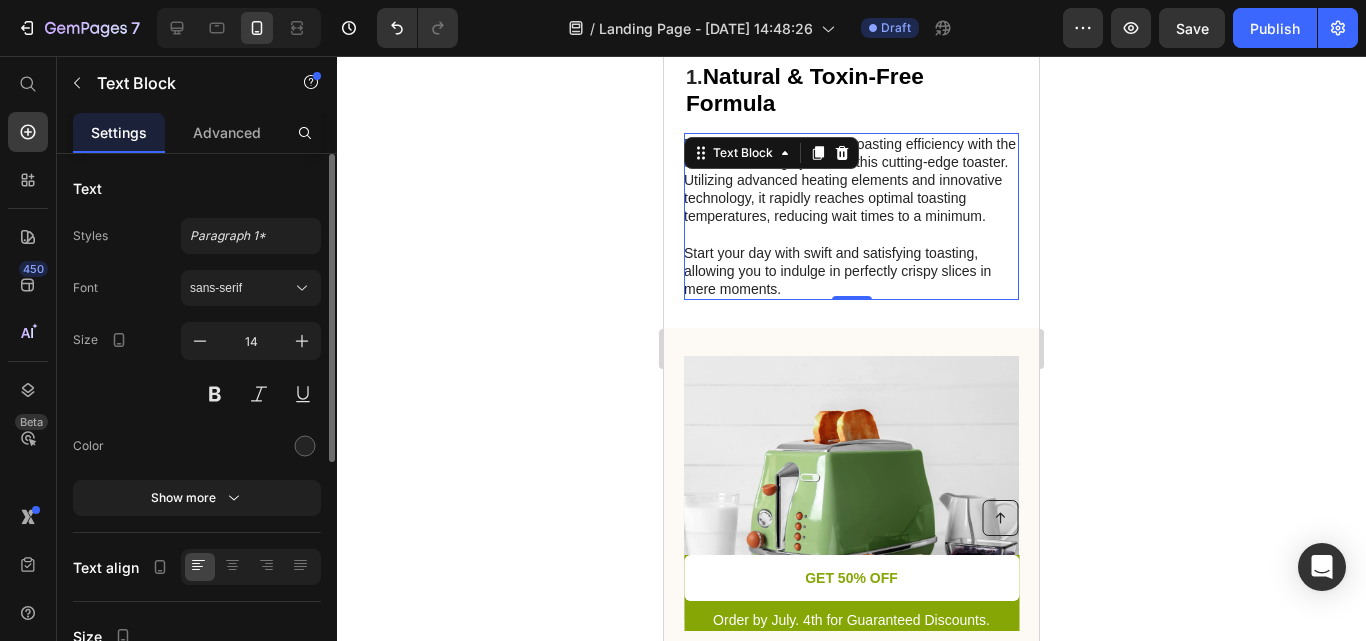 click on "Experience the pinnacle of toasting efficiency with the ultra-fast heating system of this cutting-edge toaster. Utilizing advanced heating elements and innovative technology, it rapidly reaches optimal toasting temperatures, reducing wait times to a minimum. Start your day with swift and satisfying toasting, allowing you to indulge in perfectly crispy slices in mere moments." at bounding box center [850, 217] 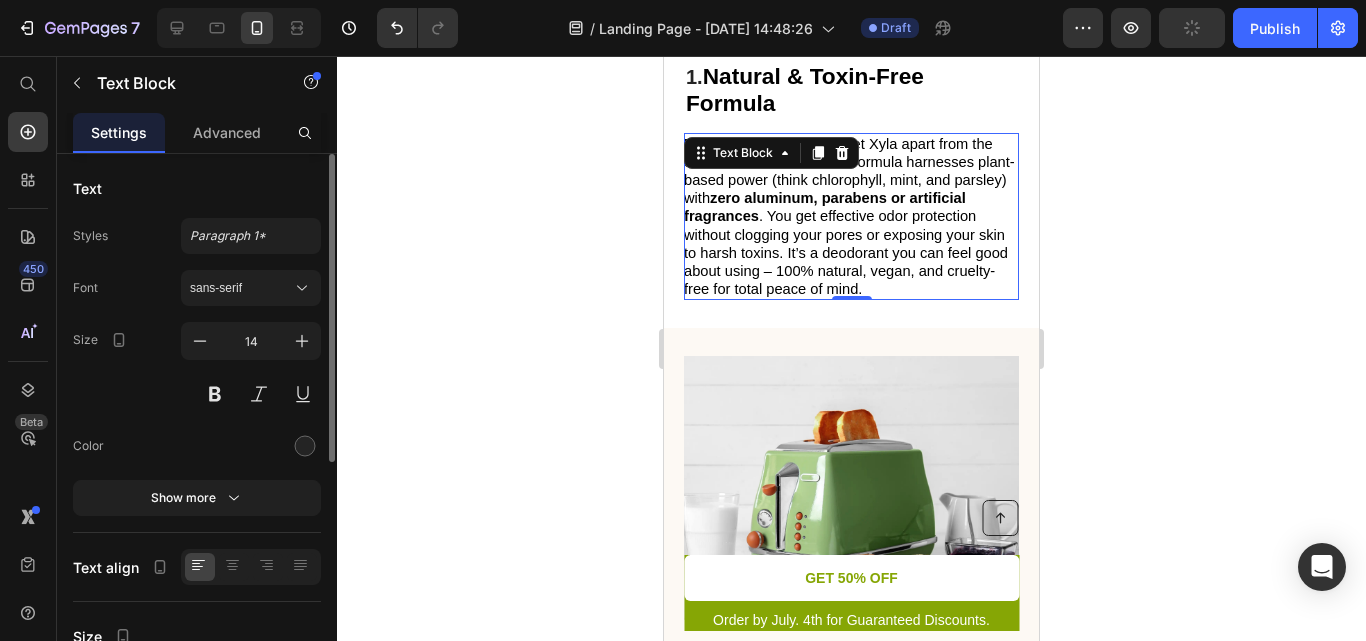click 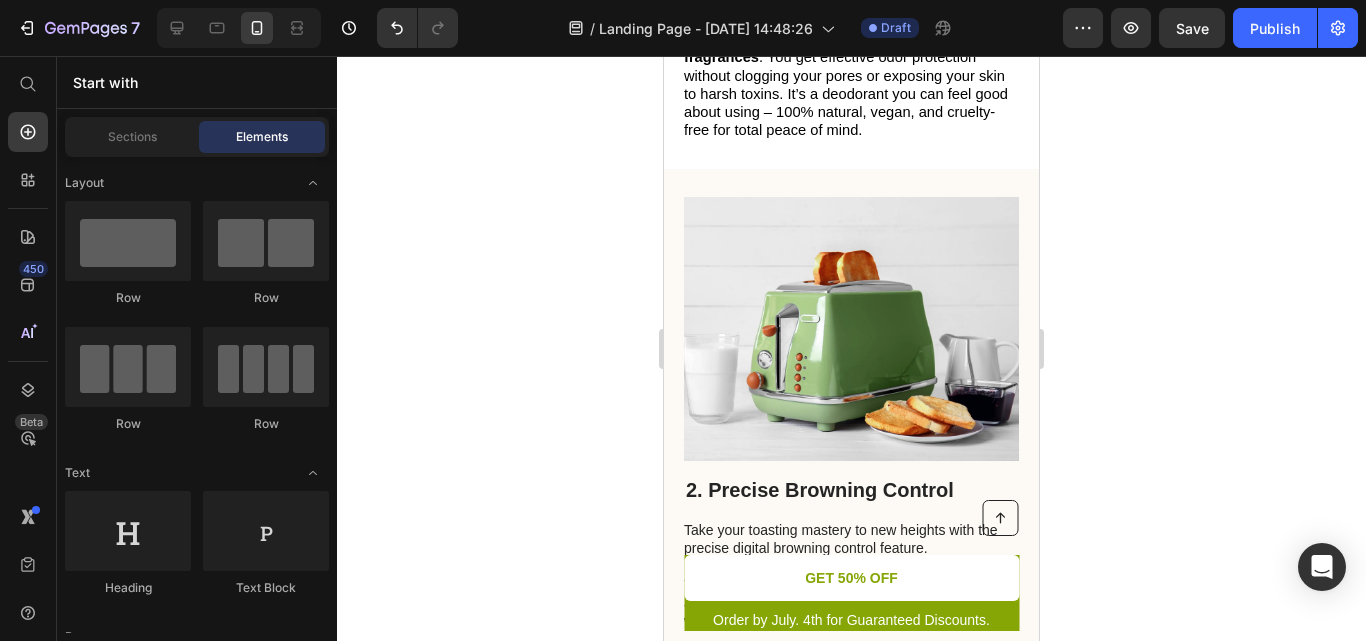 scroll, scrollTop: 1042, scrollLeft: 0, axis: vertical 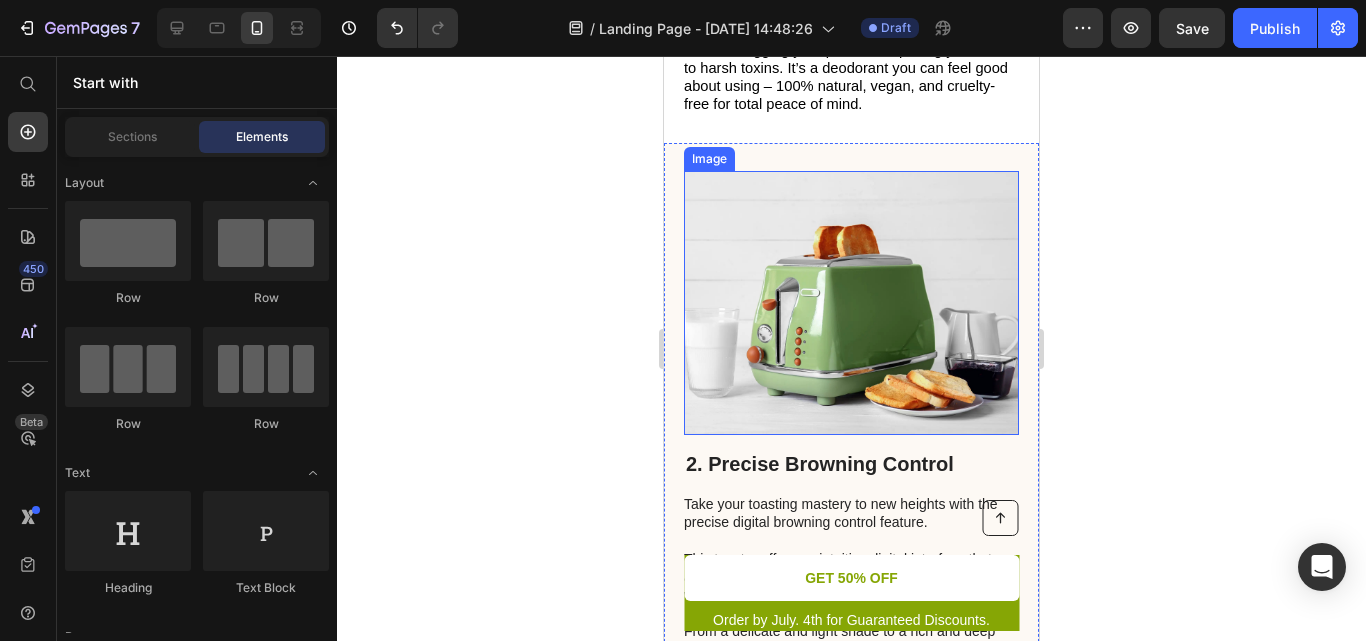 click at bounding box center [851, 303] 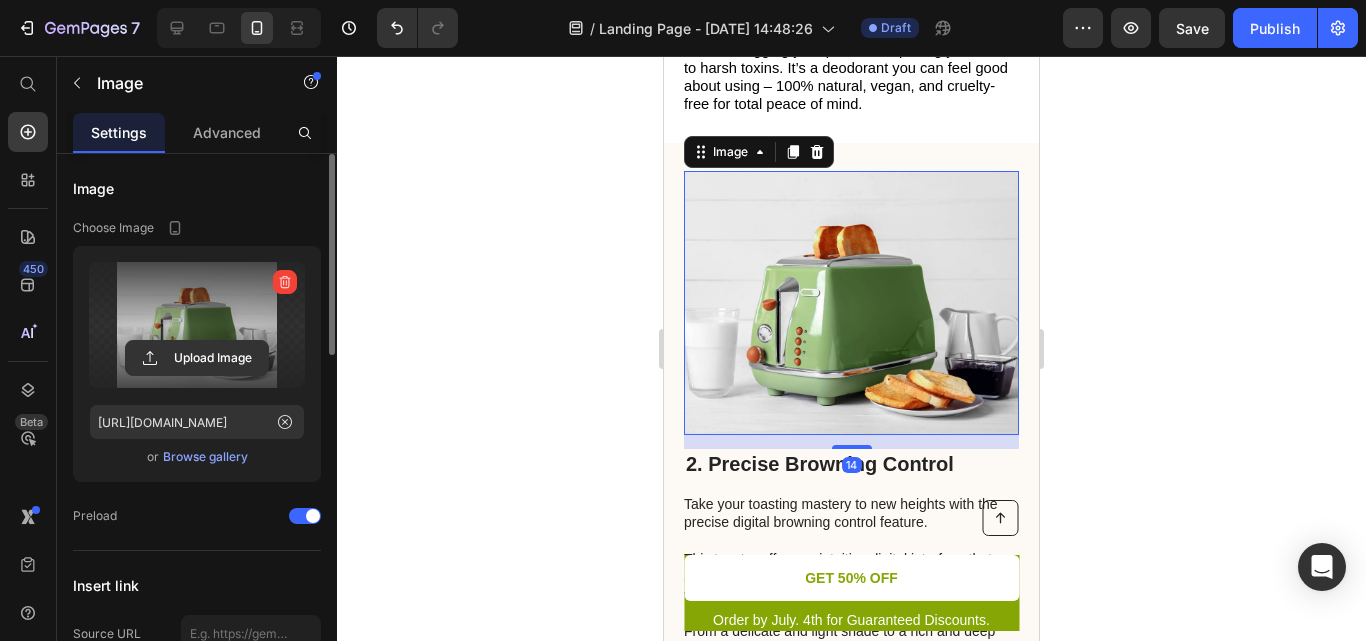 click at bounding box center [197, 325] 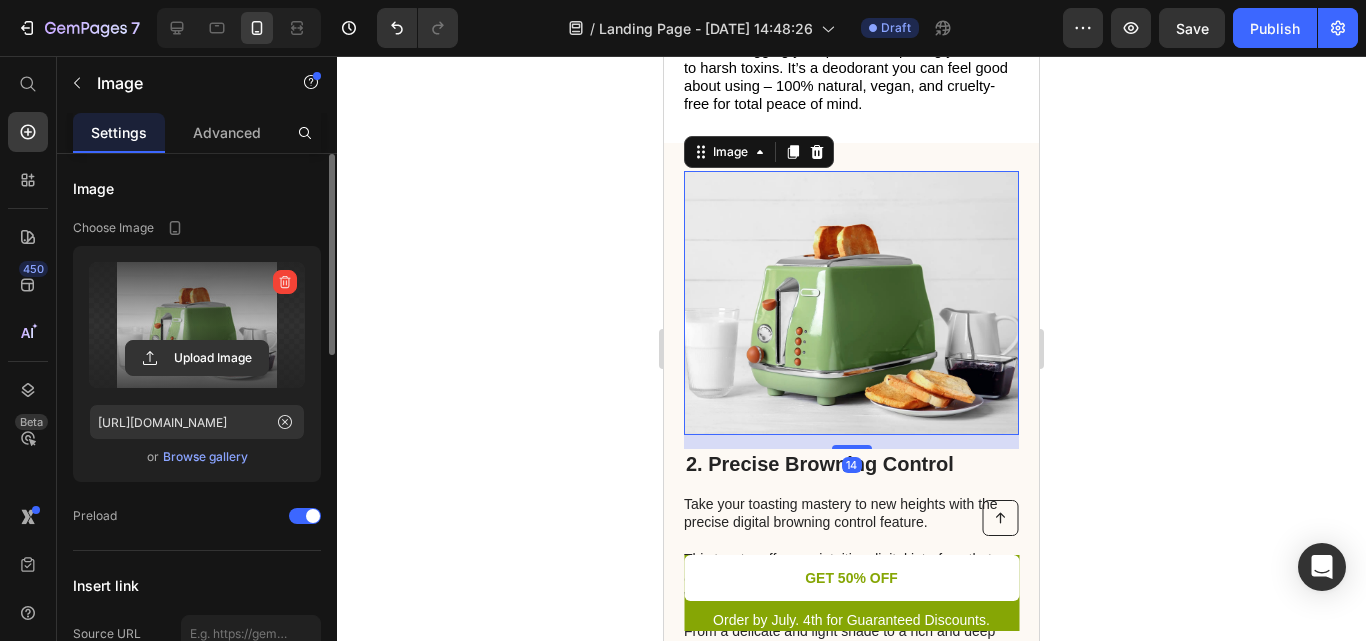 click 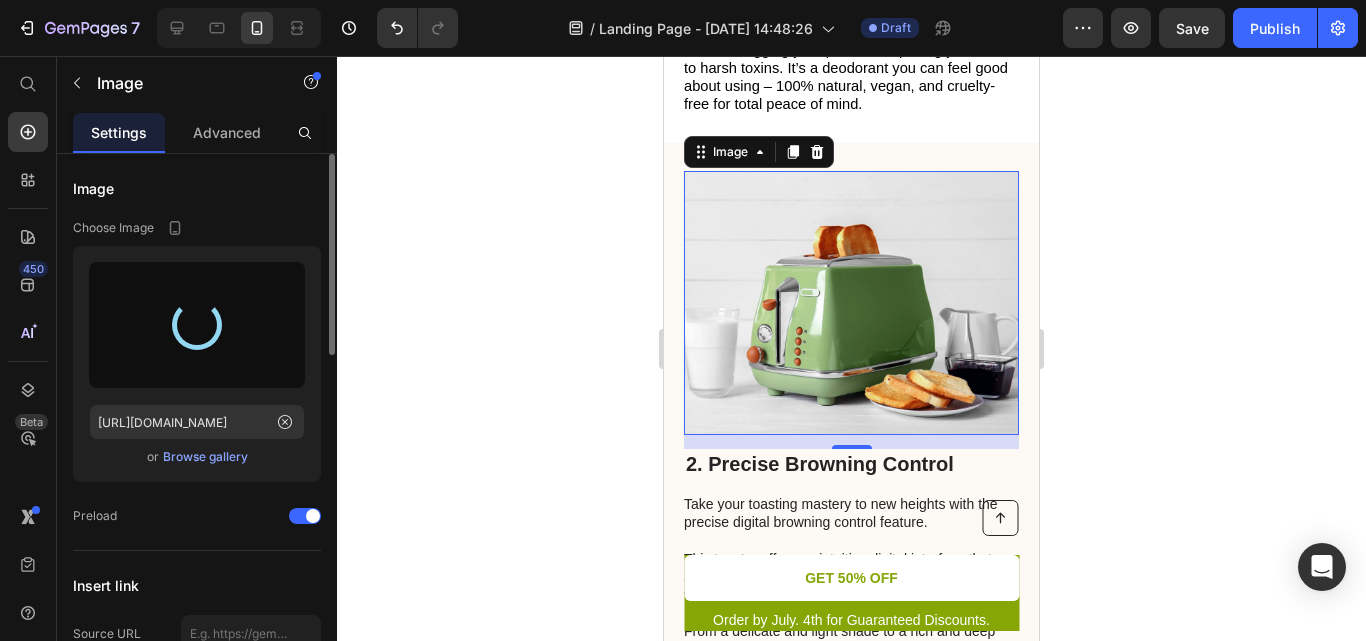 type on "[URL][DOMAIN_NAME]" 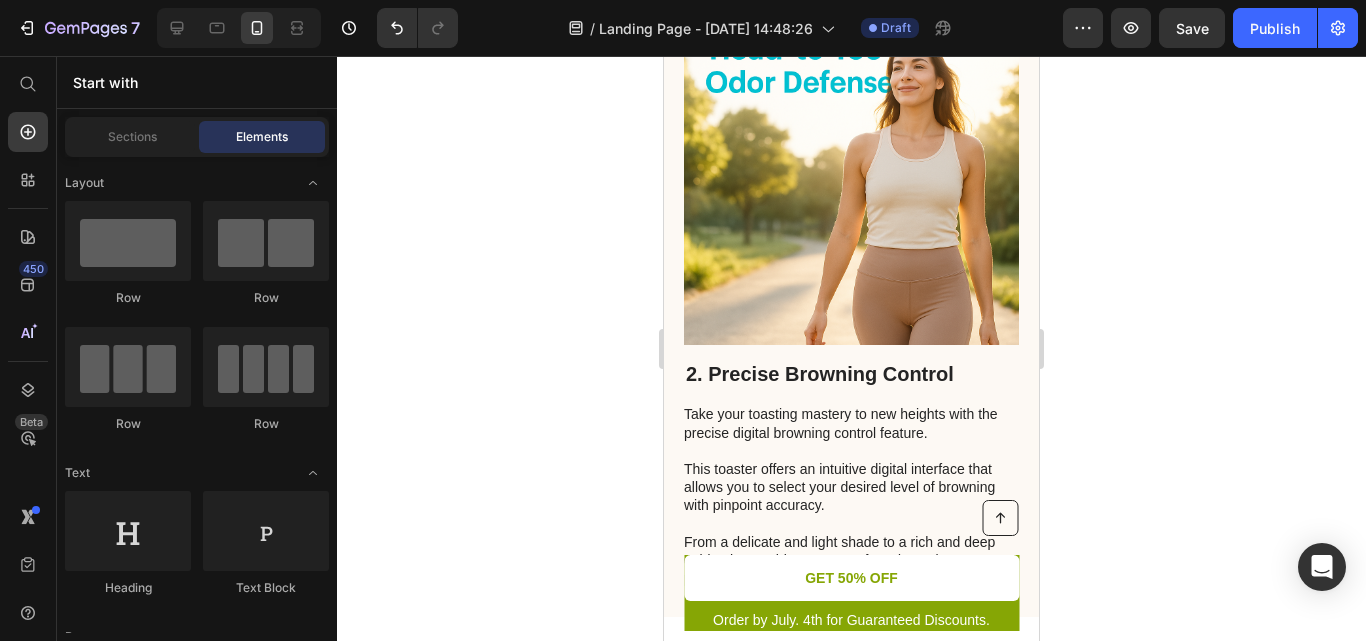 scroll, scrollTop: 1243, scrollLeft: 0, axis: vertical 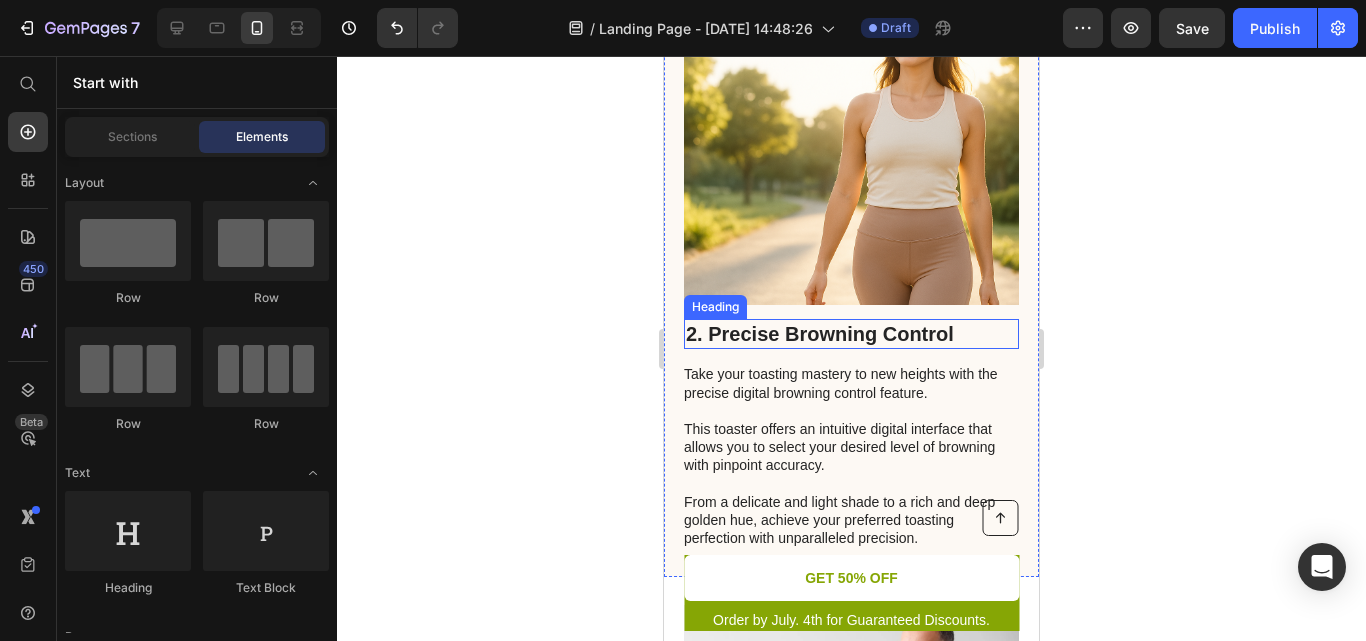 click on "2. Precise Browning Control" at bounding box center [851, 334] 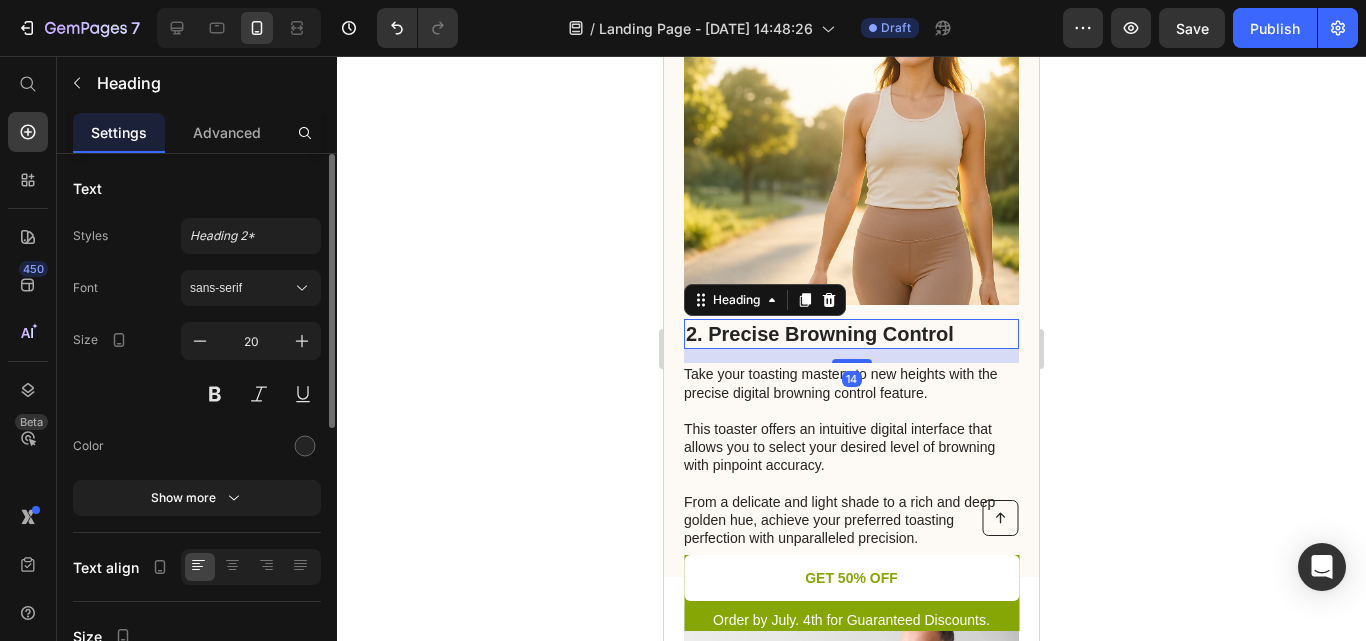 click on "2. Precise Browning Control" at bounding box center [851, 334] 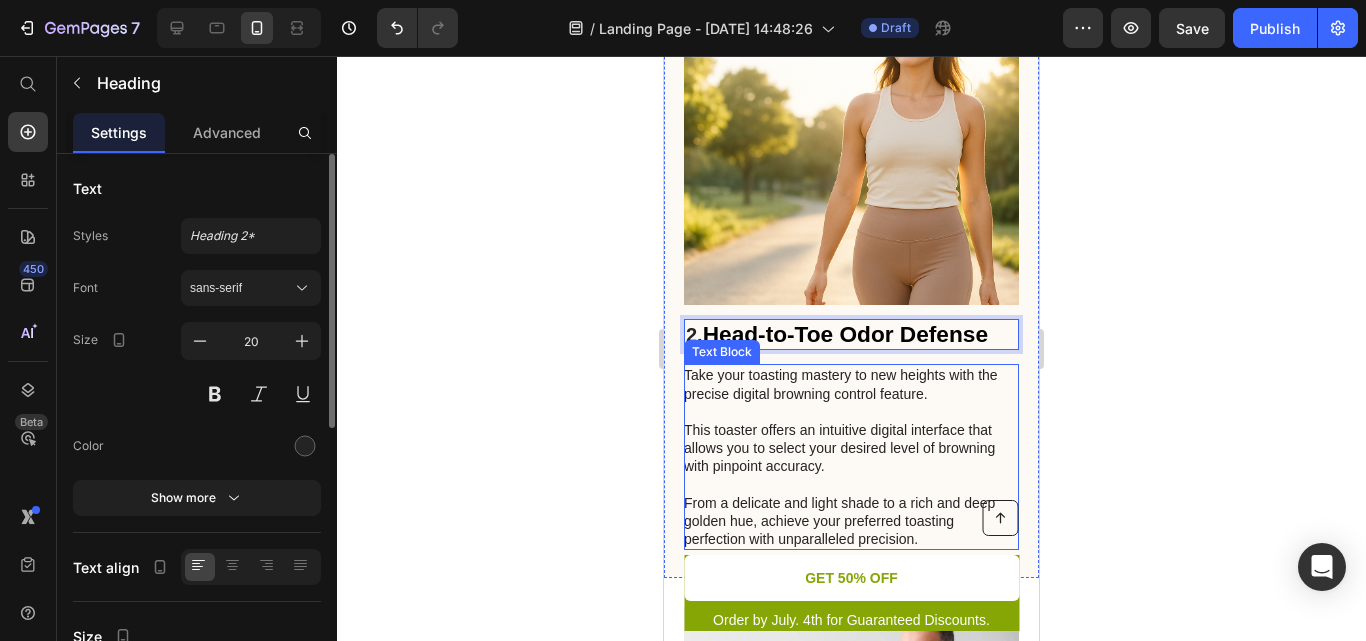 click on "Take your toasting mastery to new heights with the precise digital browning control feature. This toaster offers an intuitive digital interface that allows you to select your desired level of browning with pinpoint accuracy.  From a delicate and light shade to a rich and deep golden hue, achieve your preferred toasting perfection with unparalleled precision." at bounding box center [850, 457] 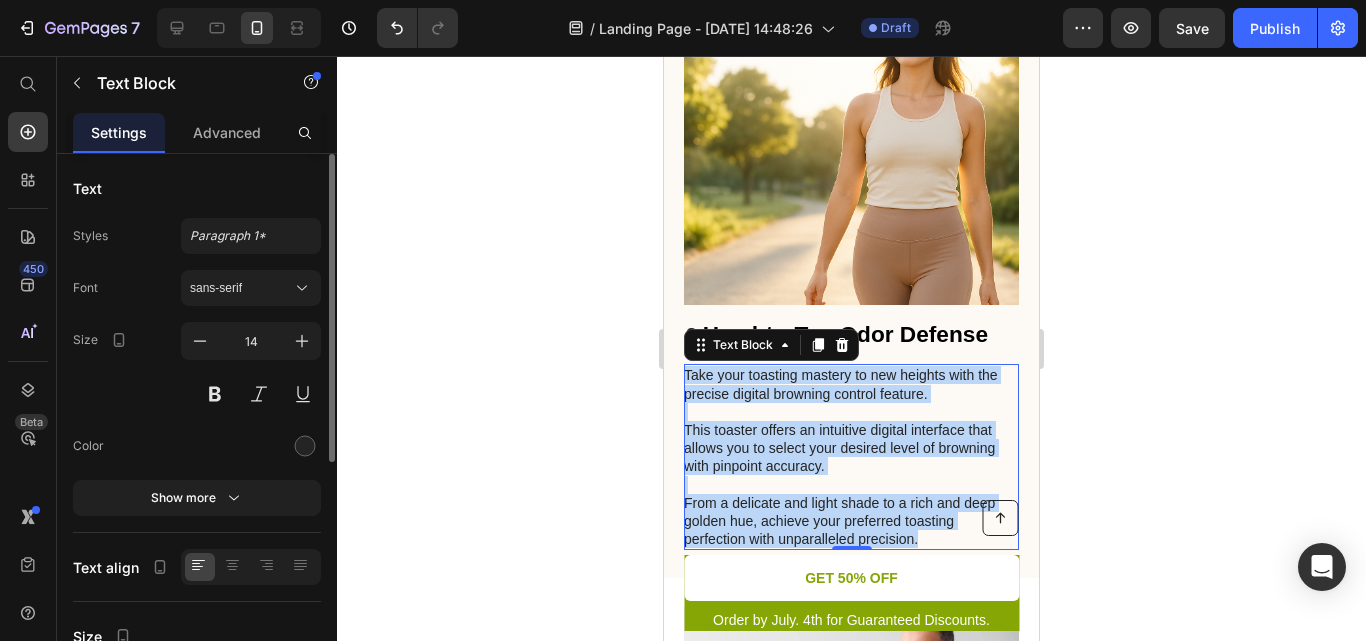 drag, startPoint x: 924, startPoint y: 508, endPoint x: 687, endPoint y: 342, distance: 289.35272 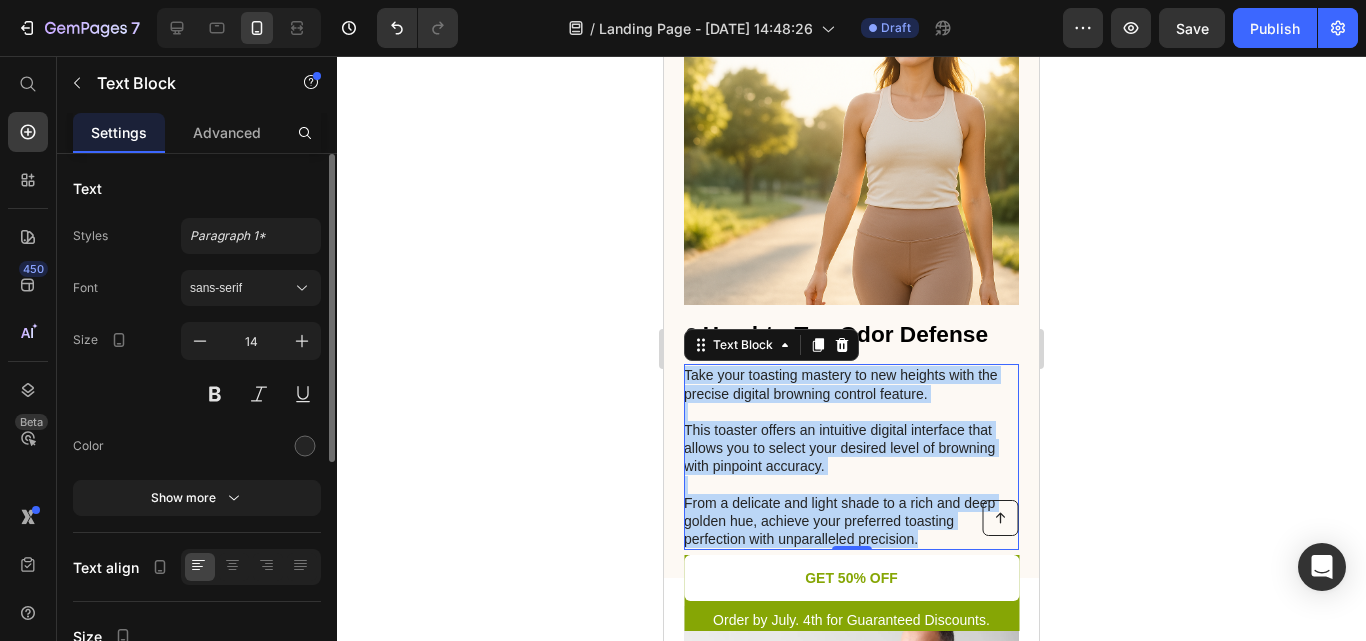 click on "Take your toasting mastery to new heights with the precise digital browning control feature. This toaster offers an intuitive digital interface that allows you to select your desired level of browning with pinpoint accuracy.  From a delicate and light shade to a rich and deep golden hue, achieve your preferred toasting perfection with unparalleled precision." at bounding box center [850, 457] 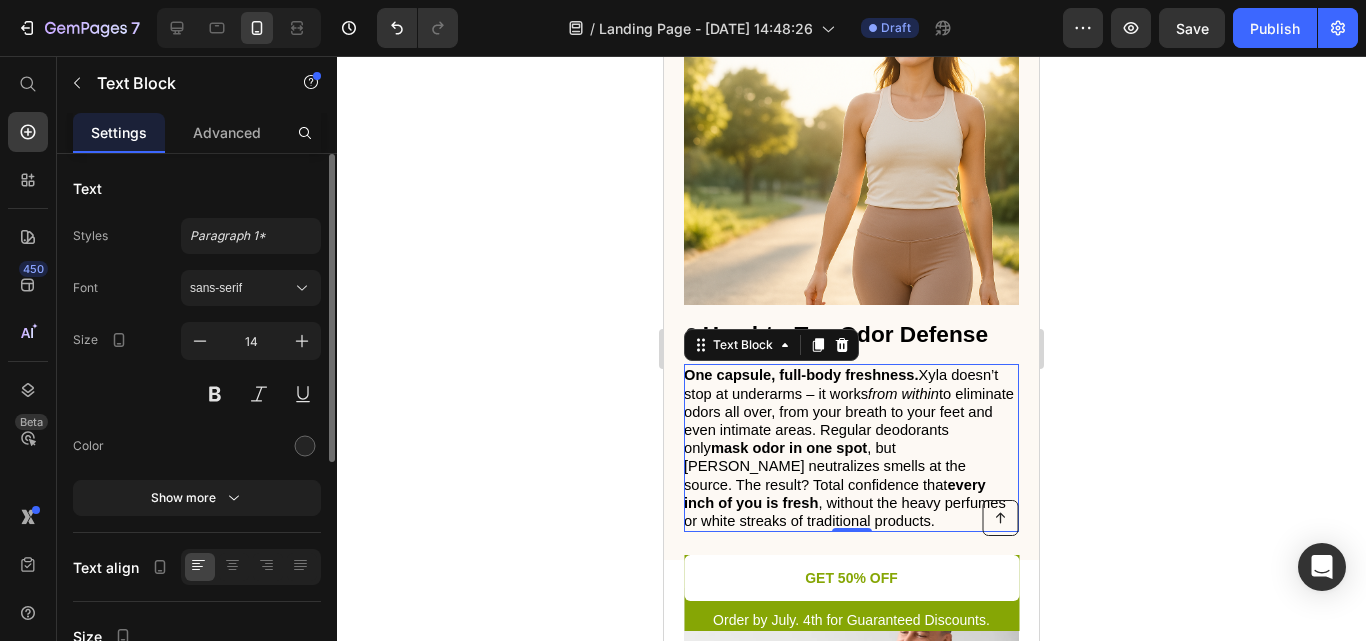click 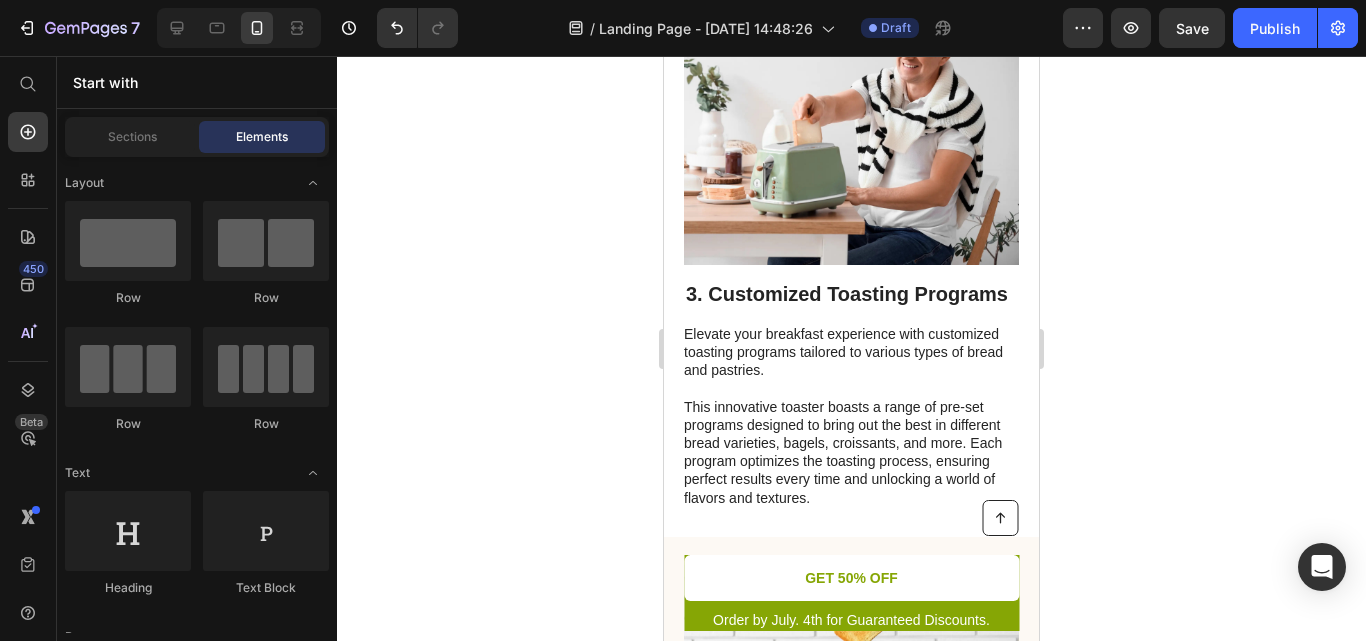 scroll, scrollTop: 1857, scrollLeft: 0, axis: vertical 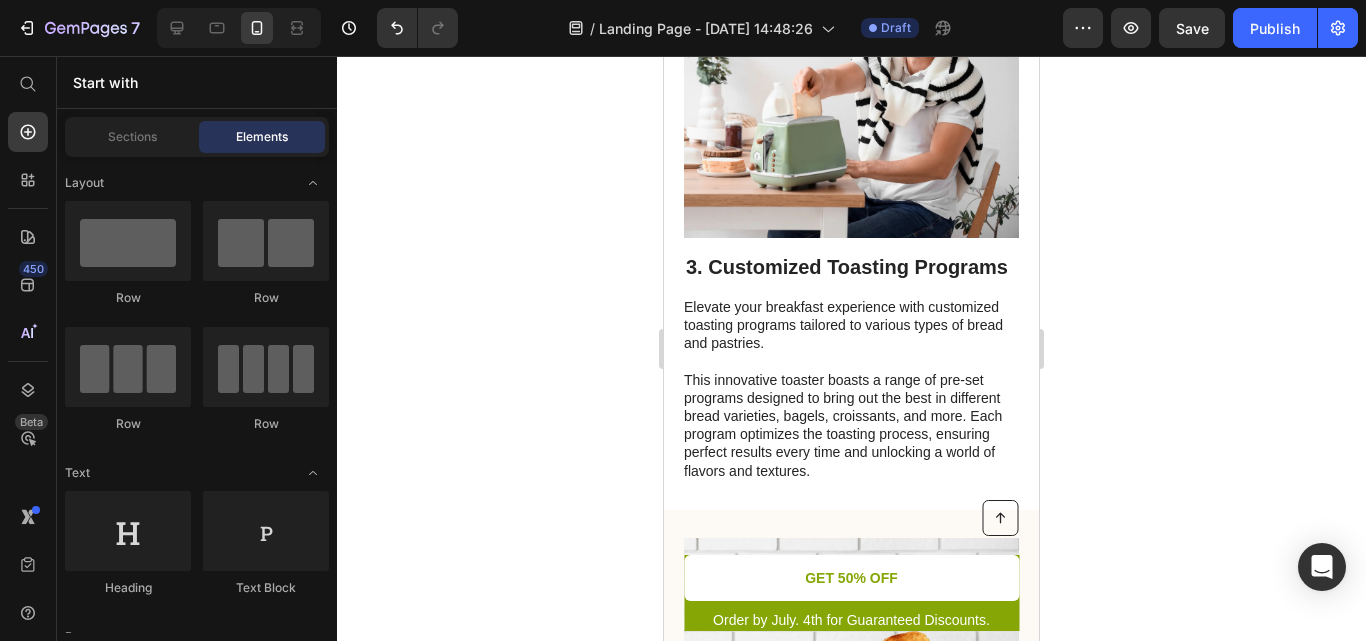 drag, startPoint x: 1031, startPoint y: 198, endPoint x: 1705, endPoint y: 300, distance: 681.67444 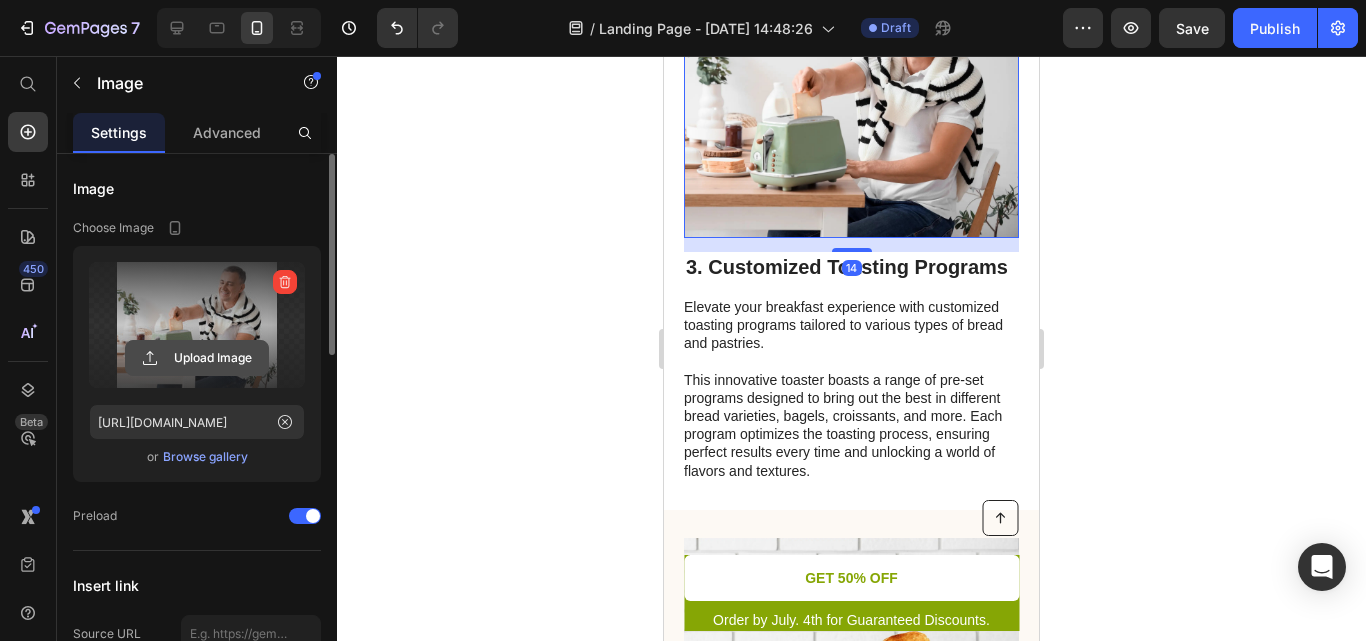 click 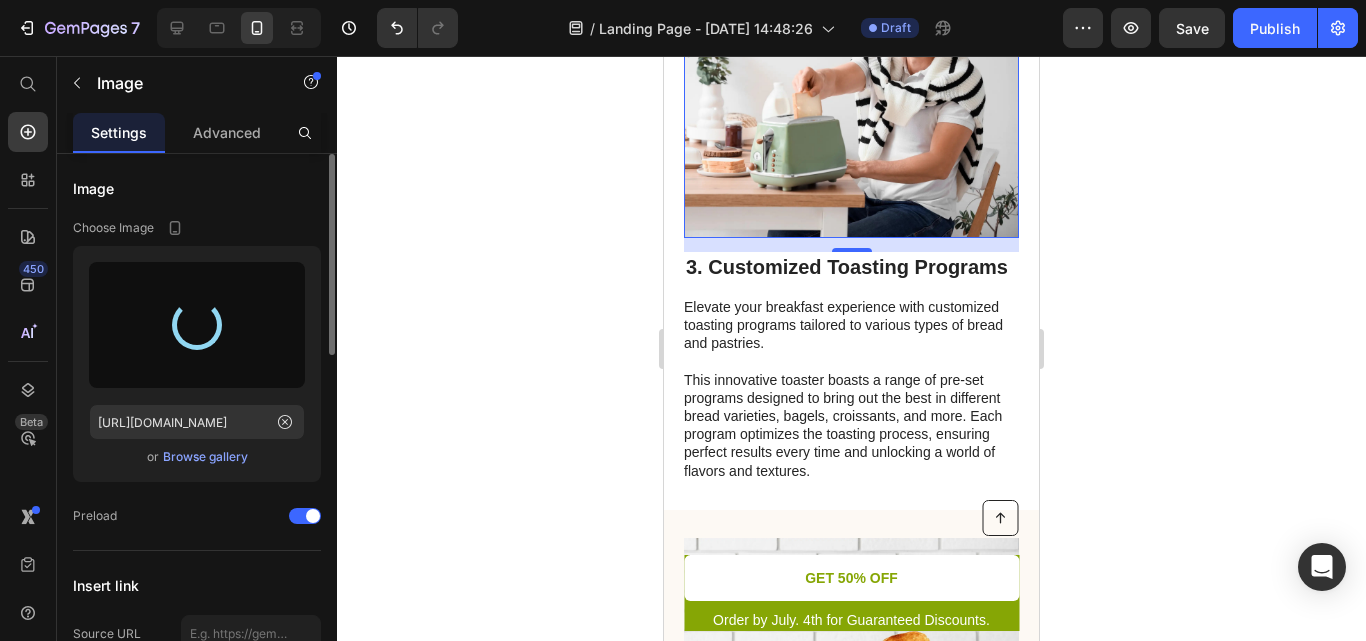 type on "[URL][DOMAIN_NAME]" 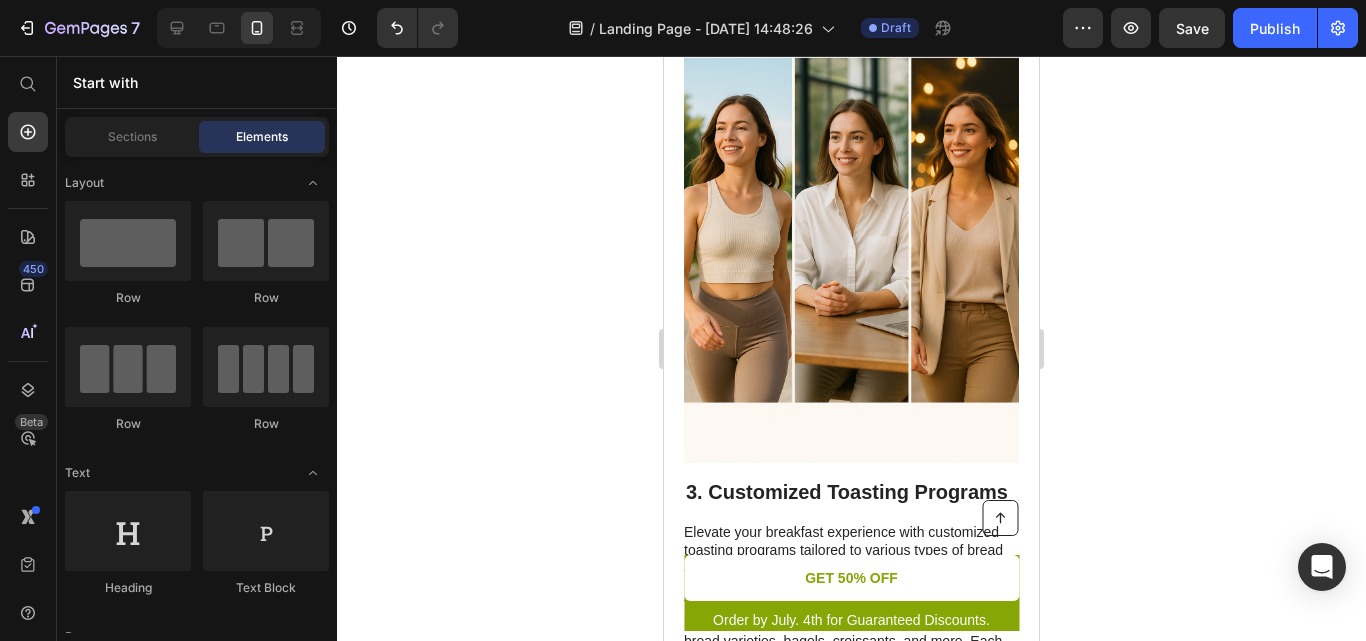 scroll, scrollTop: 1884, scrollLeft: 0, axis: vertical 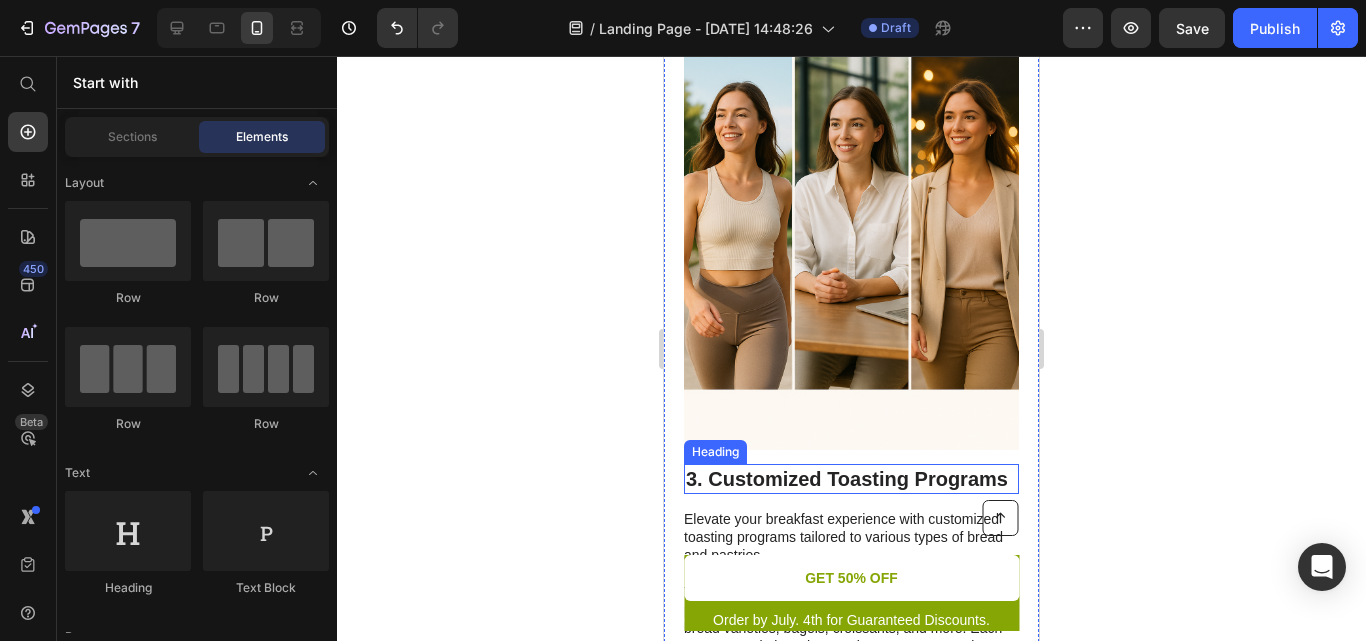 click on "3. Customized Toasting Programs" at bounding box center (851, 479) 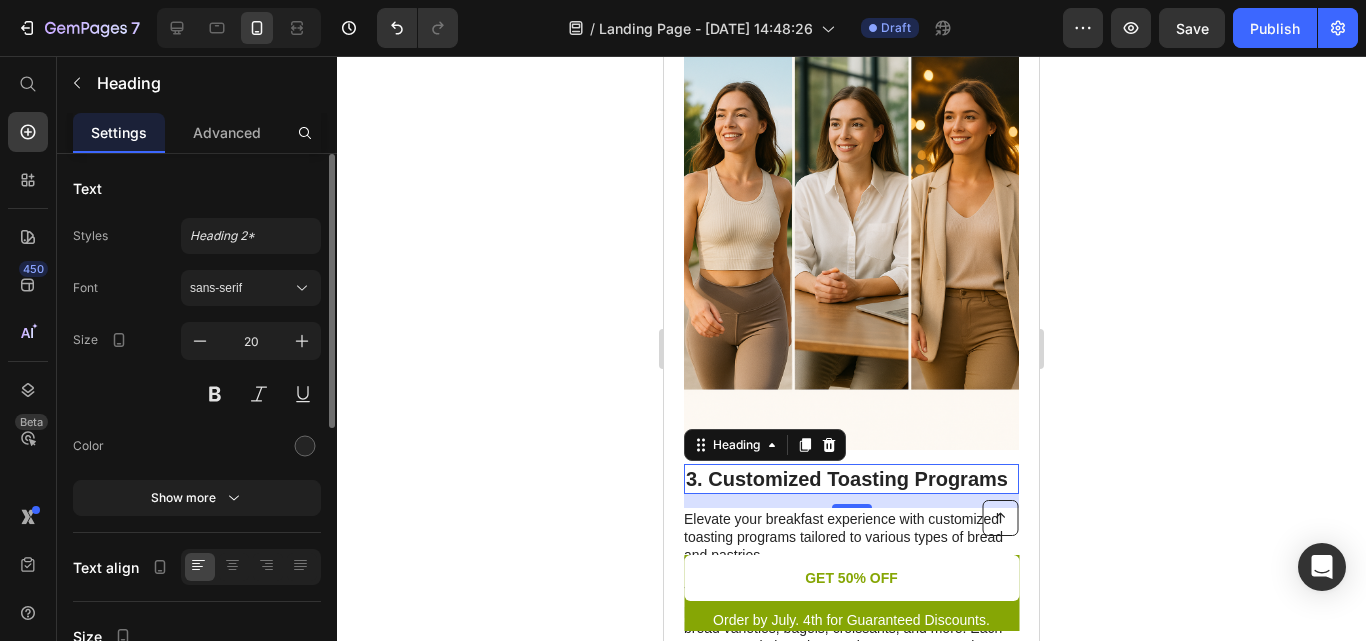 click on "3. Customized Toasting Programs" at bounding box center [851, 479] 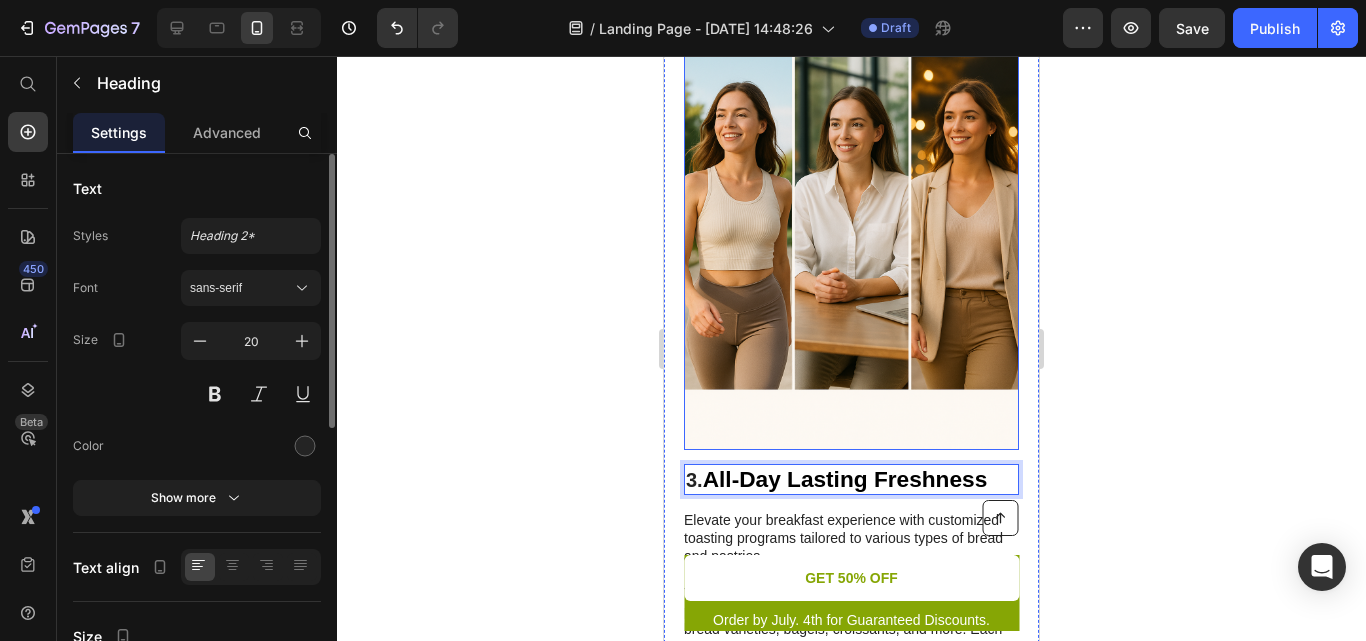 click at bounding box center [851, 198] 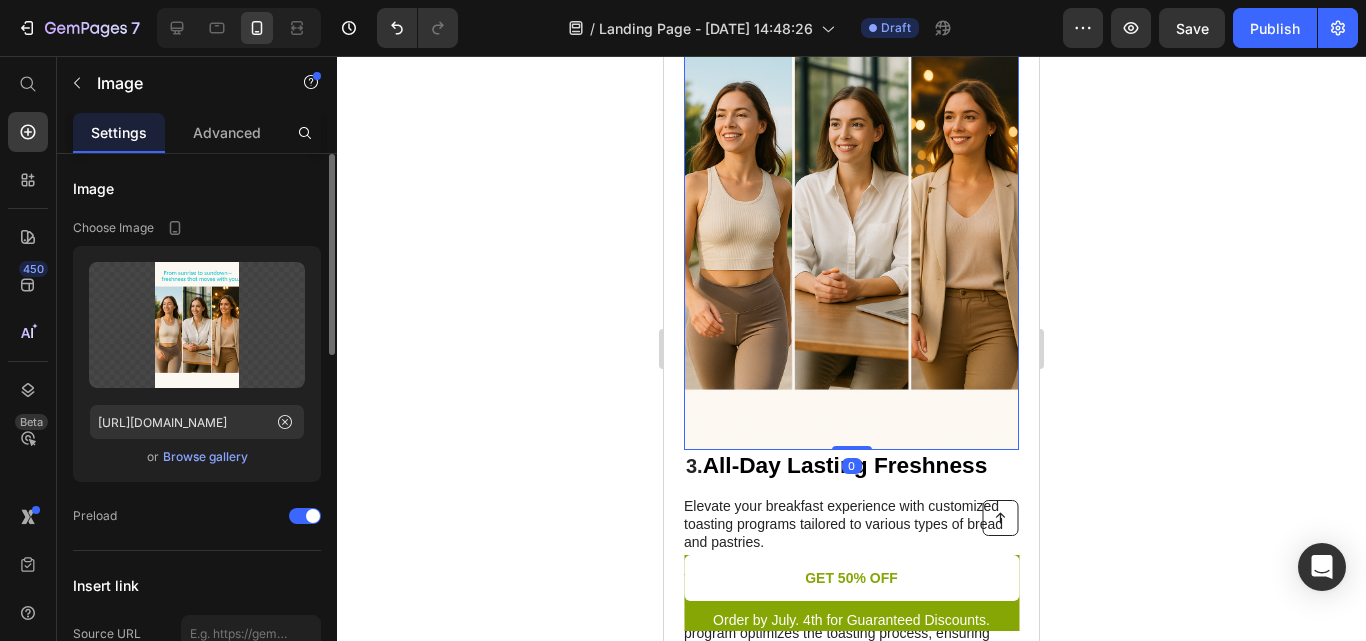 drag, startPoint x: 841, startPoint y: 407, endPoint x: 836, endPoint y: 379, distance: 28.442924 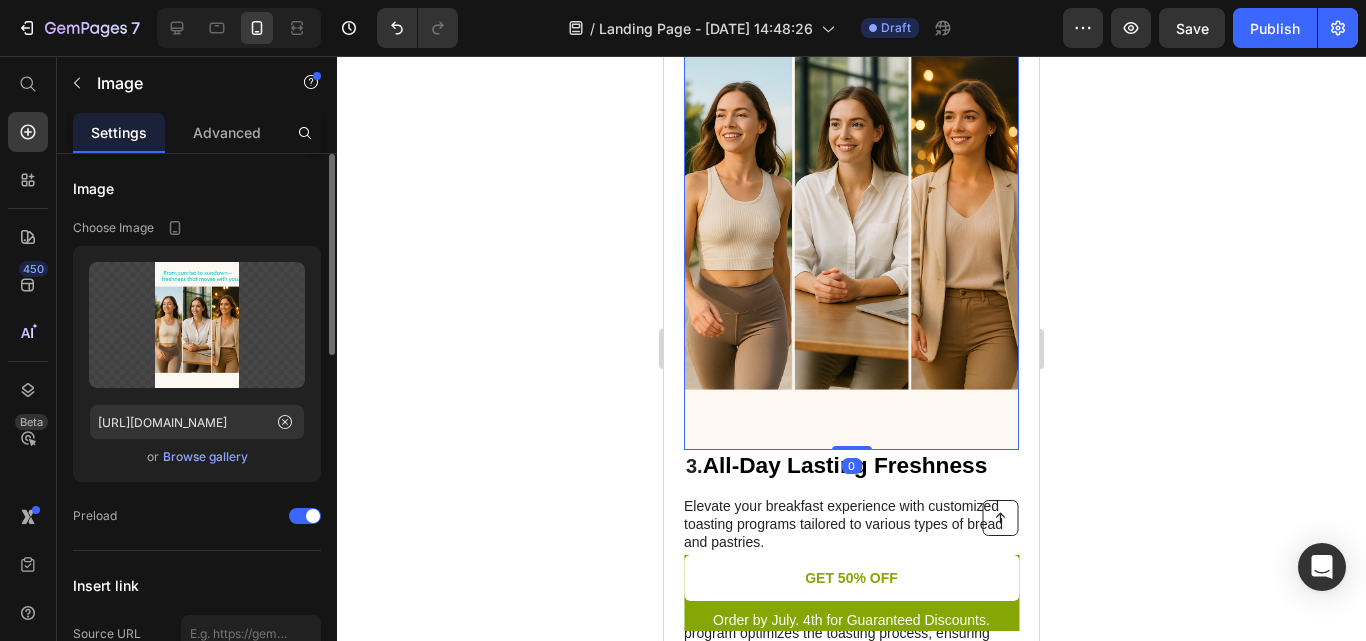 click 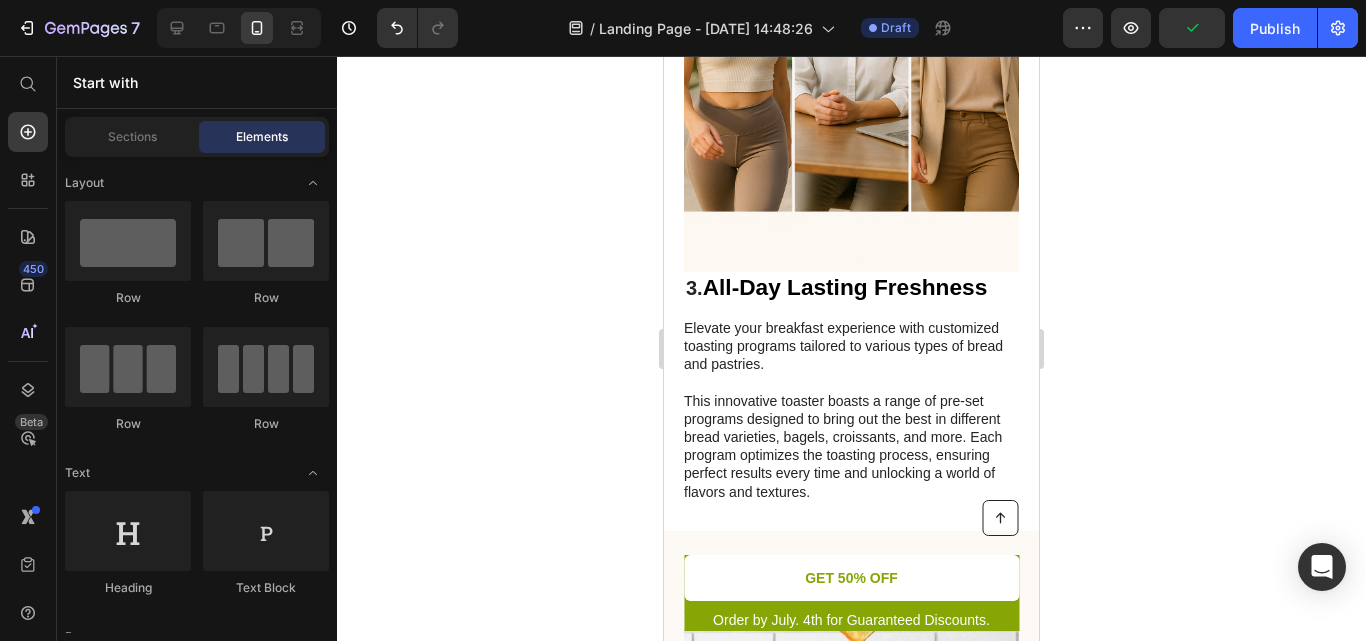 scroll, scrollTop: 2021, scrollLeft: 0, axis: vertical 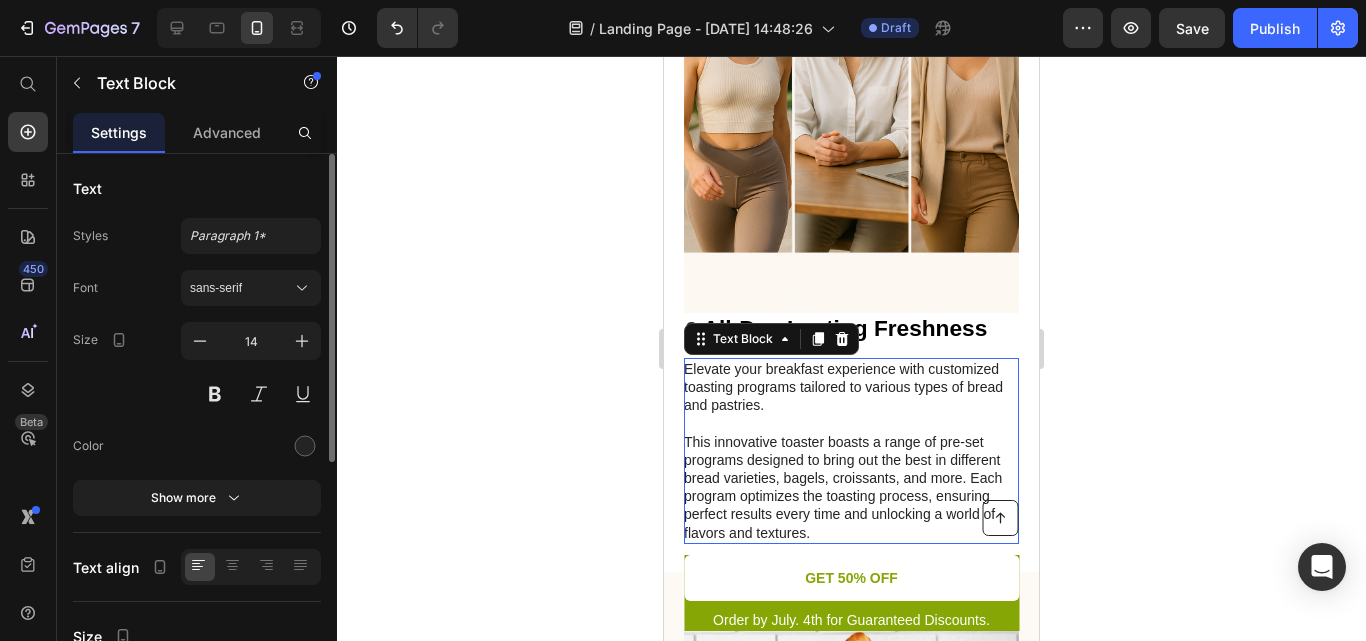 click on "Elevate your breakfast experience with customized toasting programs tailored to various types of bread and pastries." at bounding box center [850, 387] 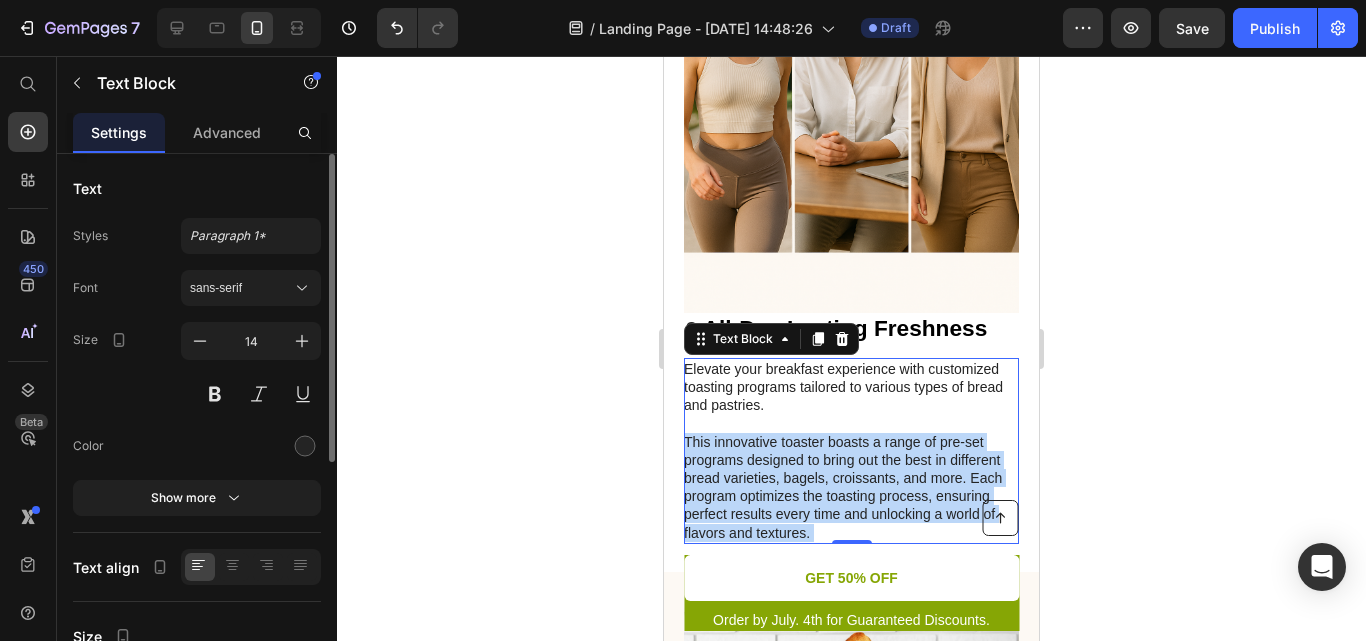 drag, startPoint x: 863, startPoint y: 477, endPoint x: 740, endPoint y: 424, distance: 133.93282 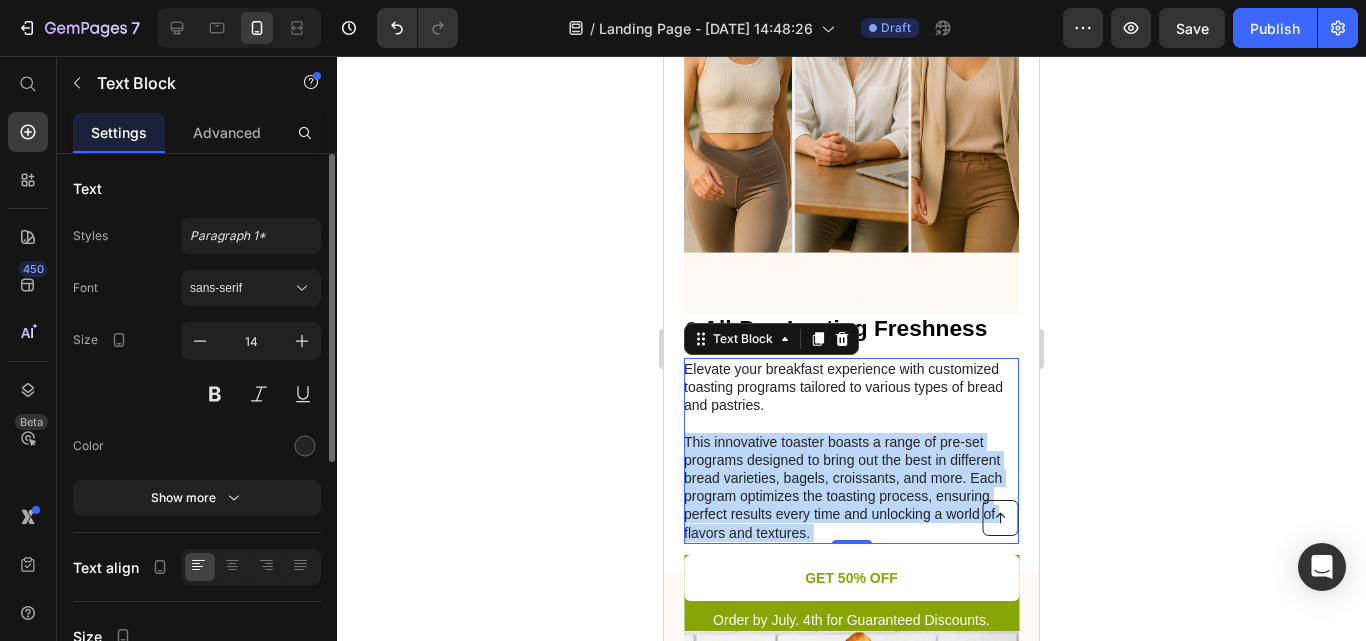 click on "This innovative toaster boasts a range of pre-set programs designed to bring out the best in different bread varieties, bagels, croissants, and more. Each program optimizes the toasting process, ensuring perfect results every time and unlocking a world of flavors and textures." at bounding box center [850, 487] 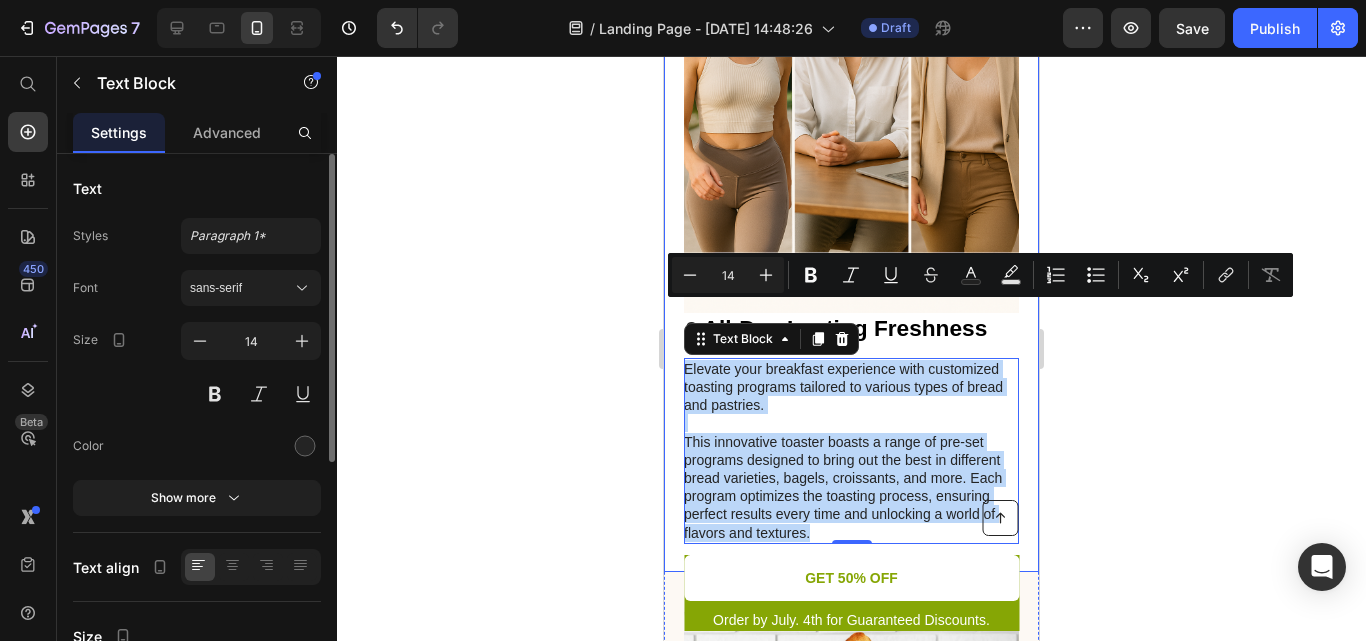 drag, startPoint x: 867, startPoint y: 476, endPoint x: 679, endPoint y: 314, distance: 248.1693 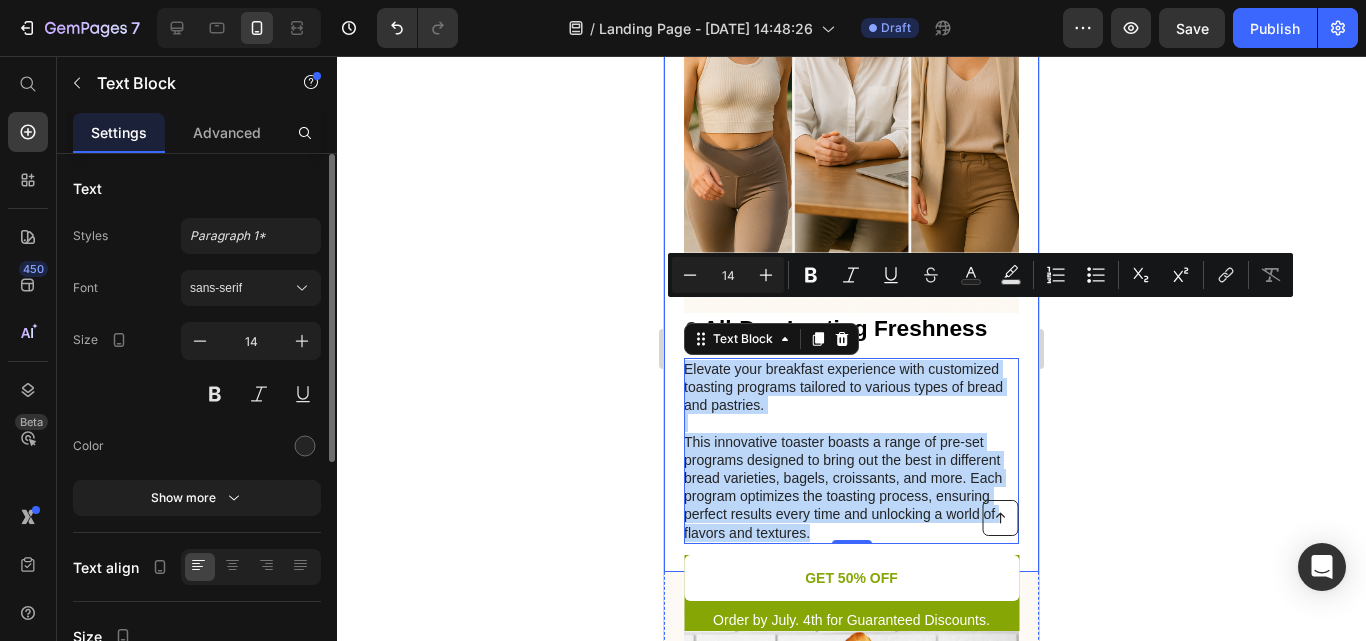 click on "Image 3.   All-Day Lasting Freshness Heading Elevate your breakfast experience with customized toasting programs tailored to various types of bread and pastries. This innovative toaster boasts a range of pre-set programs designed to bring out the best in different bread varieties, bagels, croissants, and more. Each program optimizes the toasting process, ensuring perfect results every time and unlocking a world of flavors and textures. Text Block   0 Row" at bounding box center [851, 177] 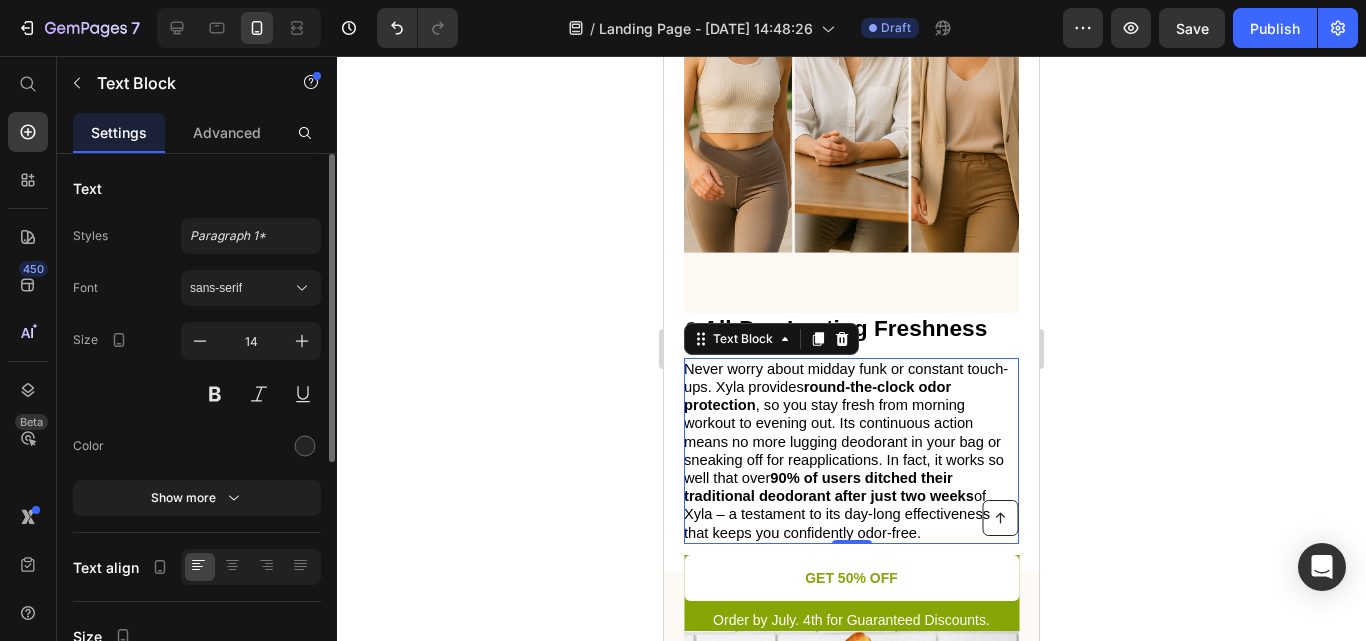 click 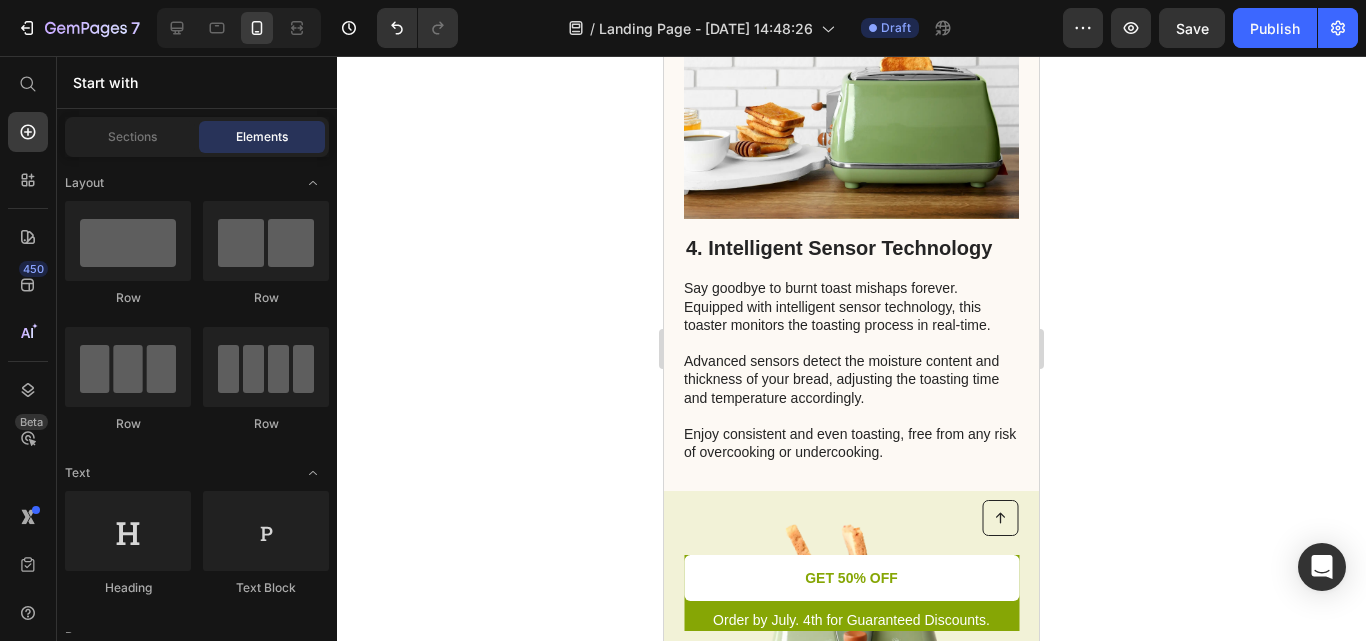 scroll, scrollTop: 2651, scrollLeft: 0, axis: vertical 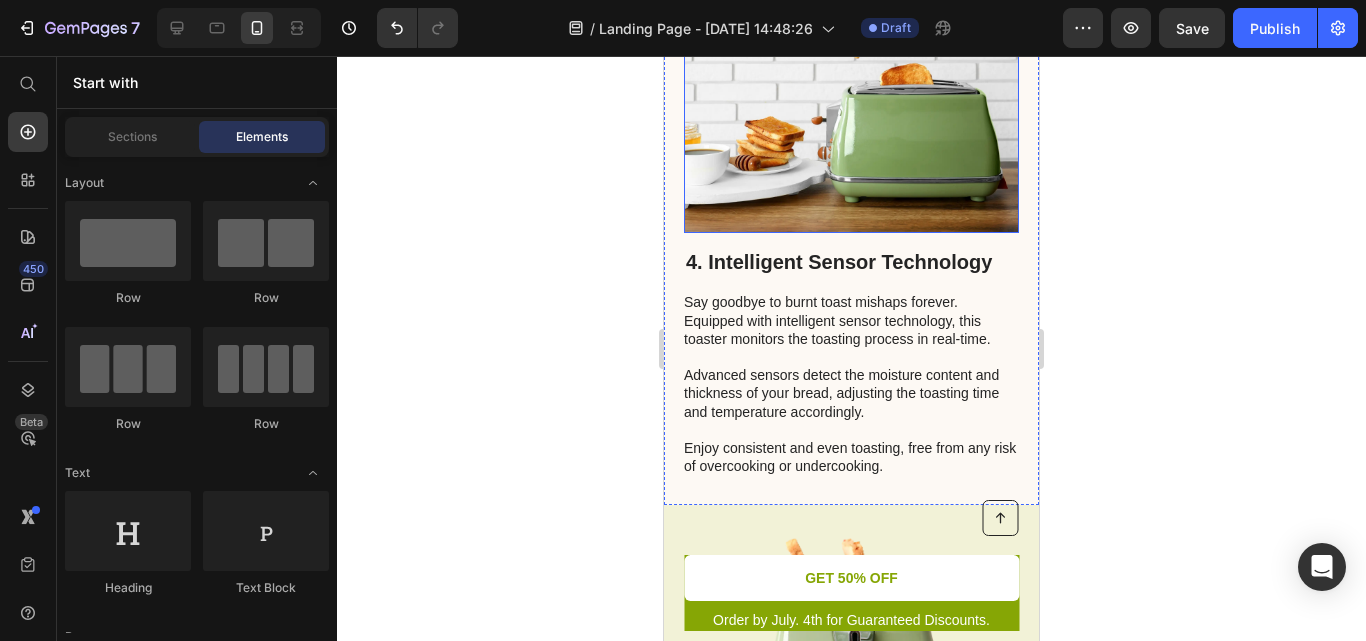 click at bounding box center (851, 102) 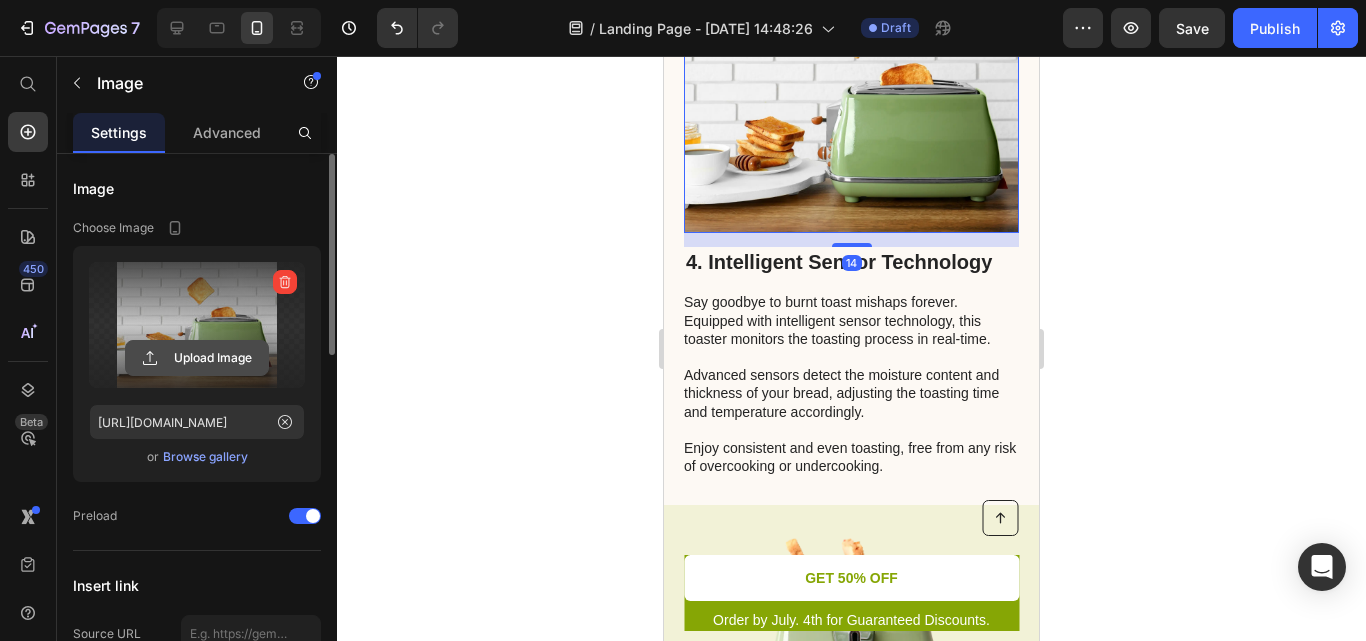 click 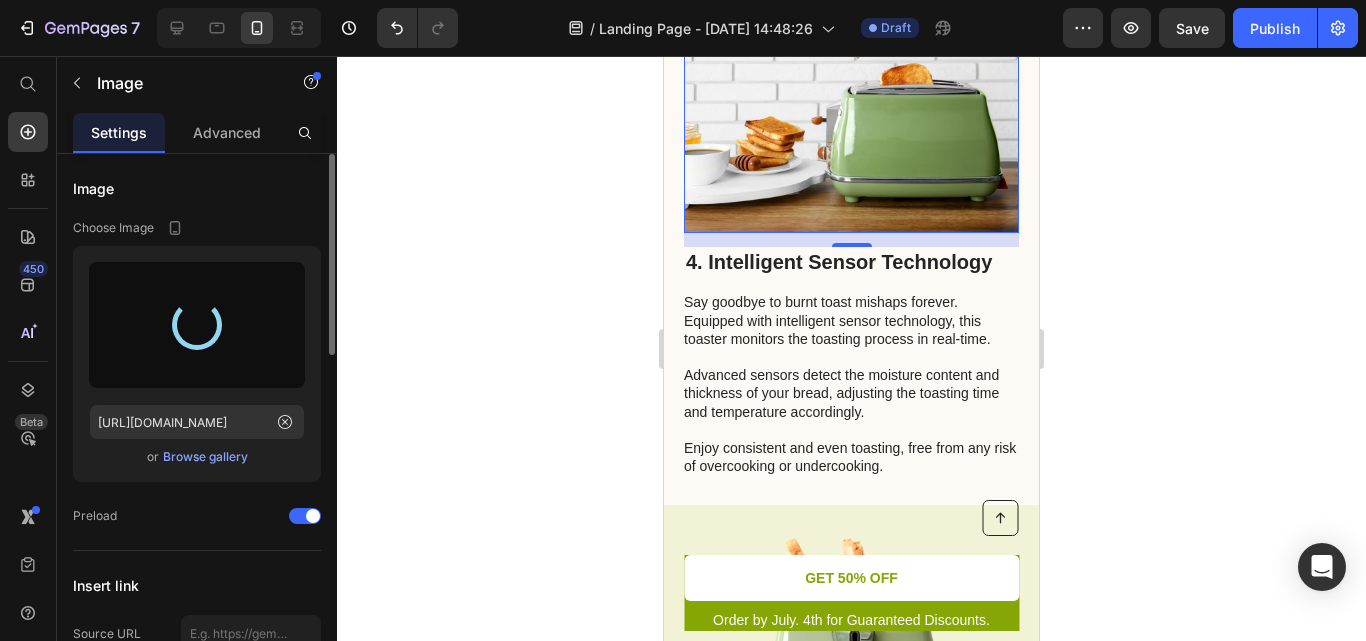 type on "[URL][DOMAIN_NAME]" 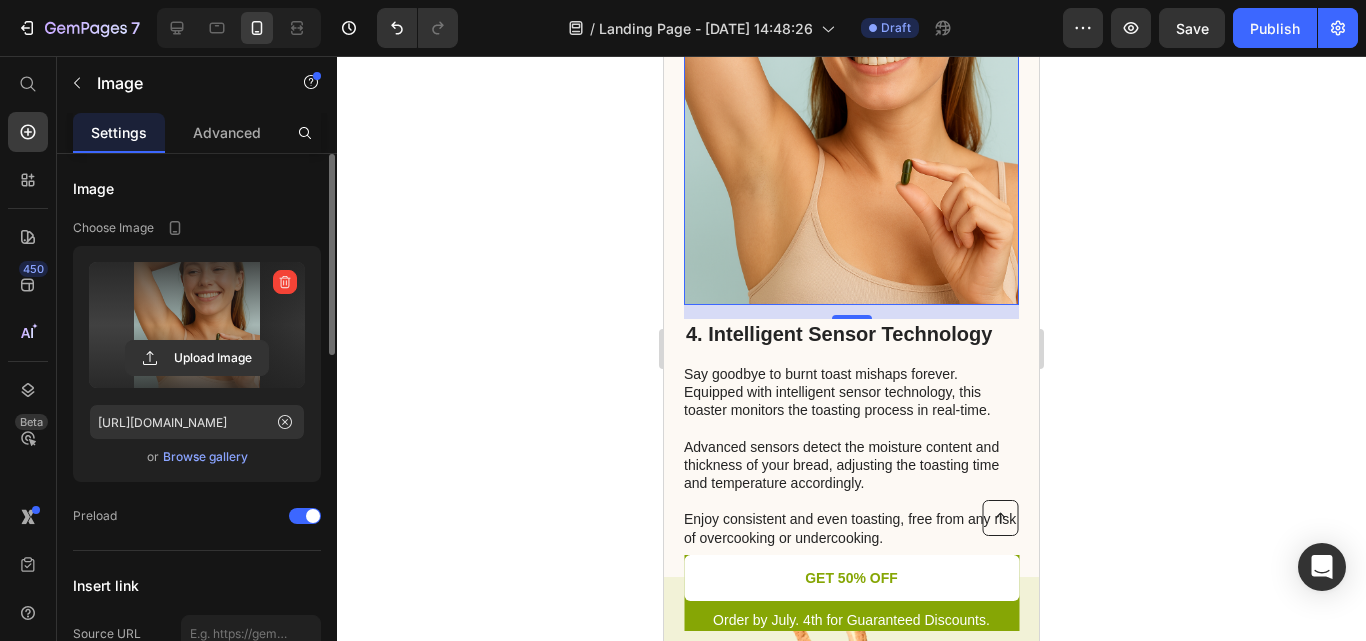 scroll, scrollTop: 2720, scrollLeft: 0, axis: vertical 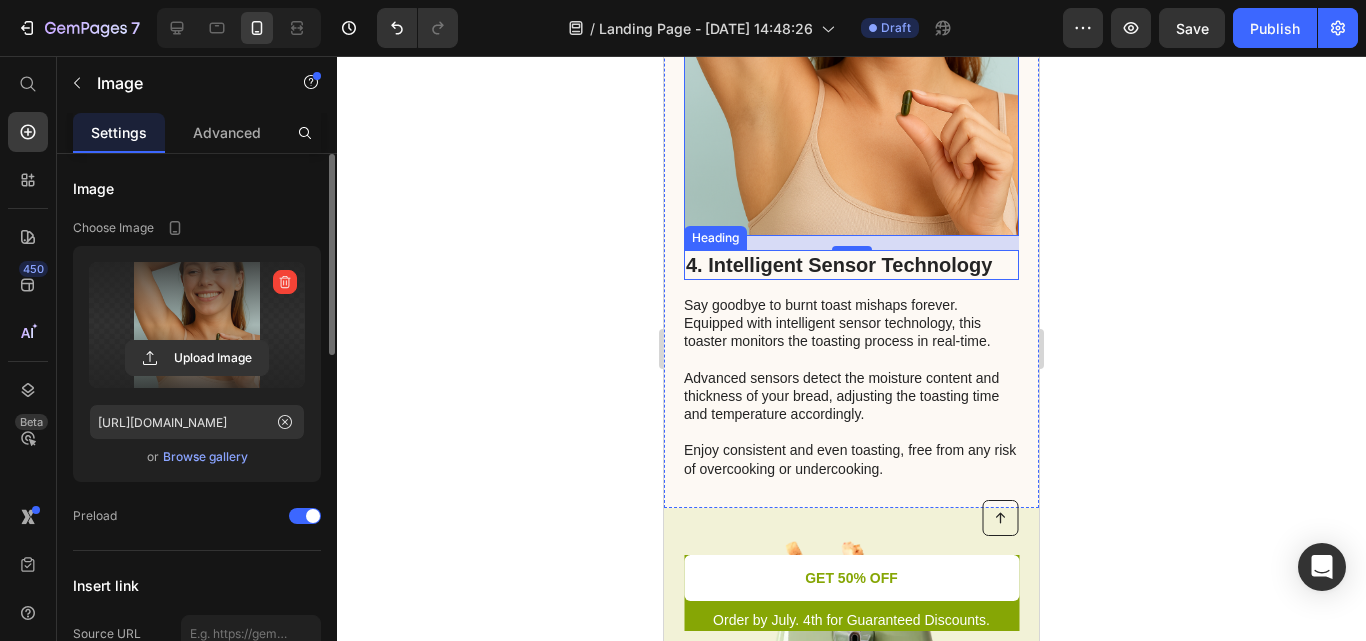 click on "4. Intelligent Sensor Technology" at bounding box center (851, 265) 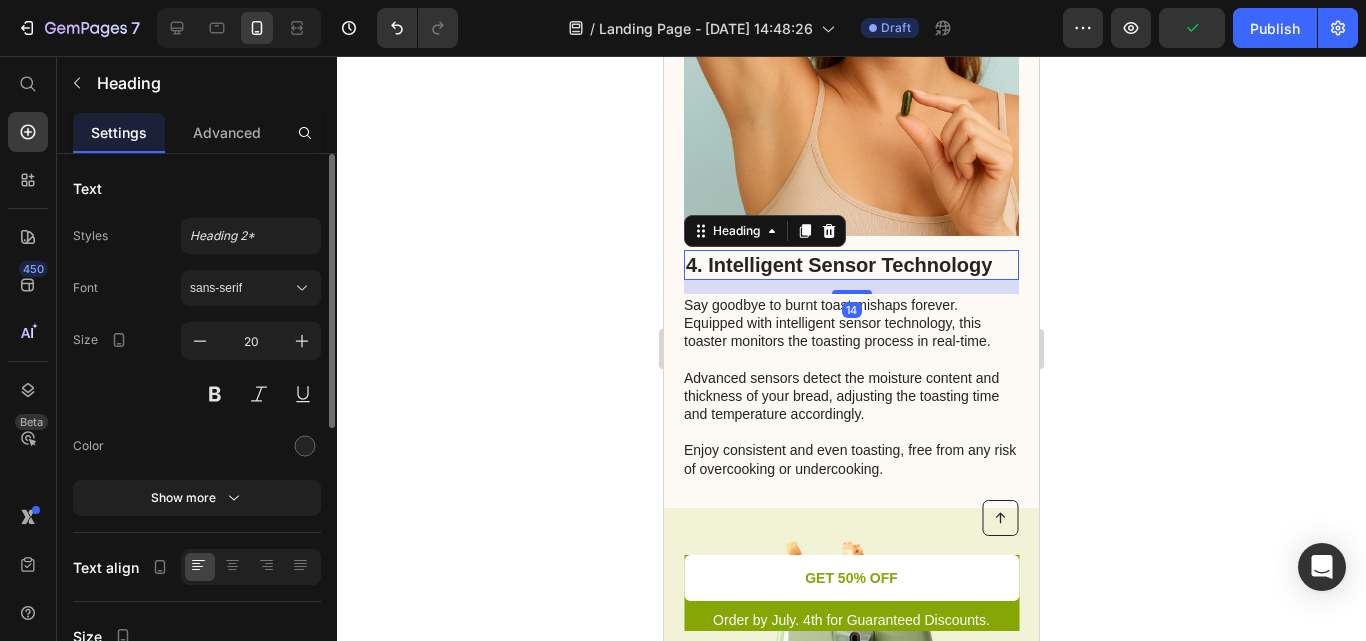click on "4. Intelligent Sensor Technology" at bounding box center (851, 265) 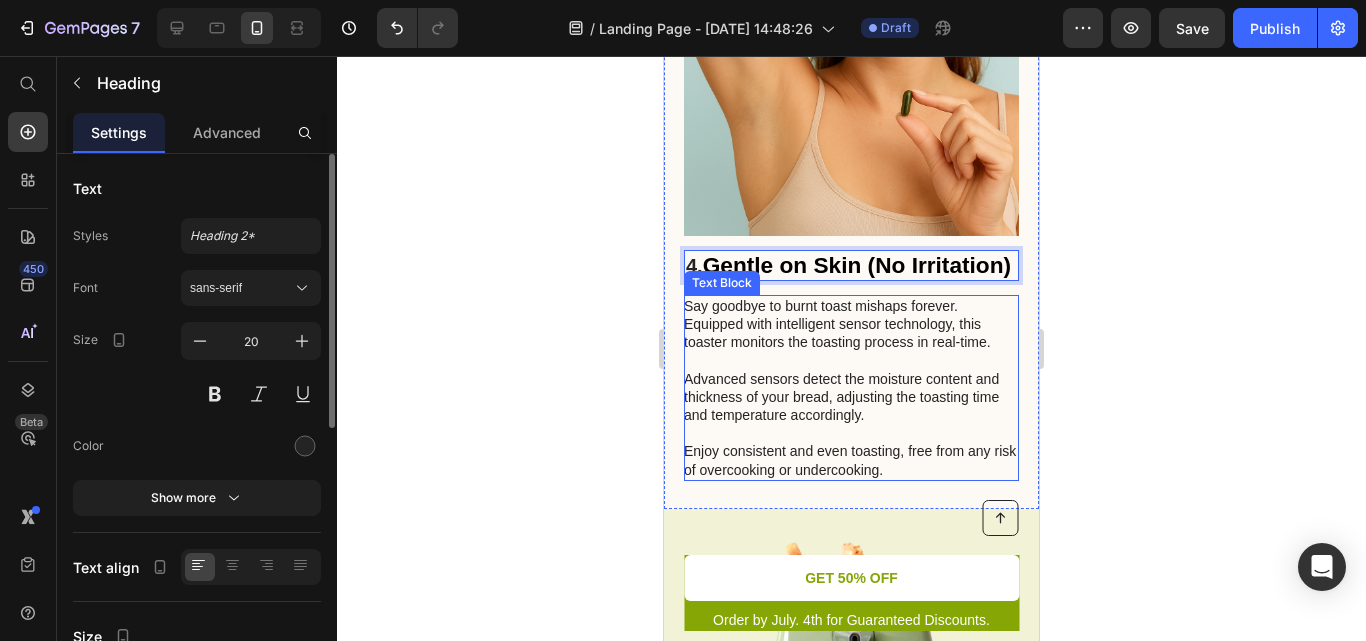 click on "Say goodbye to burnt toast mishaps forever. Equipped with intelligent sensor technology, this toaster monitors the toasting process in real-time. Advanced sensors detect the moisture content and thickness of your bread, adjusting the toasting time and temperature accordingly. Enjoy consistent and even toasting, free from any risk of overcooking or undercooking." at bounding box center (850, 388) 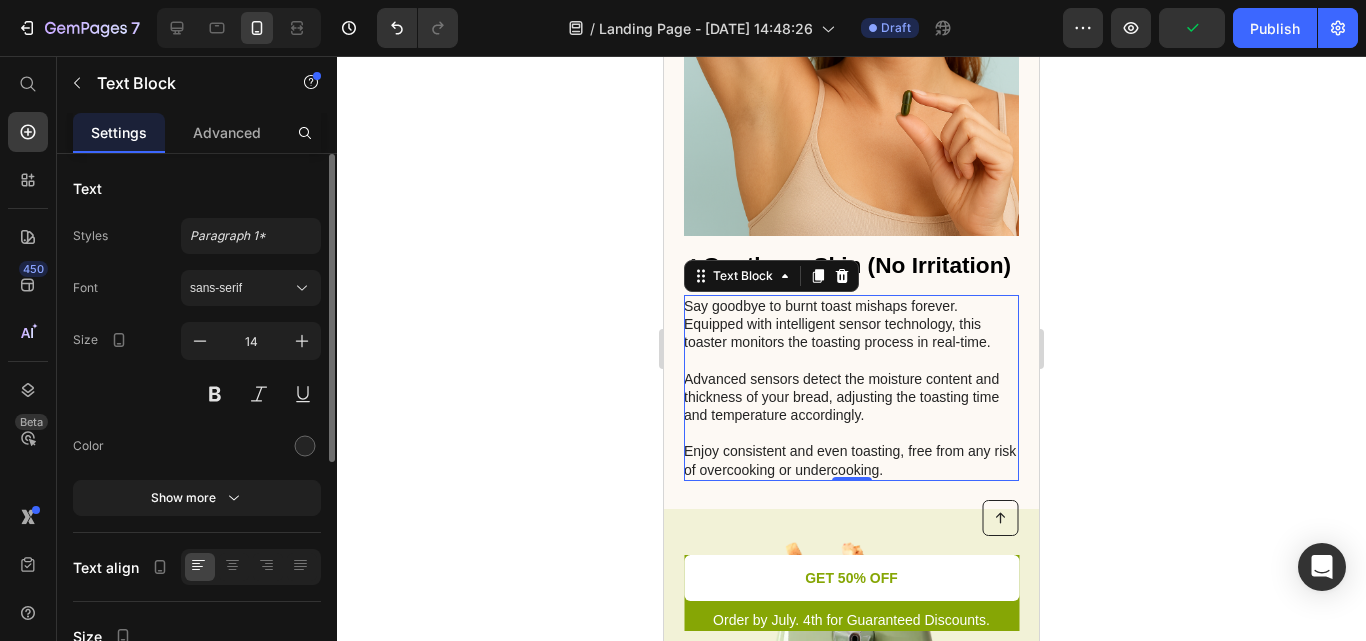 click on "Say goodbye to burnt toast mishaps forever. Equipped with intelligent sensor technology, this toaster monitors the toasting process in real-time. Advanced sensors detect the moisture content and thickness of your bread, adjusting the toasting time and temperature accordingly. Enjoy consistent and even toasting, free from any risk of overcooking or undercooking." at bounding box center (850, 388) 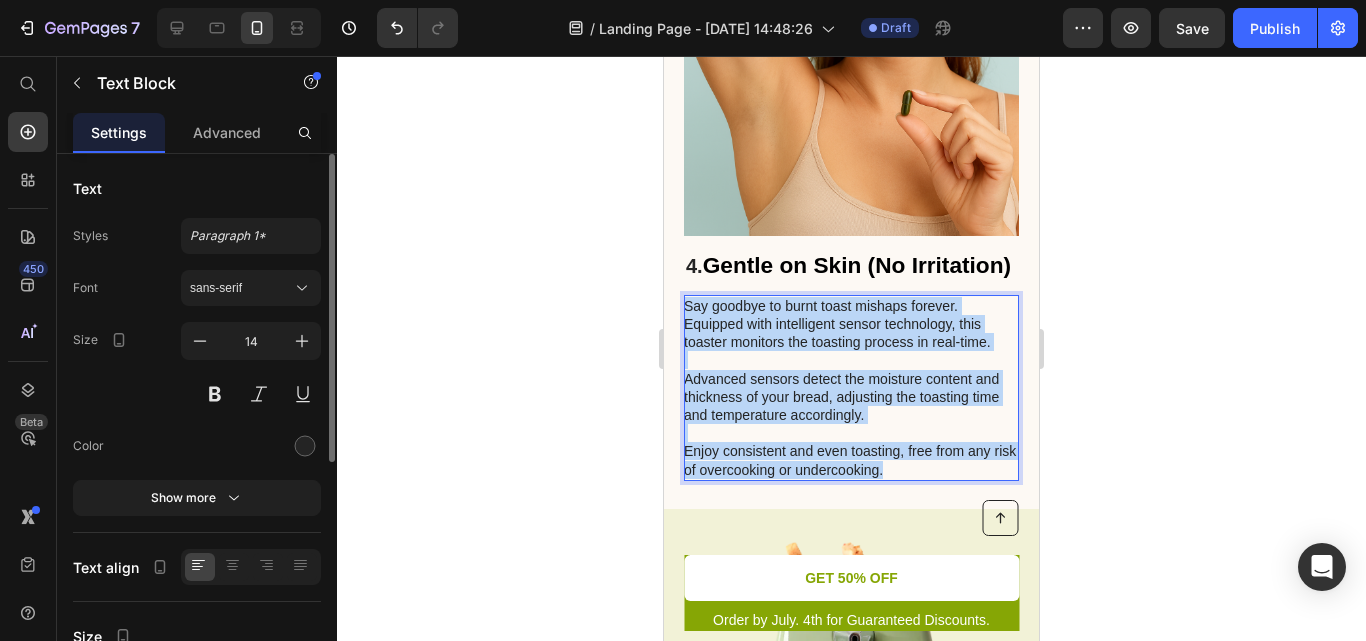 drag, startPoint x: 922, startPoint y: 426, endPoint x: 688, endPoint y: 265, distance: 284.03696 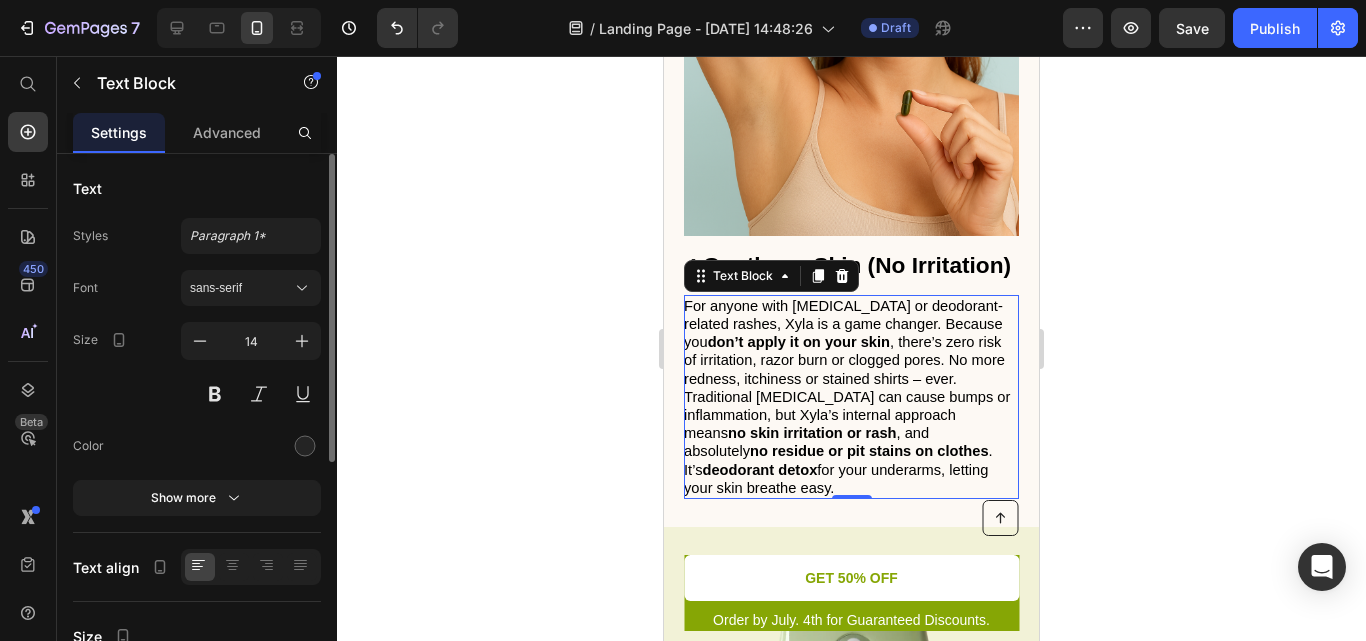 click 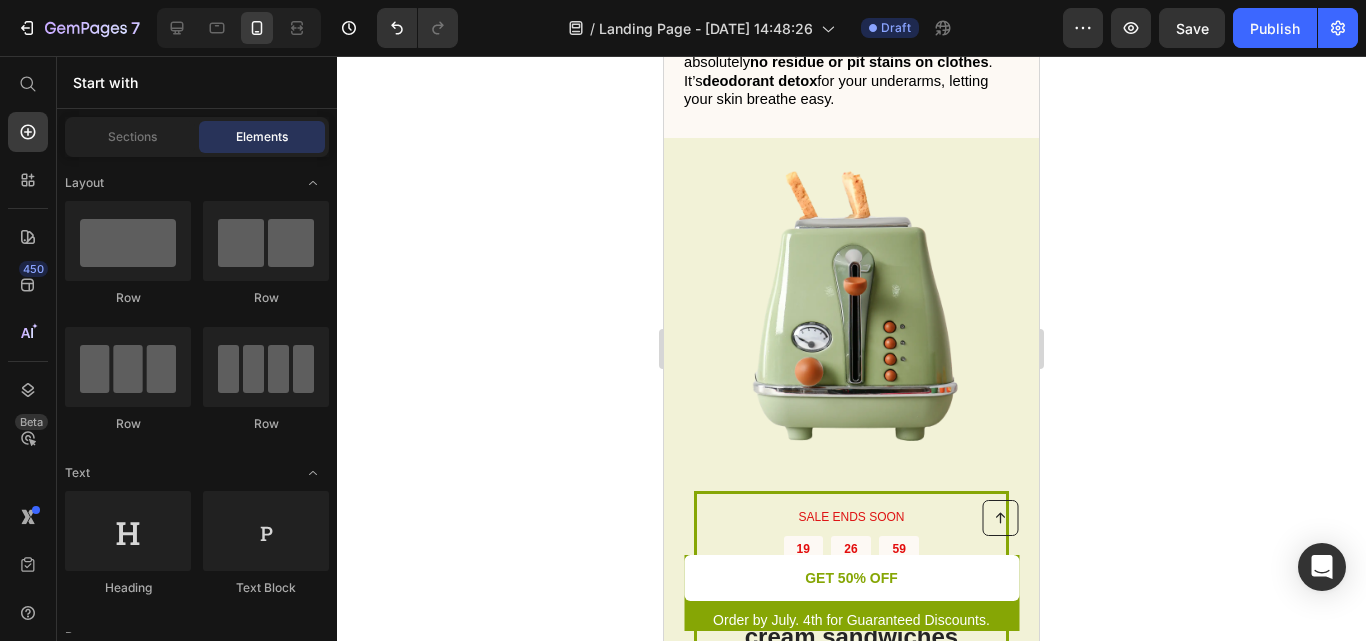 scroll, scrollTop: 3081, scrollLeft: 0, axis: vertical 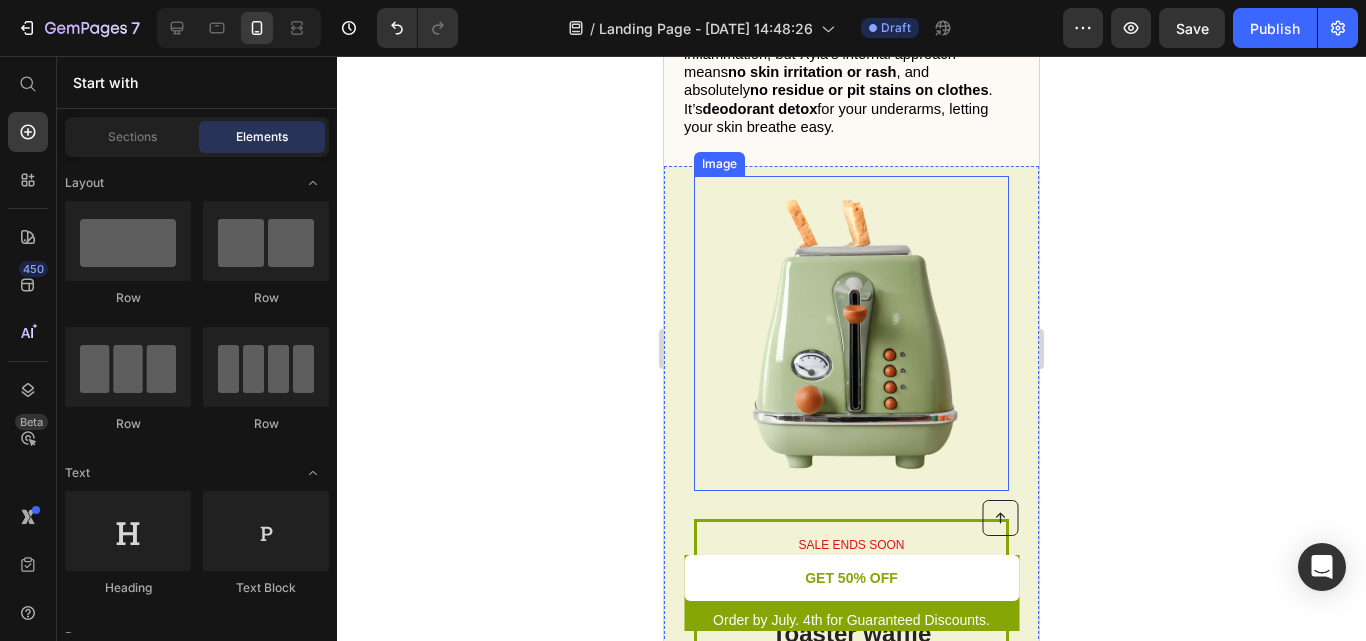 click at bounding box center [851, 333] 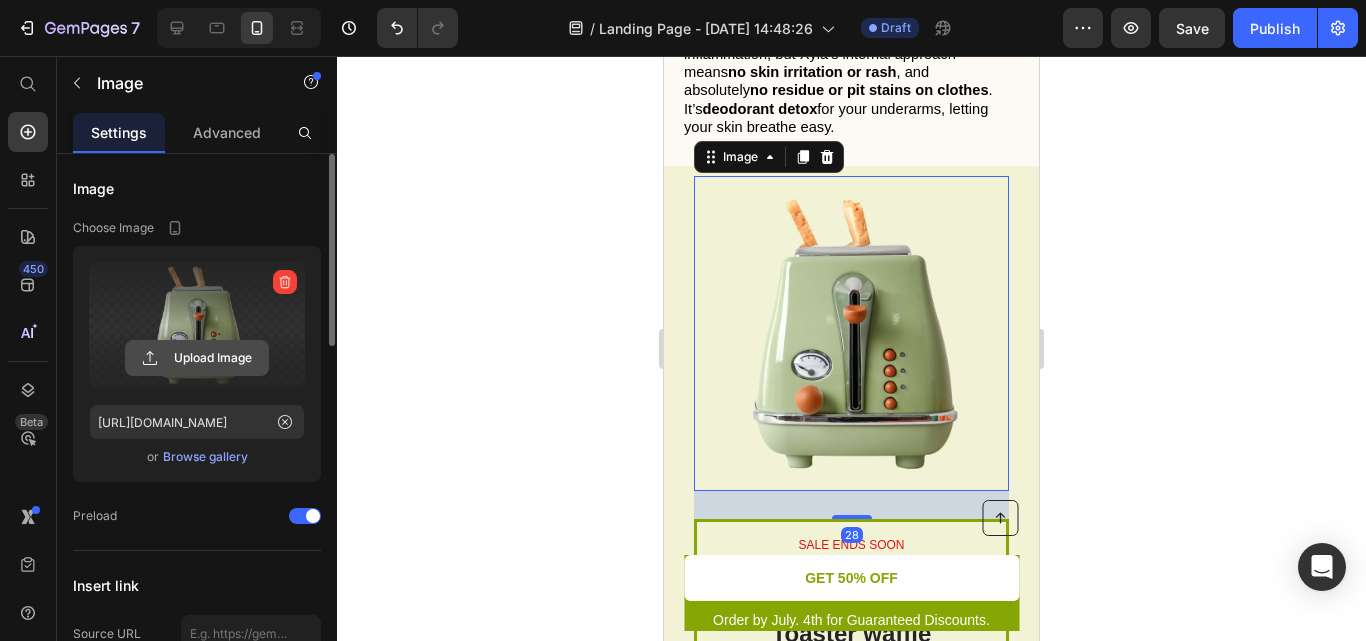 click 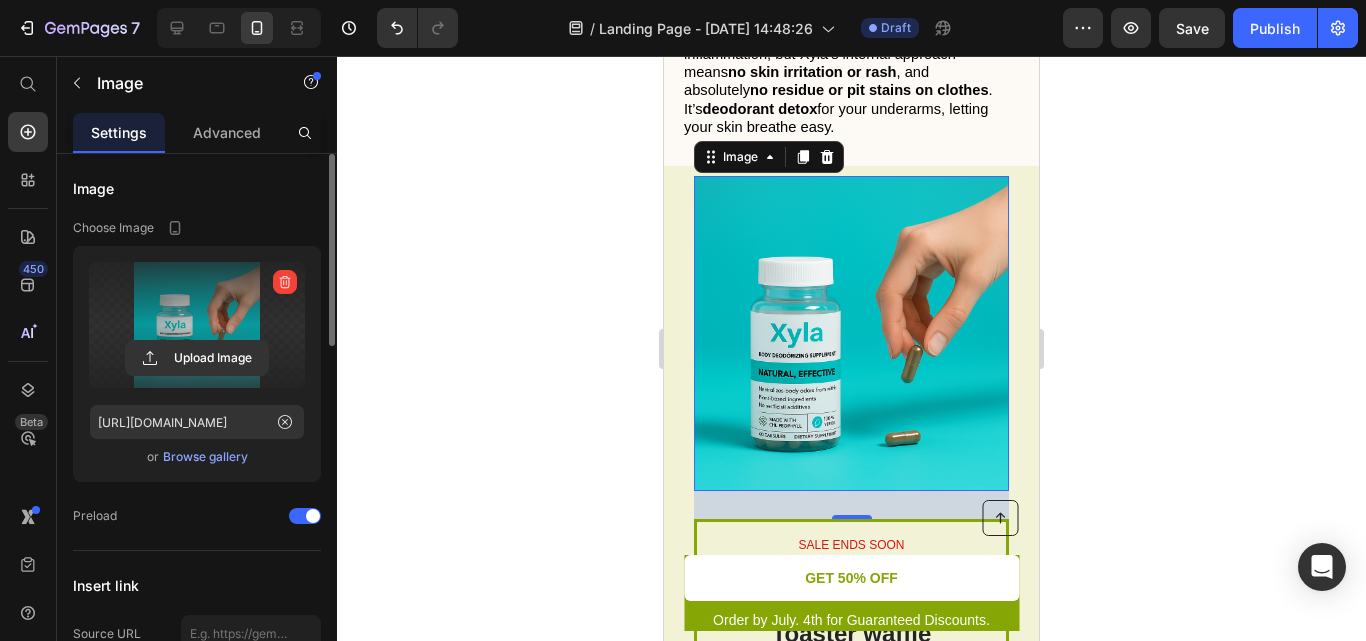 click at bounding box center (851, 333) 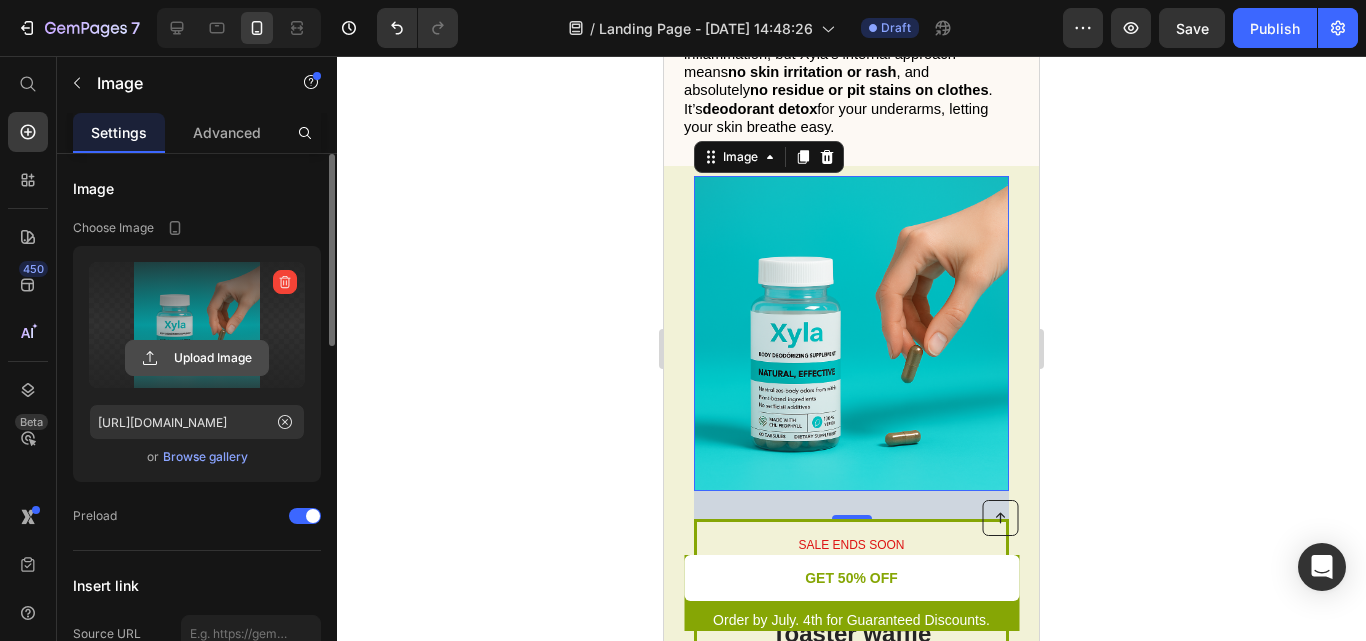 click 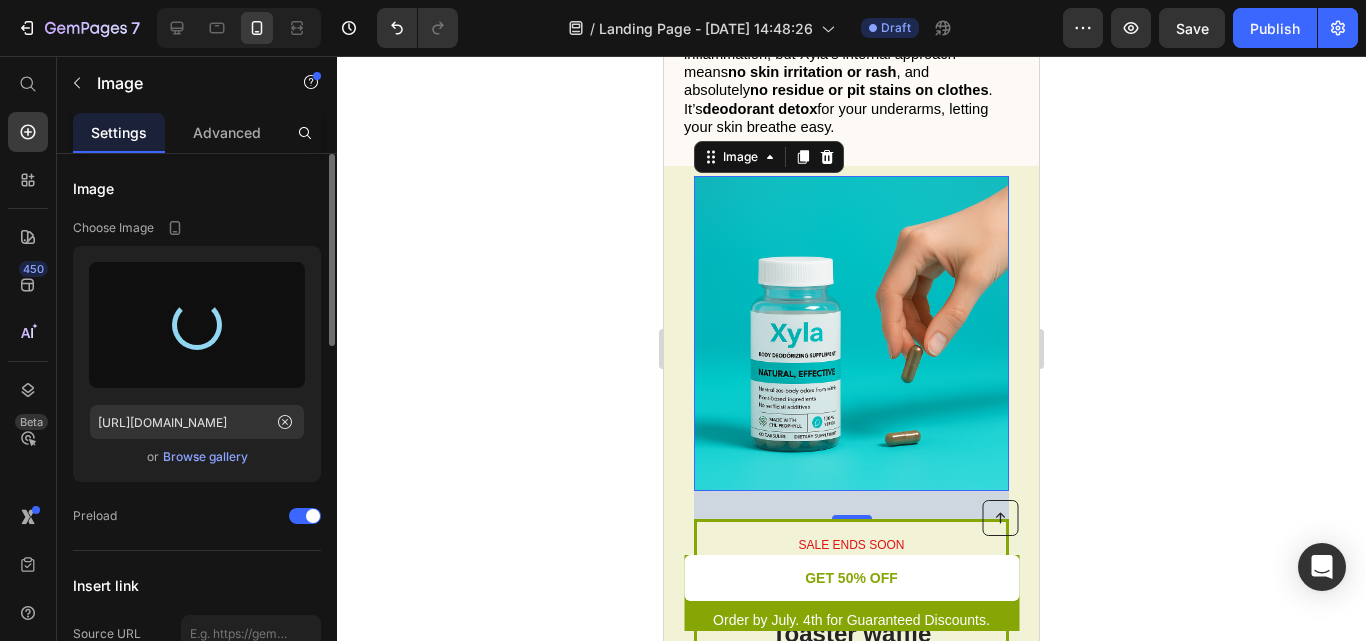 type on "[URL][DOMAIN_NAME]" 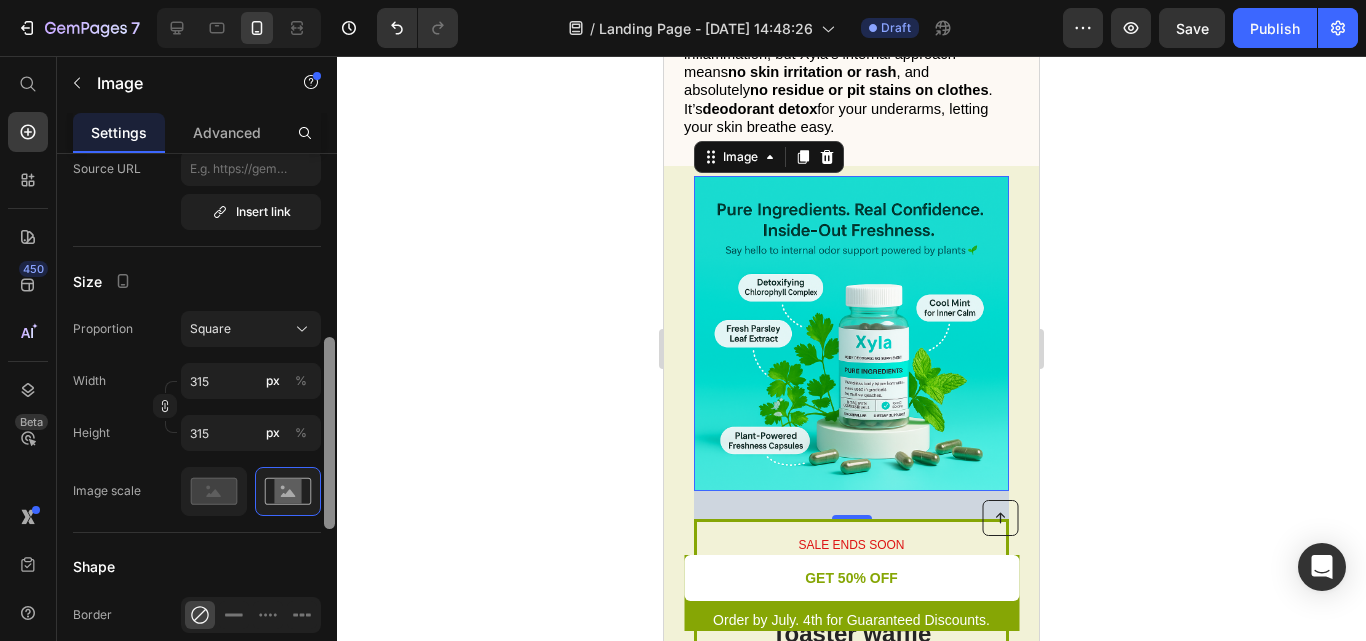 scroll, scrollTop: 490, scrollLeft: 0, axis: vertical 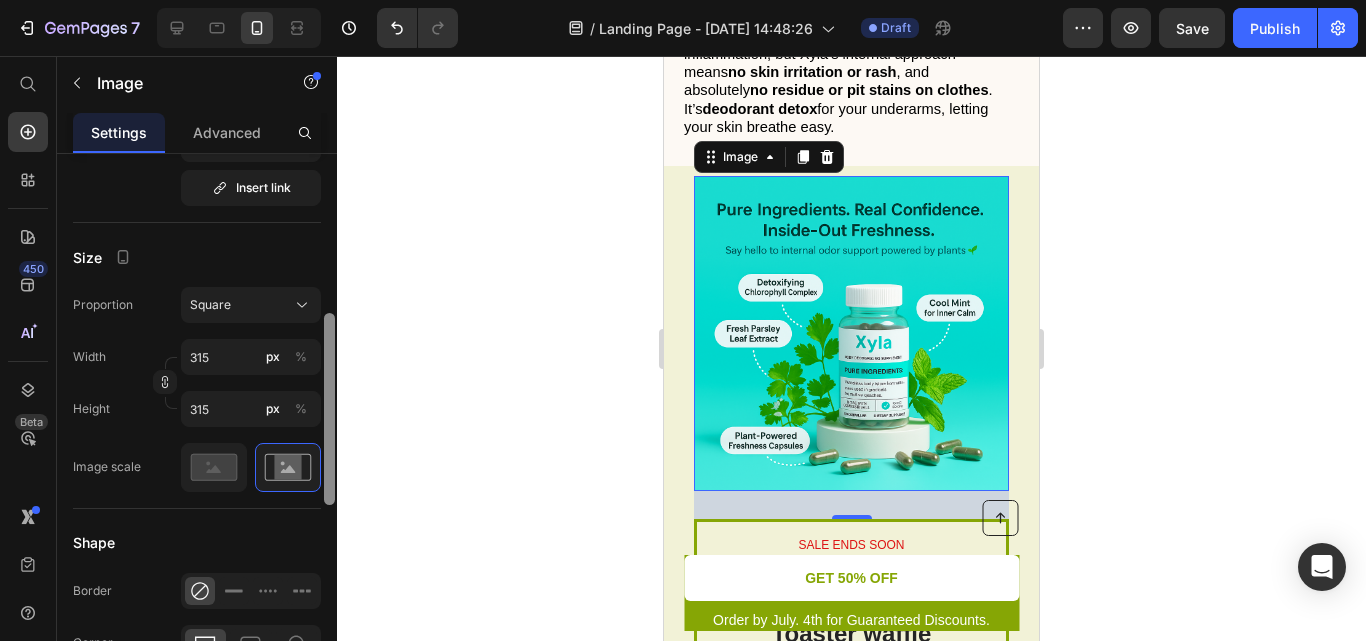 drag, startPoint x: 326, startPoint y: 240, endPoint x: 338, endPoint y: 414, distance: 174.4133 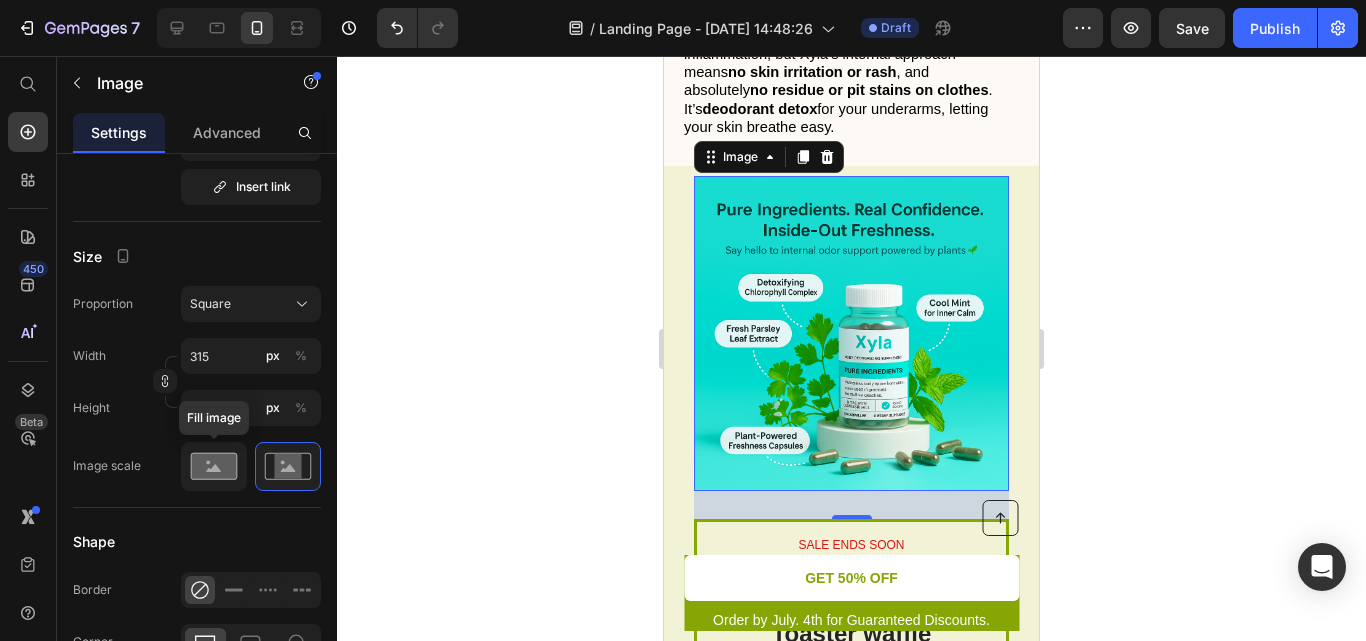 click 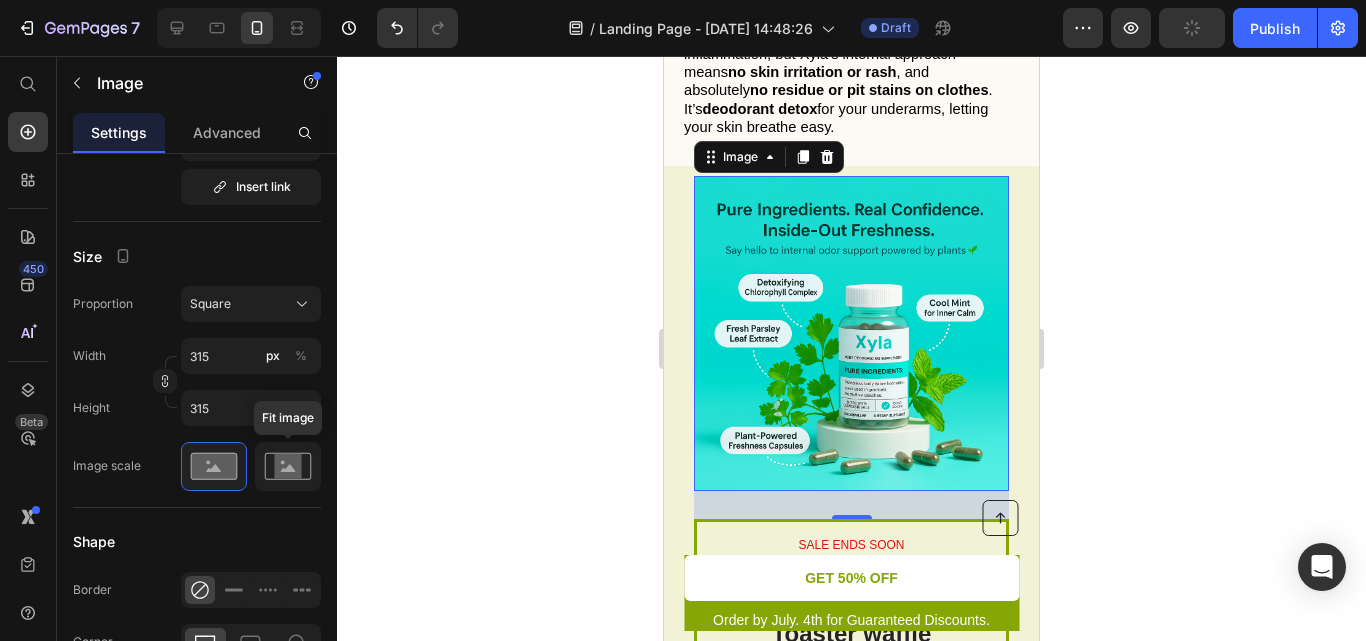 click 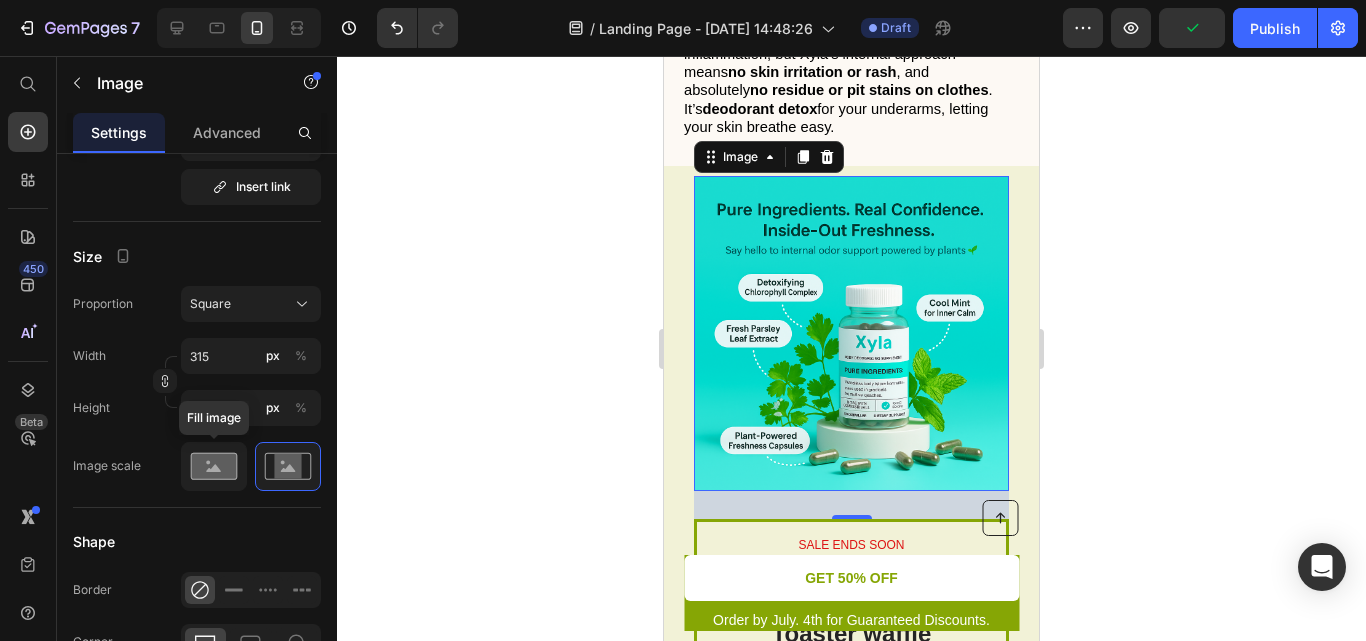 click 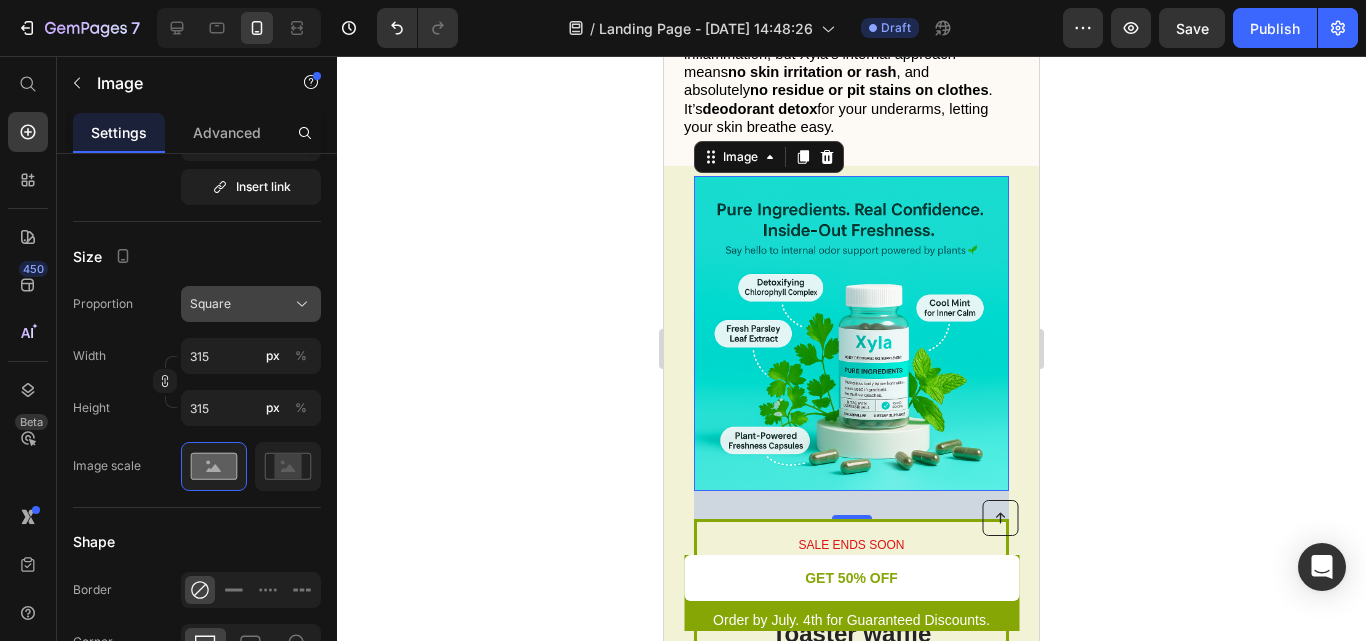 click on "Square" at bounding box center (251, 304) 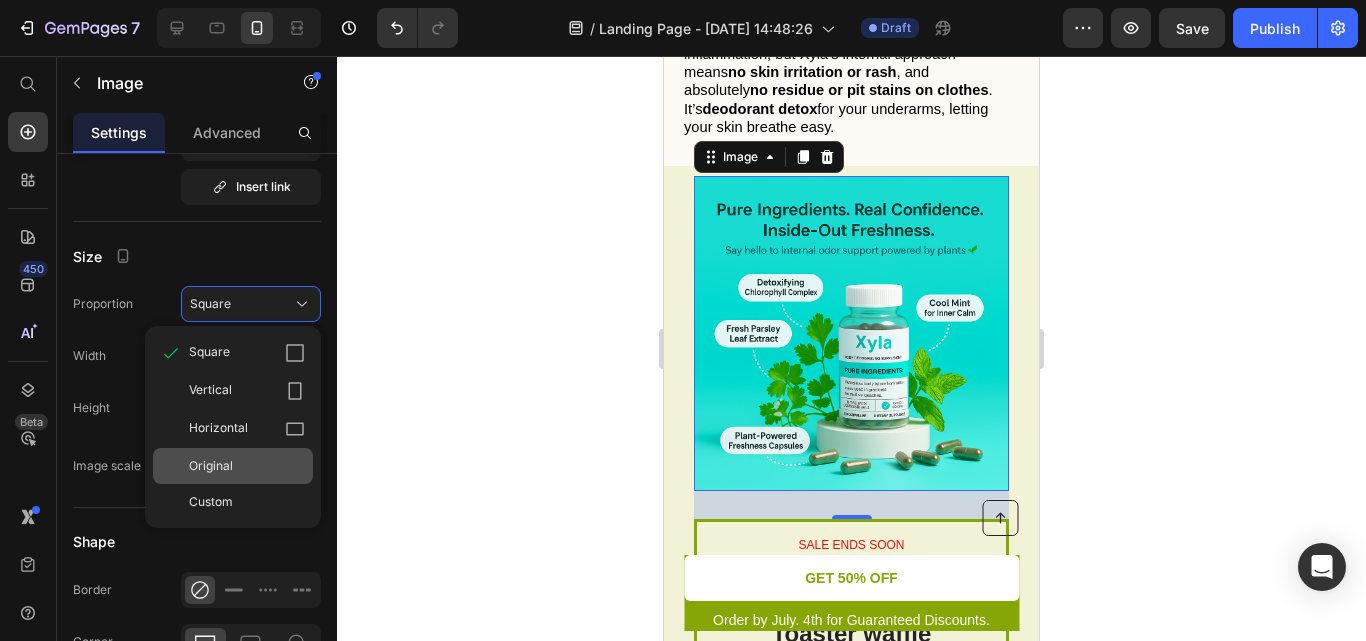 click on "Original" at bounding box center (211, 466) 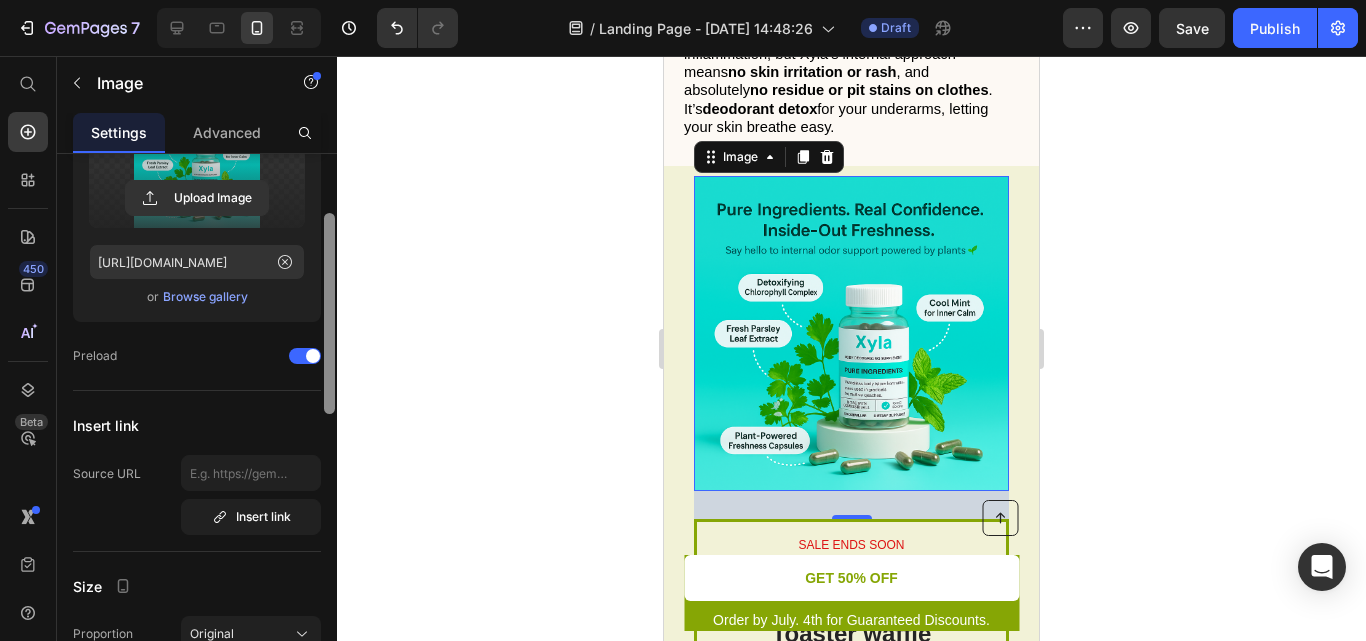 scroll, scrollTop: 0, scrollLeft: 0, axis: both 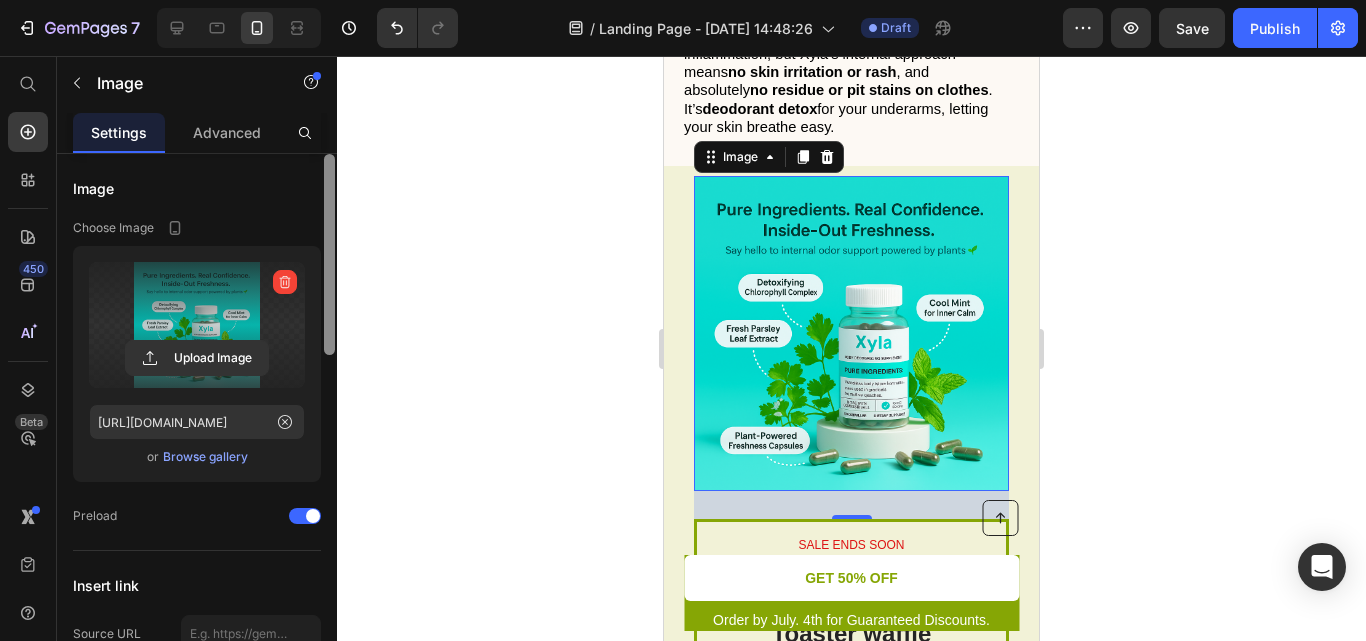 drag, startPoint x: 329, startPoint y: 485, endPoint x: 323, endPoint y: 288, distance: 197.09135 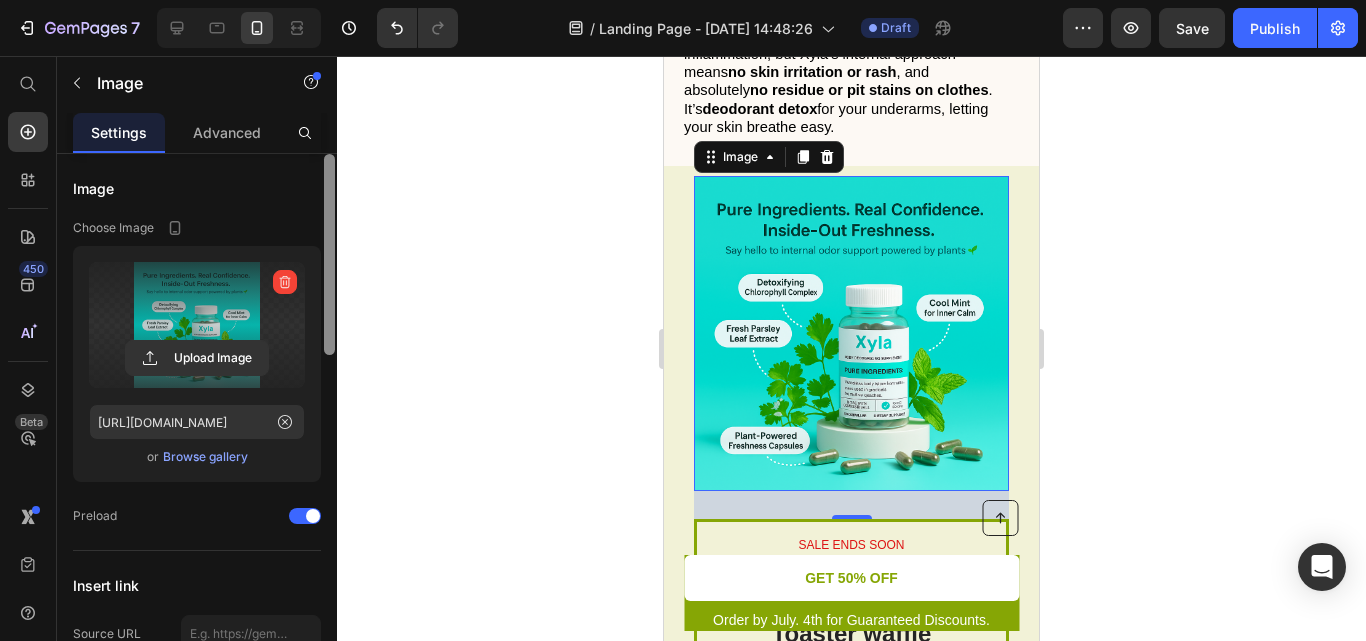 click at bounding box center [329, 426] 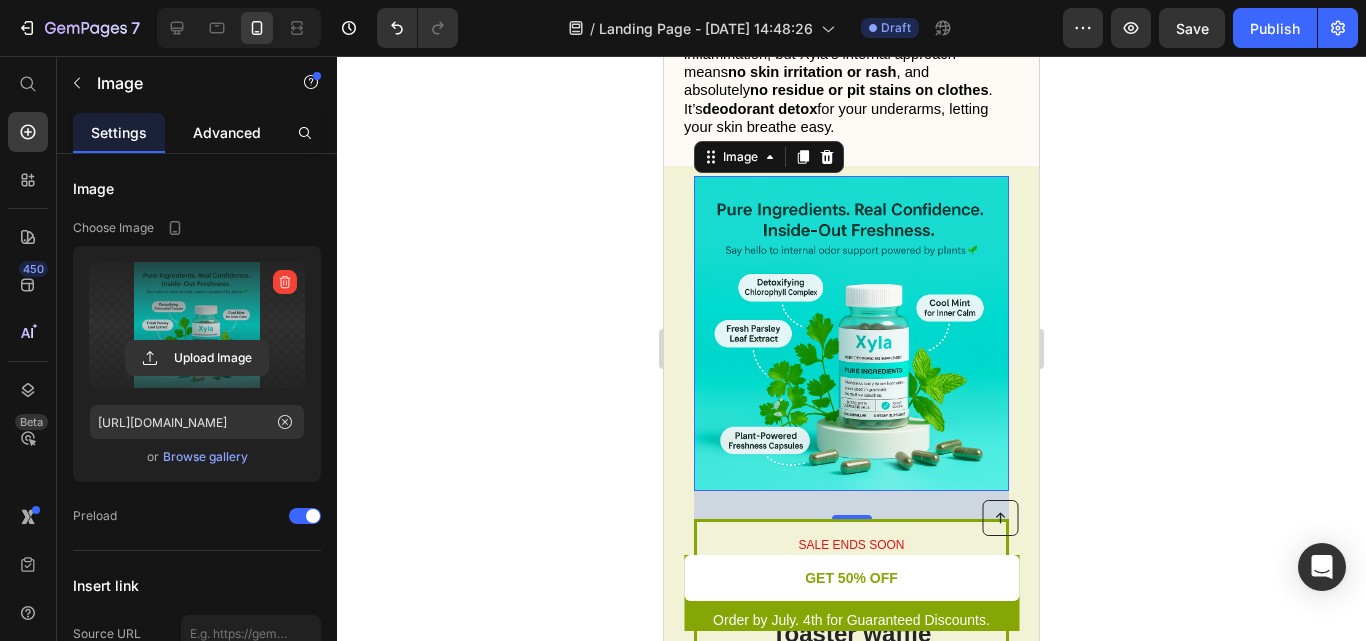 click on "Advanced" 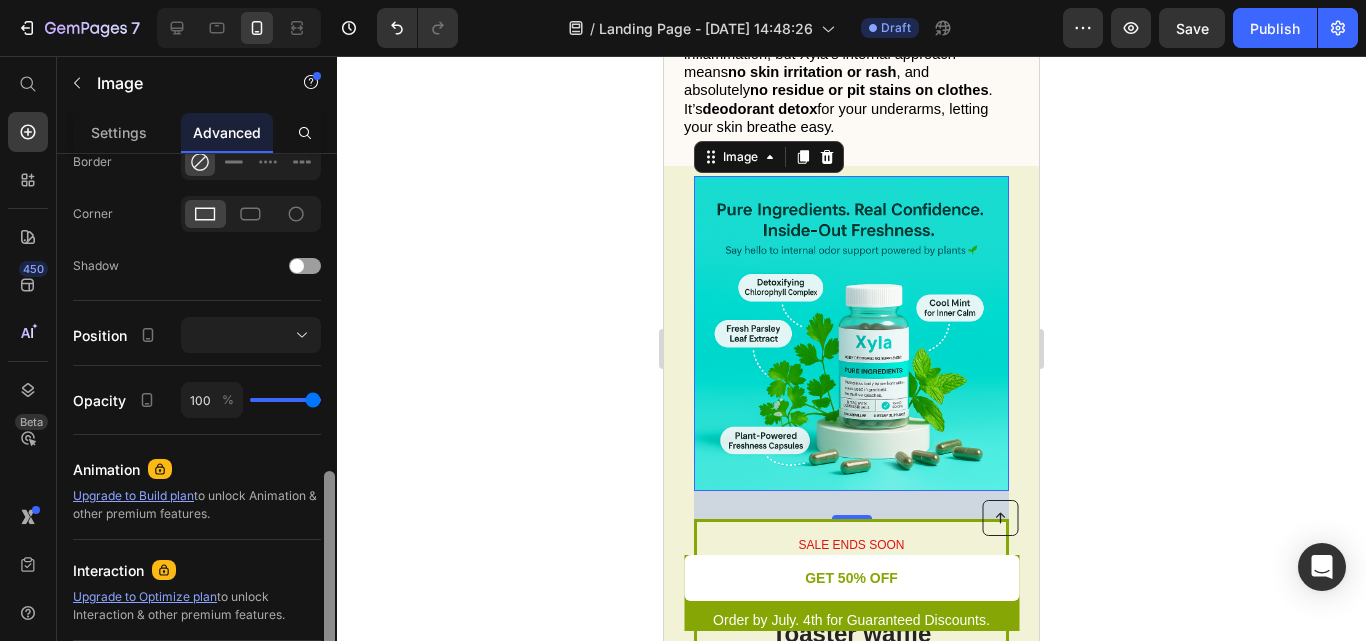 scroll, scrollTop: 627, scrollLeft: 0, axis: vertical 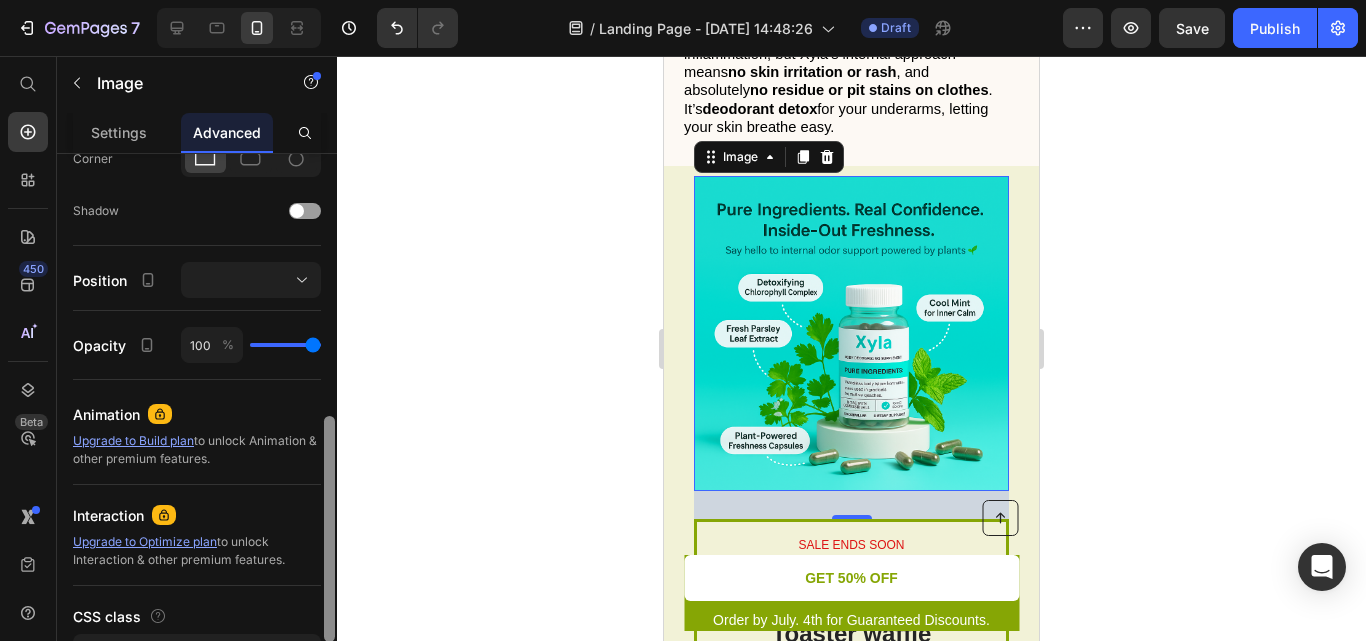 drag, startPoint x: 330, startPoint y: 201, endPoint x: 340, endPoint y: 463, distance: 262.19077 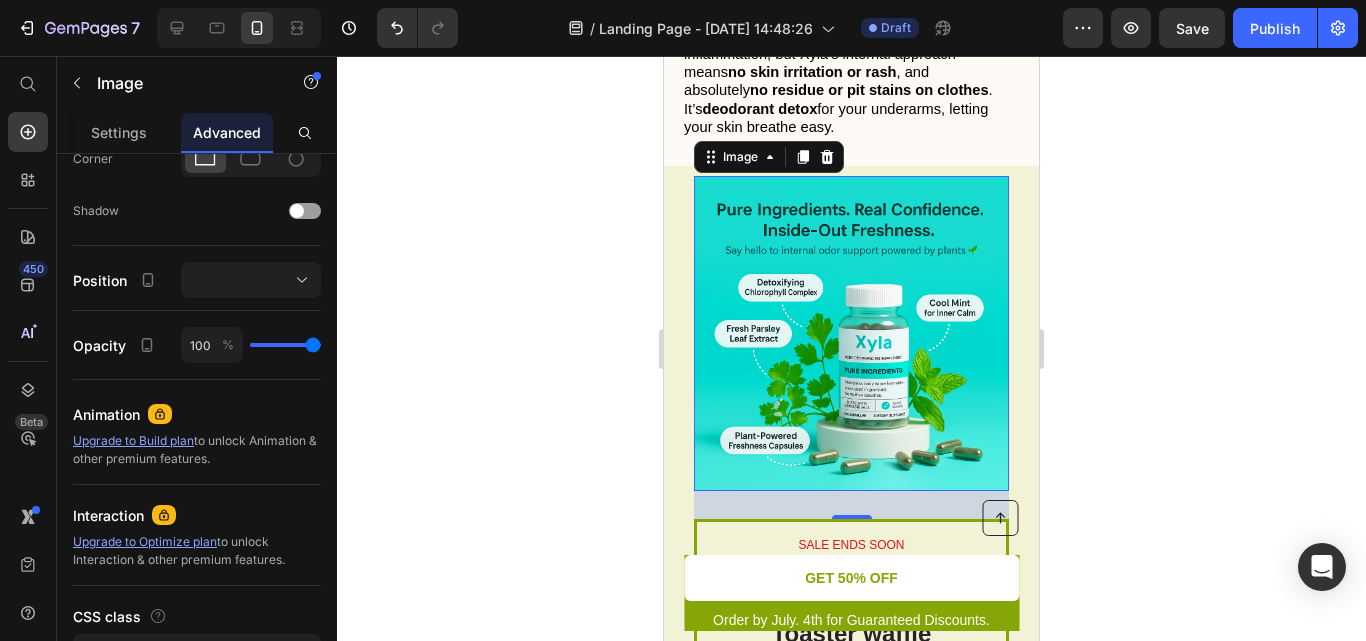 type on "89" 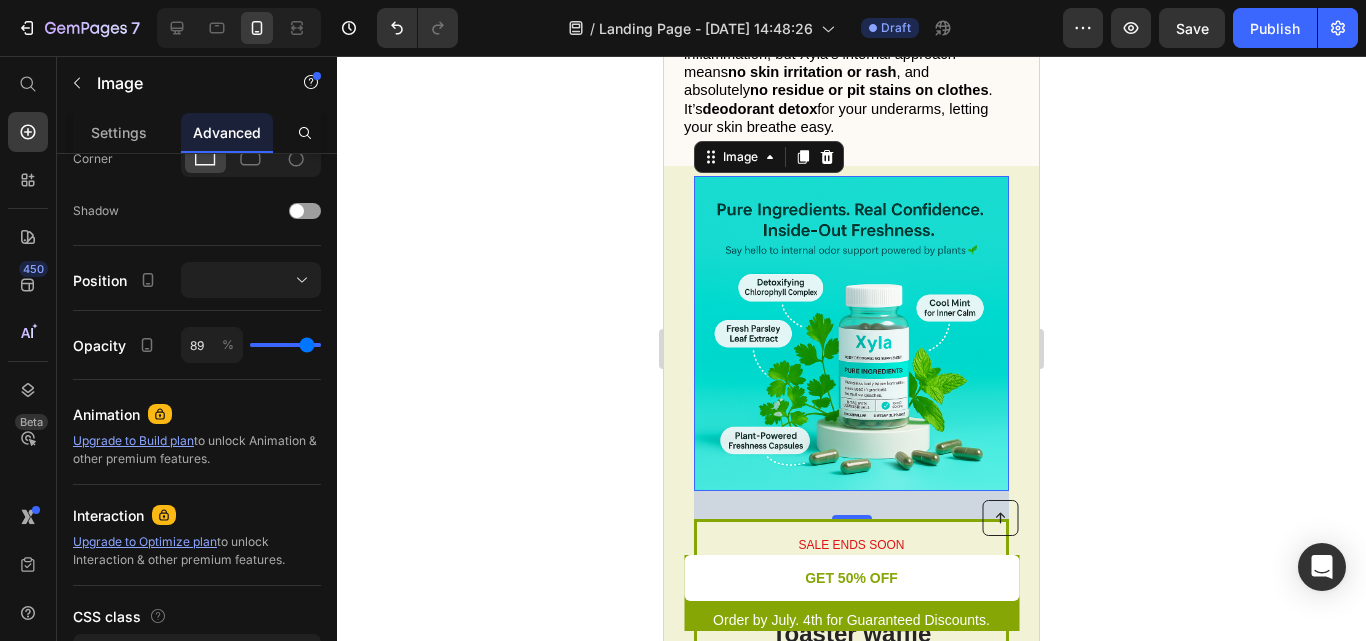 type on "85" 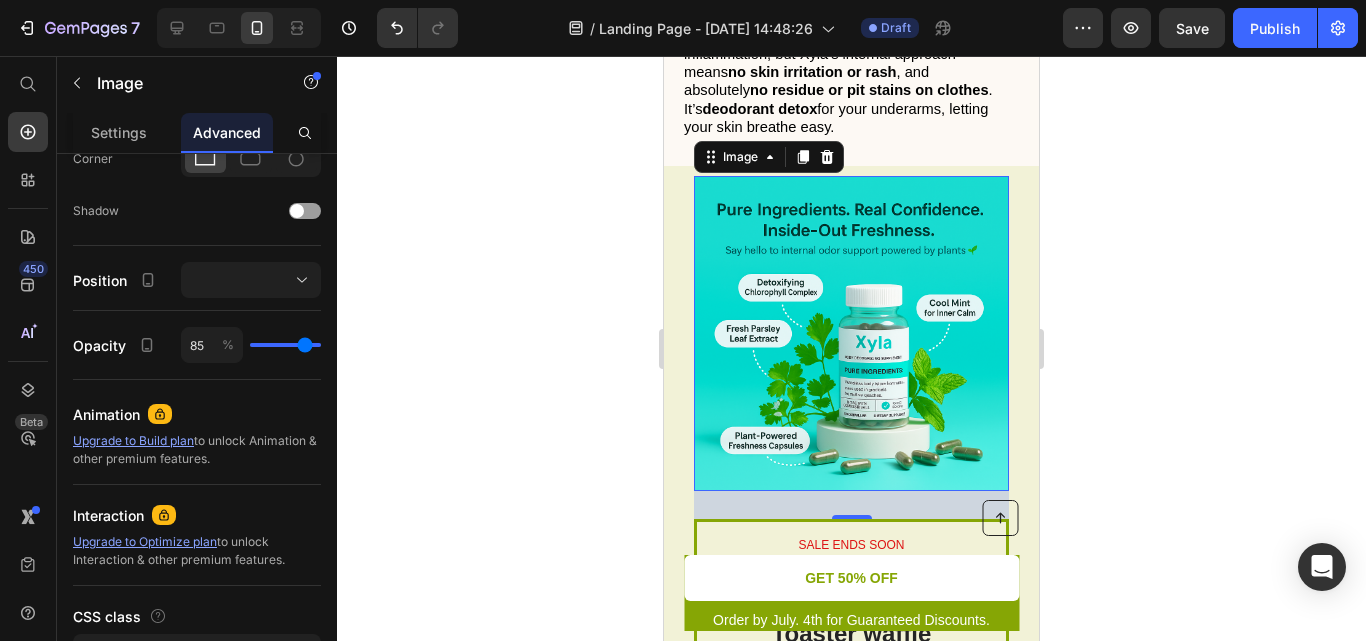 type on "75" 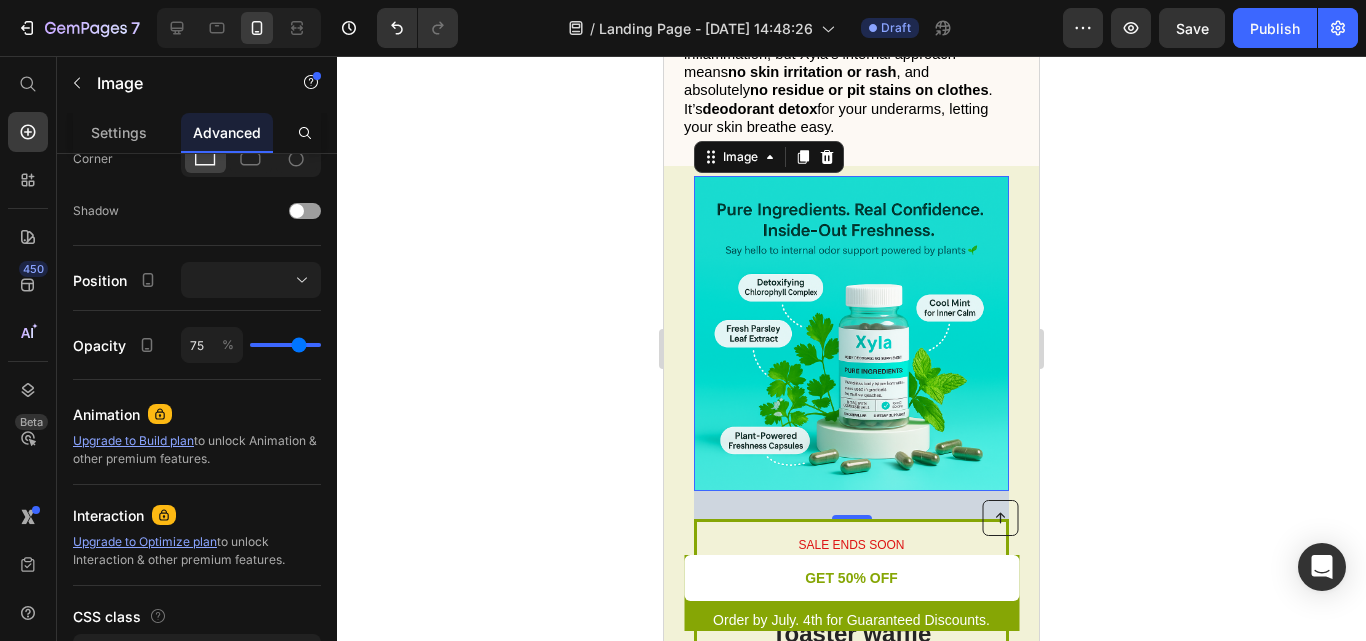 type on "67" 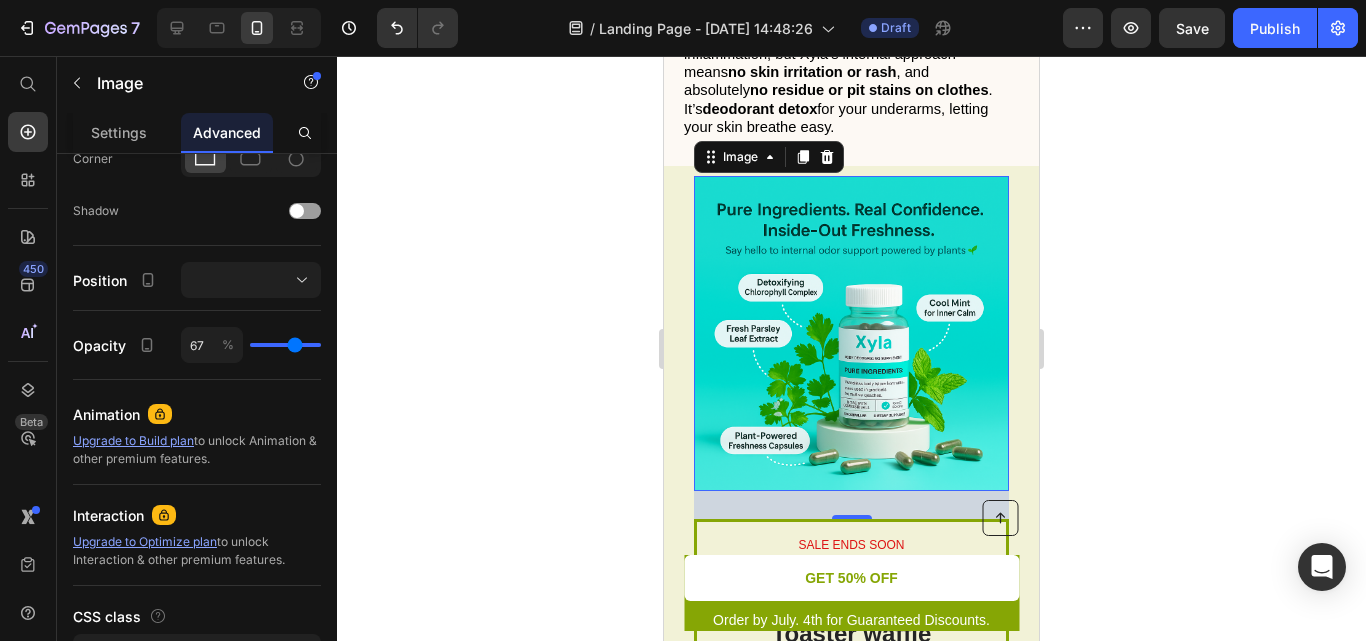 type on "64" 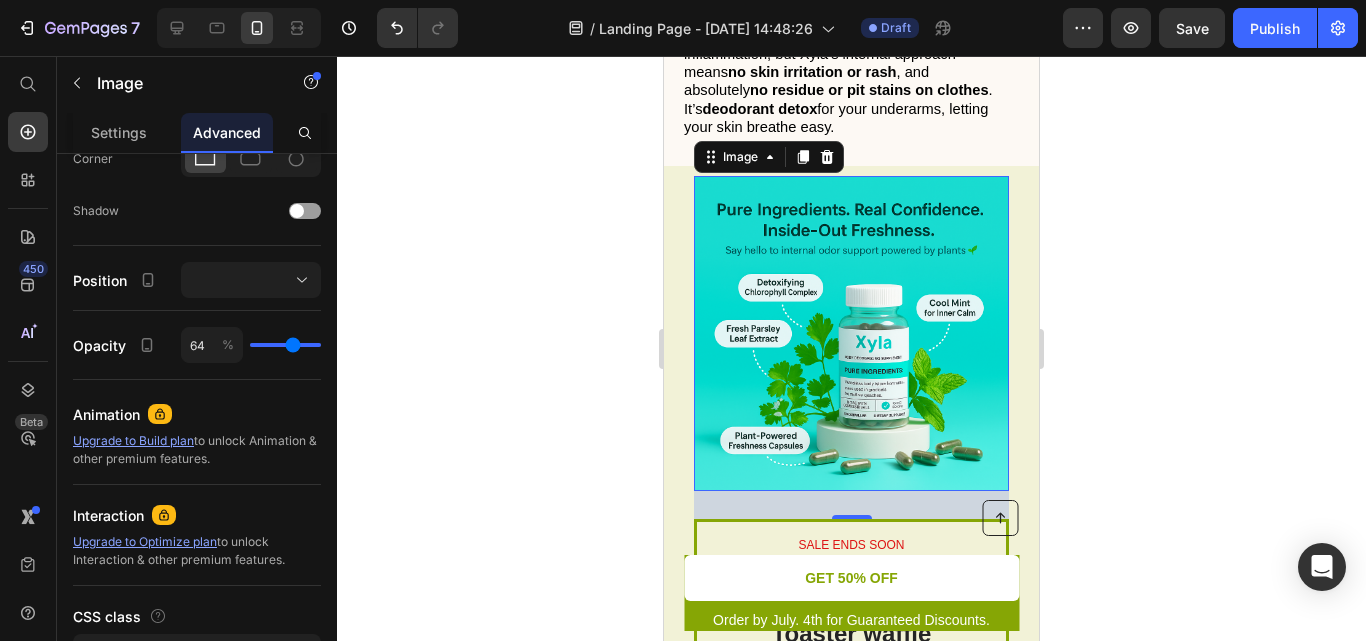 type on "58" 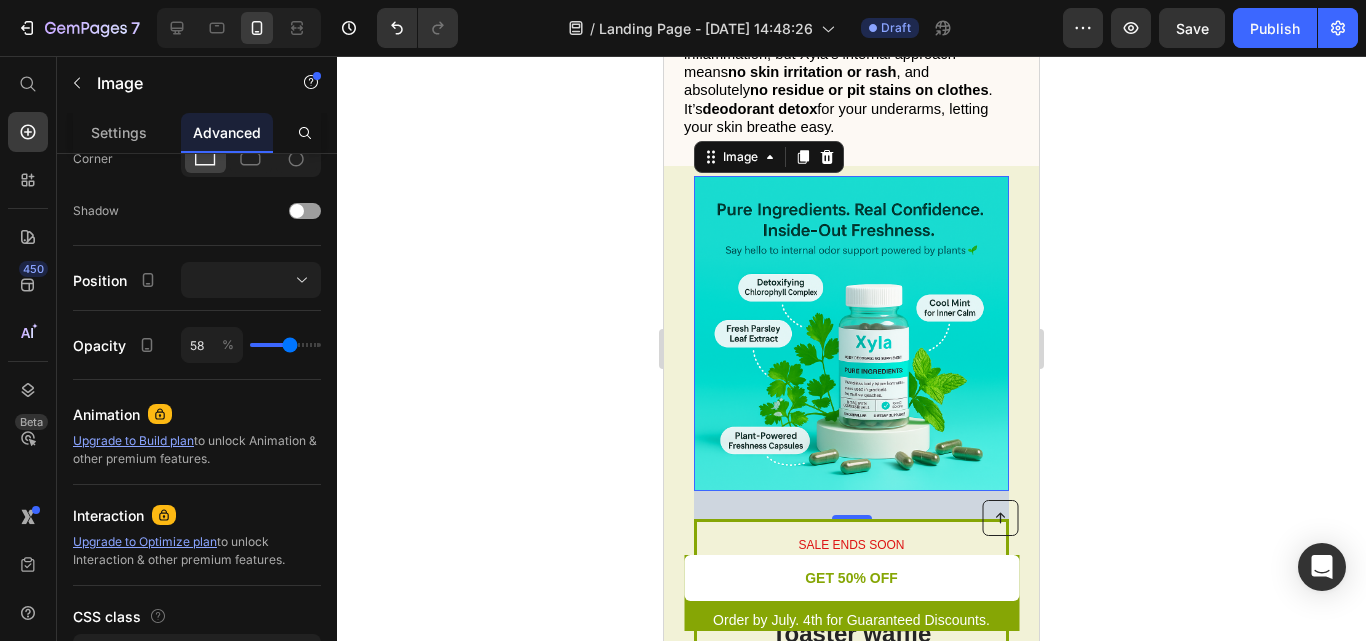 type on "51" 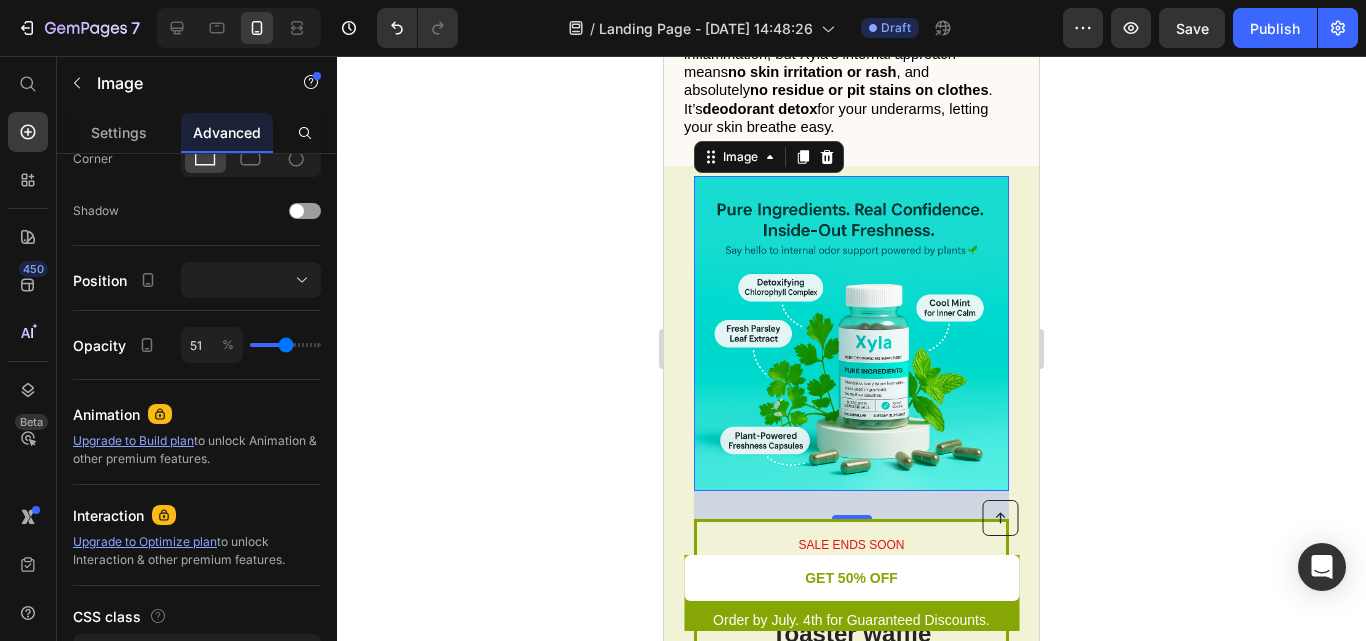 type on "47" 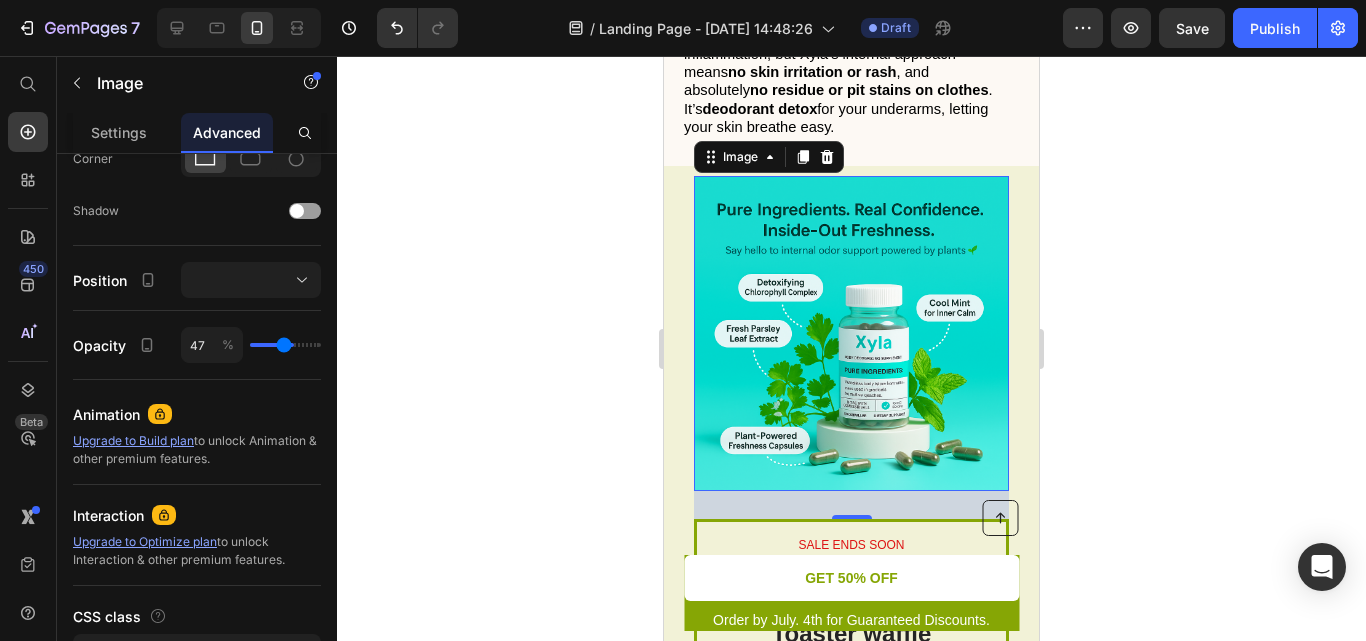 type on "45" 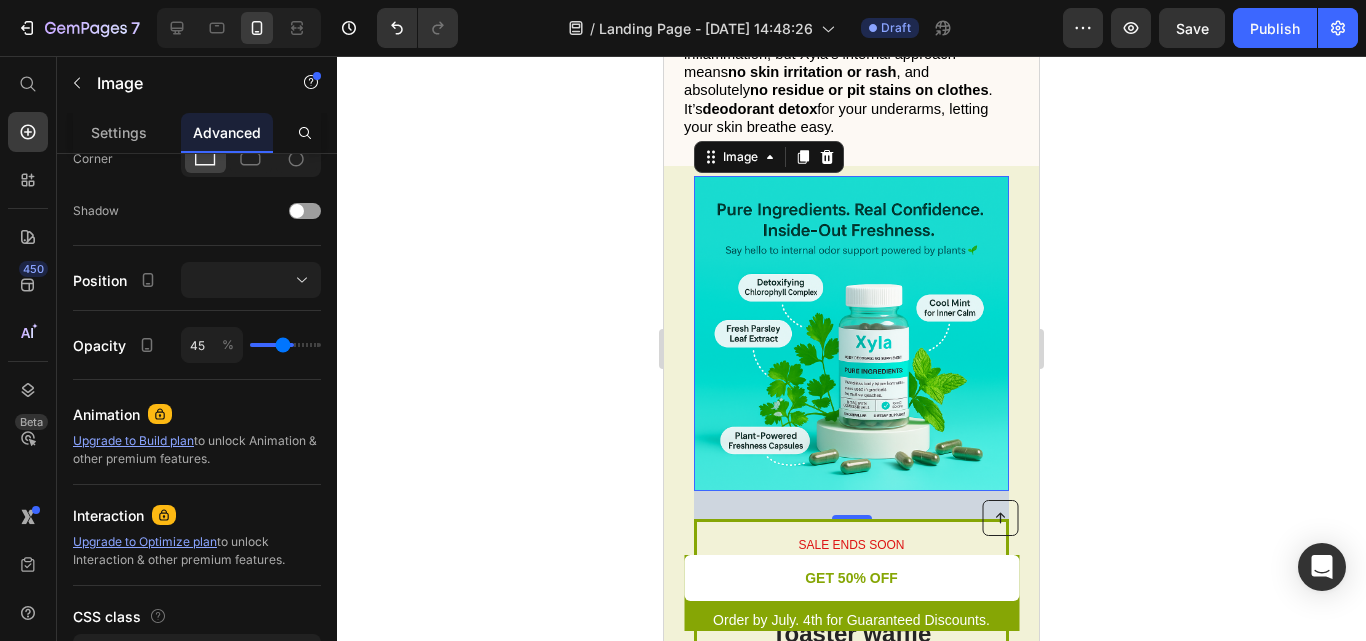 type on "42" 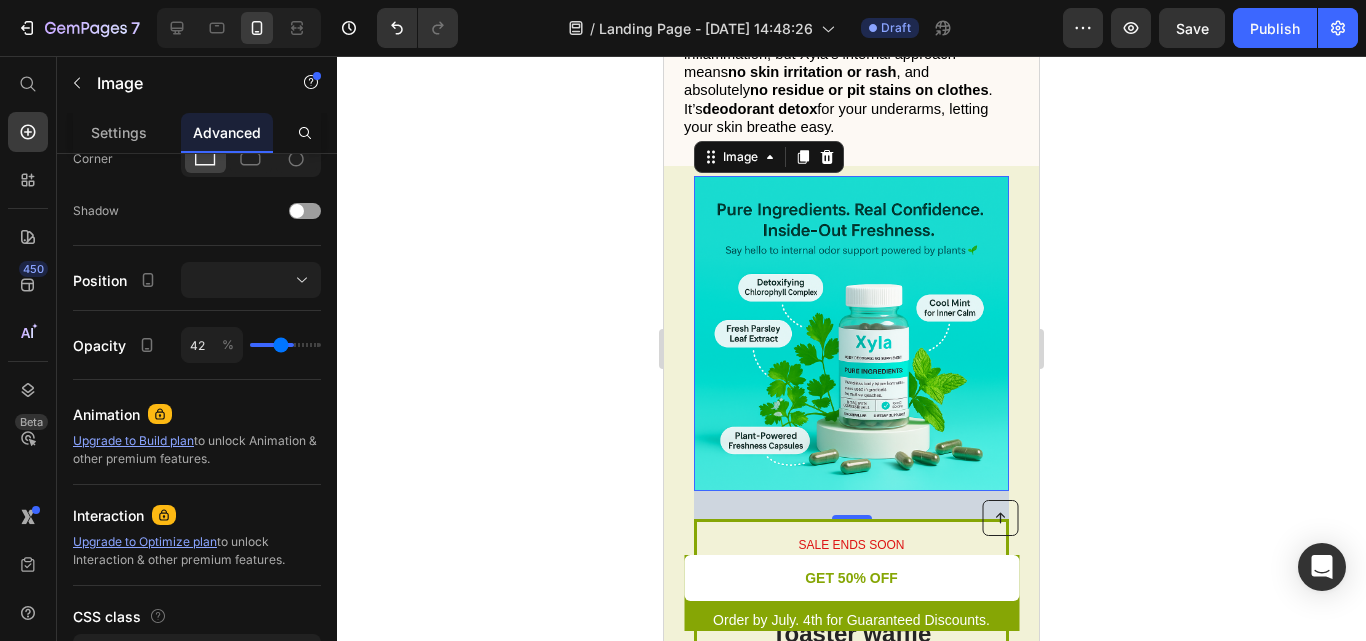type on "40" 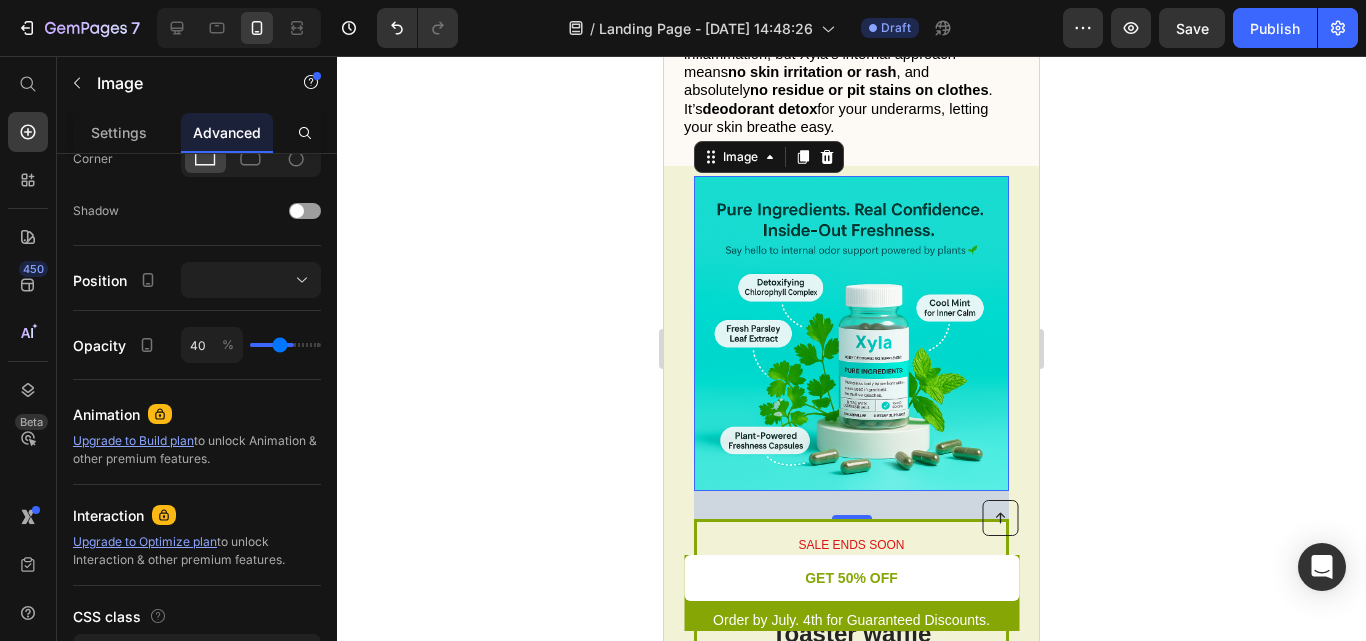 type on "36" 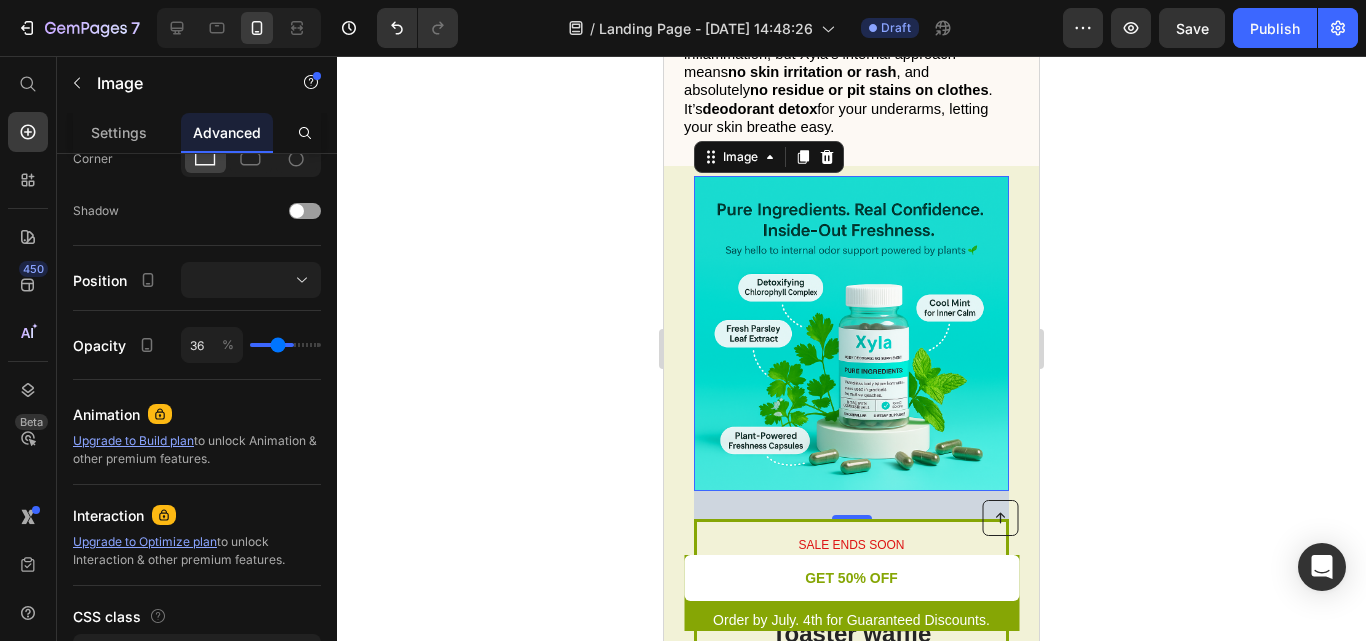 type on "33" 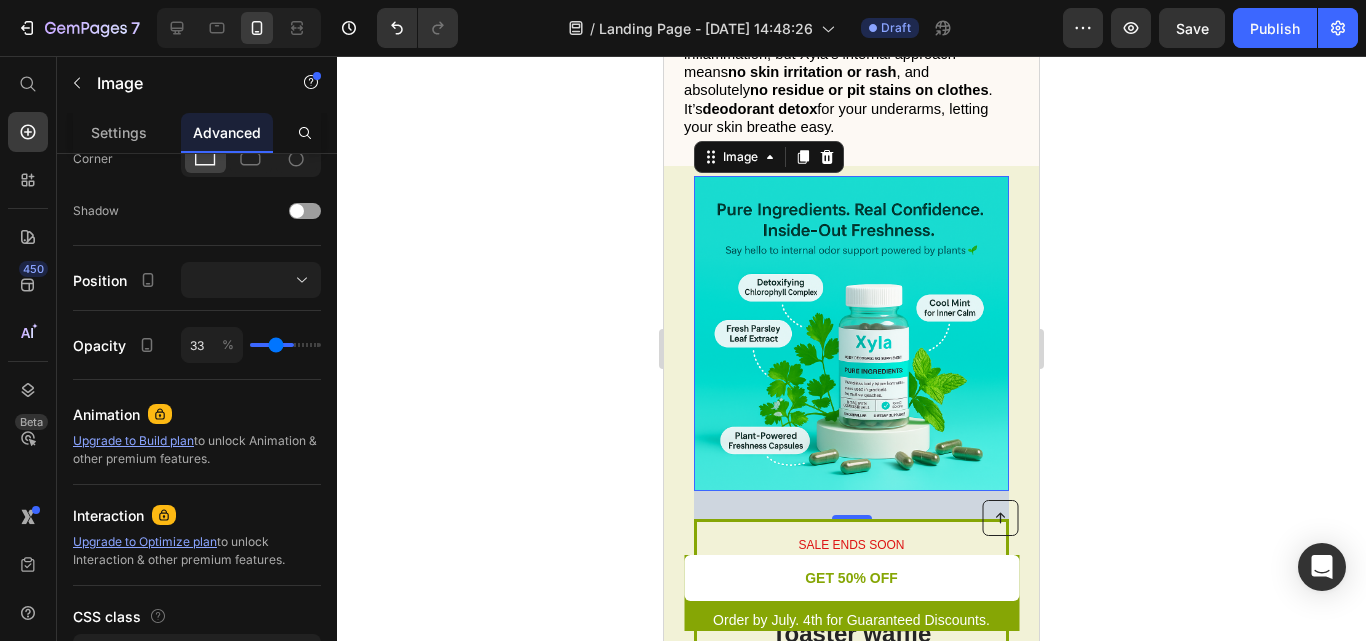 type on "27" 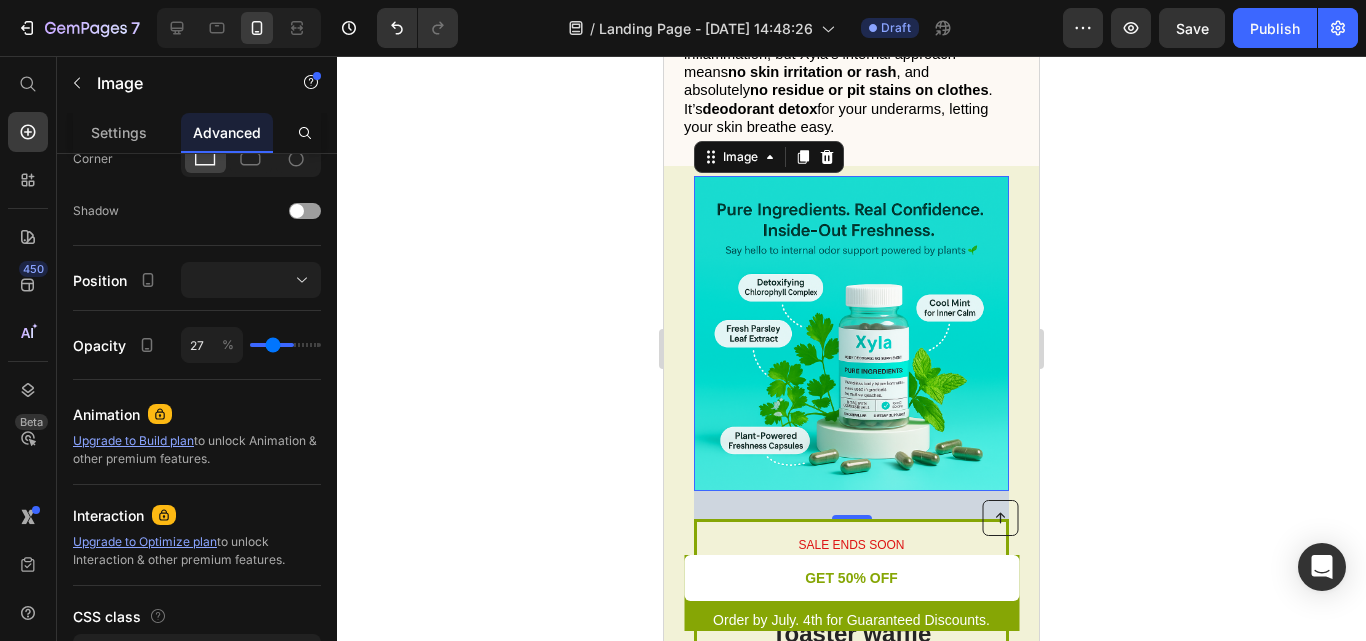 type on "24" 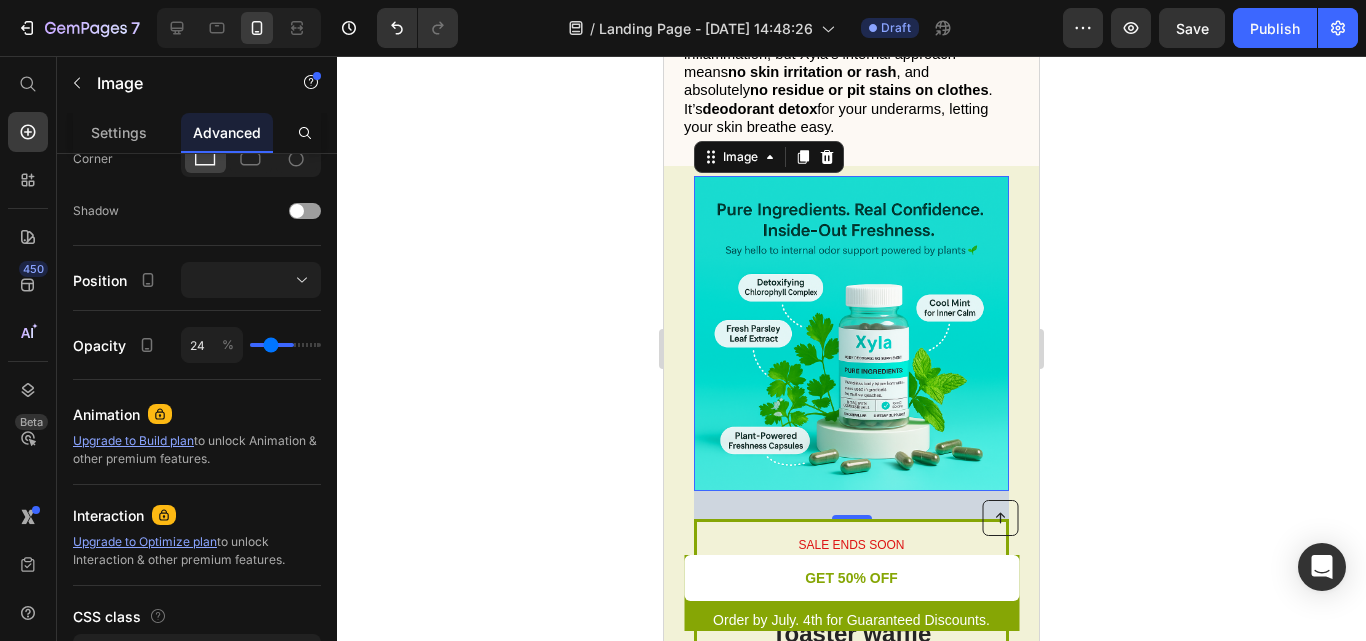 type on "20" 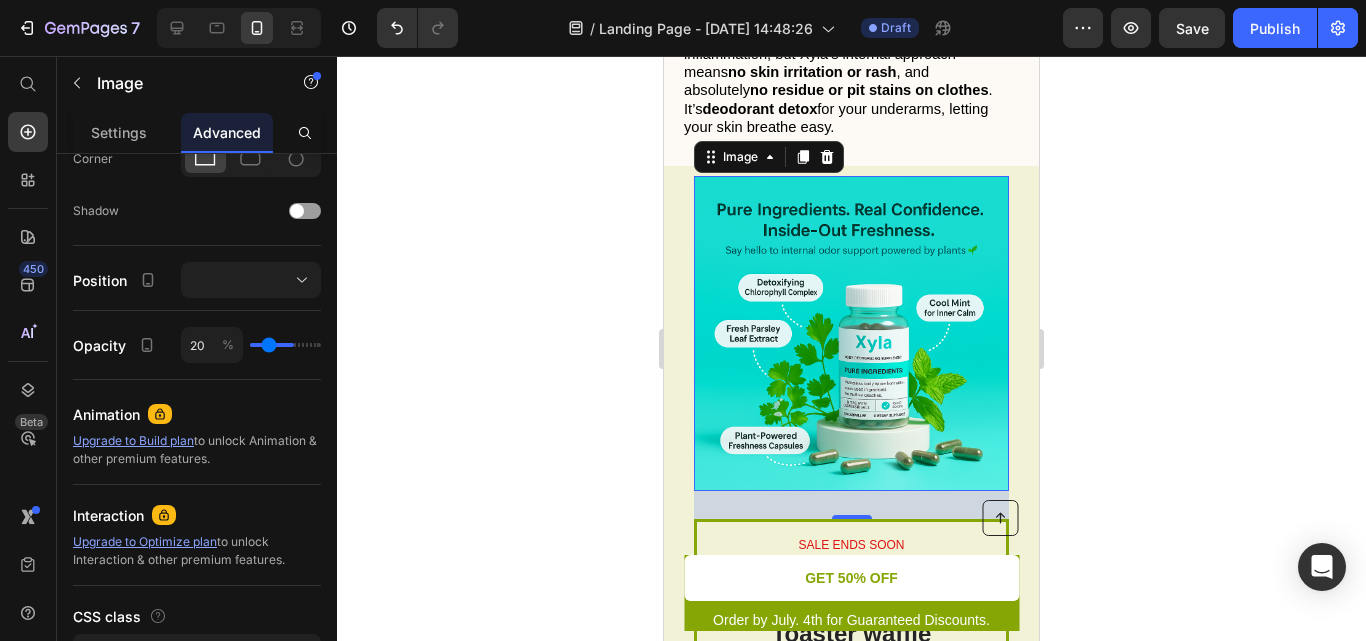 type on "16" 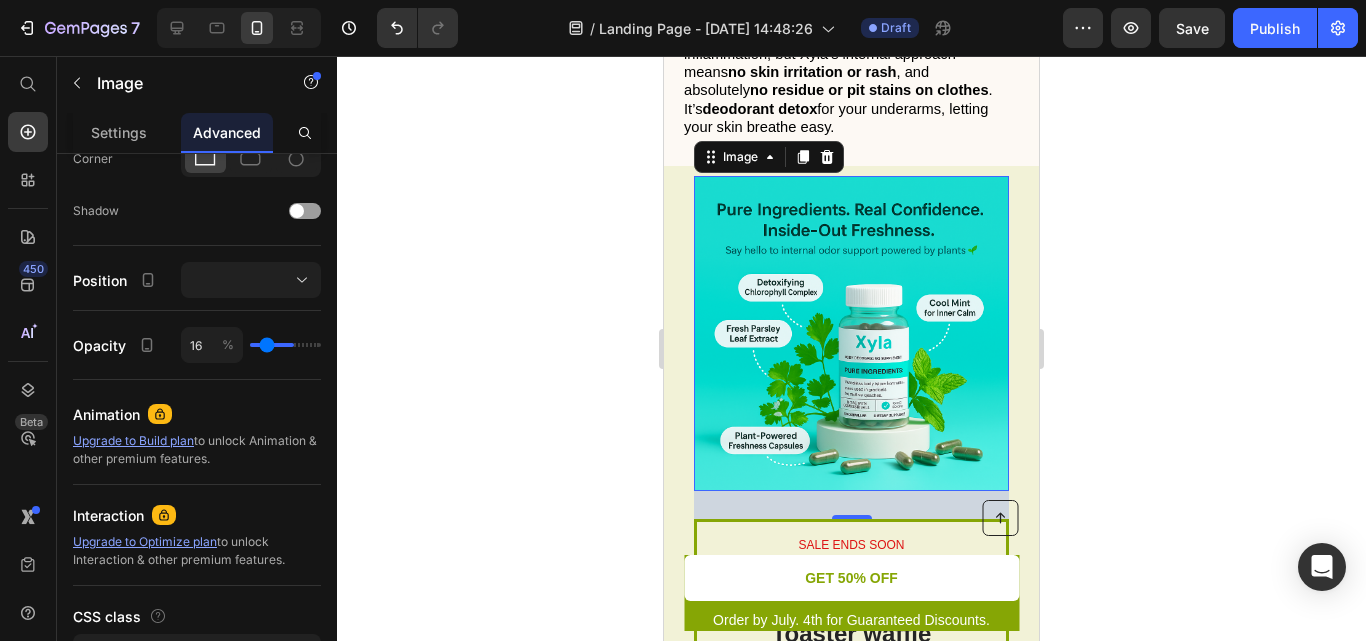 type on "15" 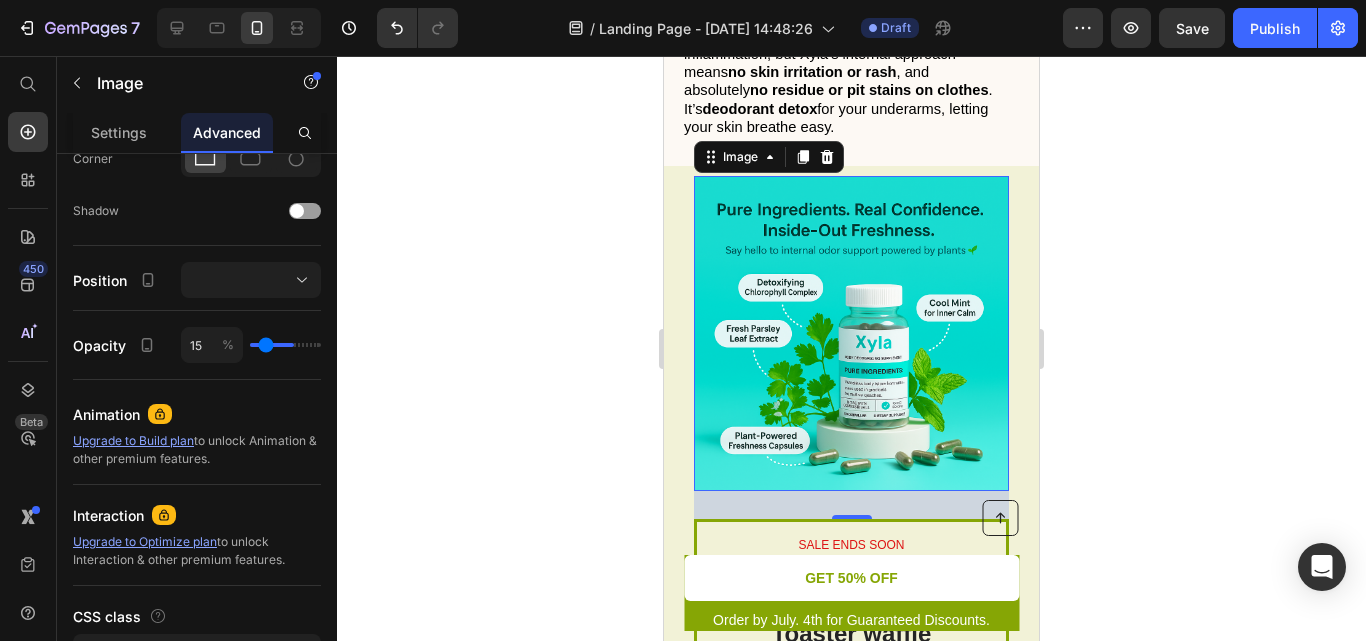 type on "11" 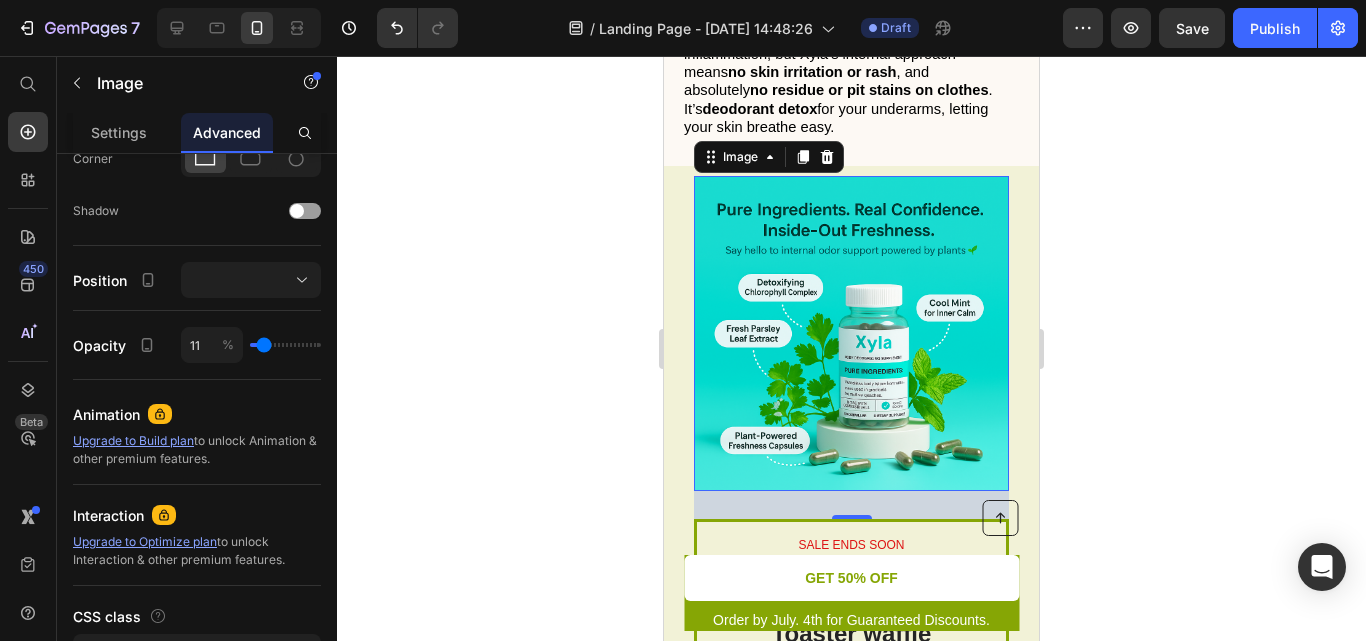 type on "9" 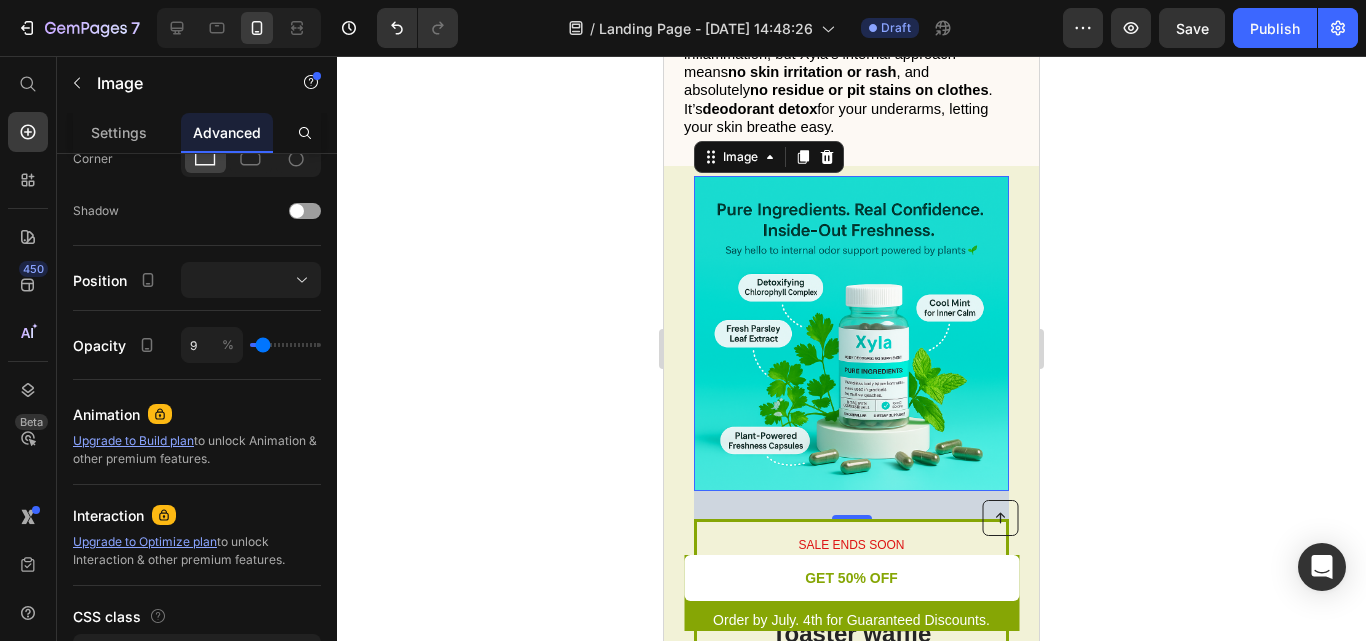 type on "7" 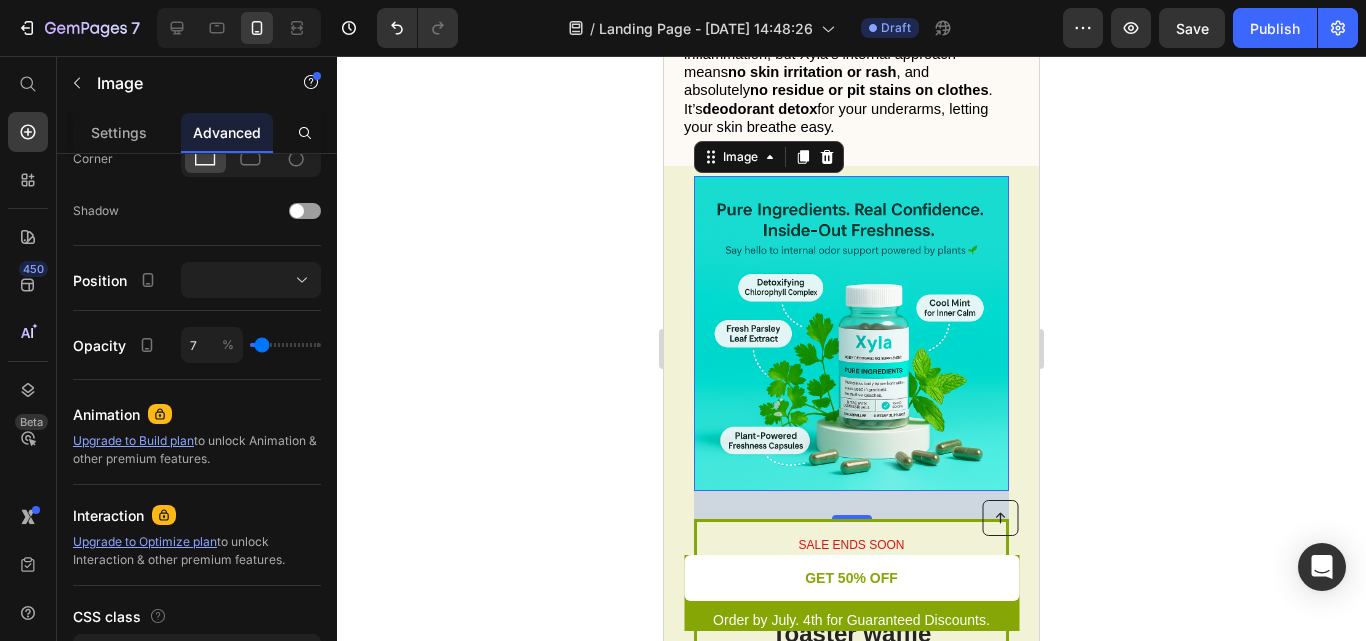 type on "5" 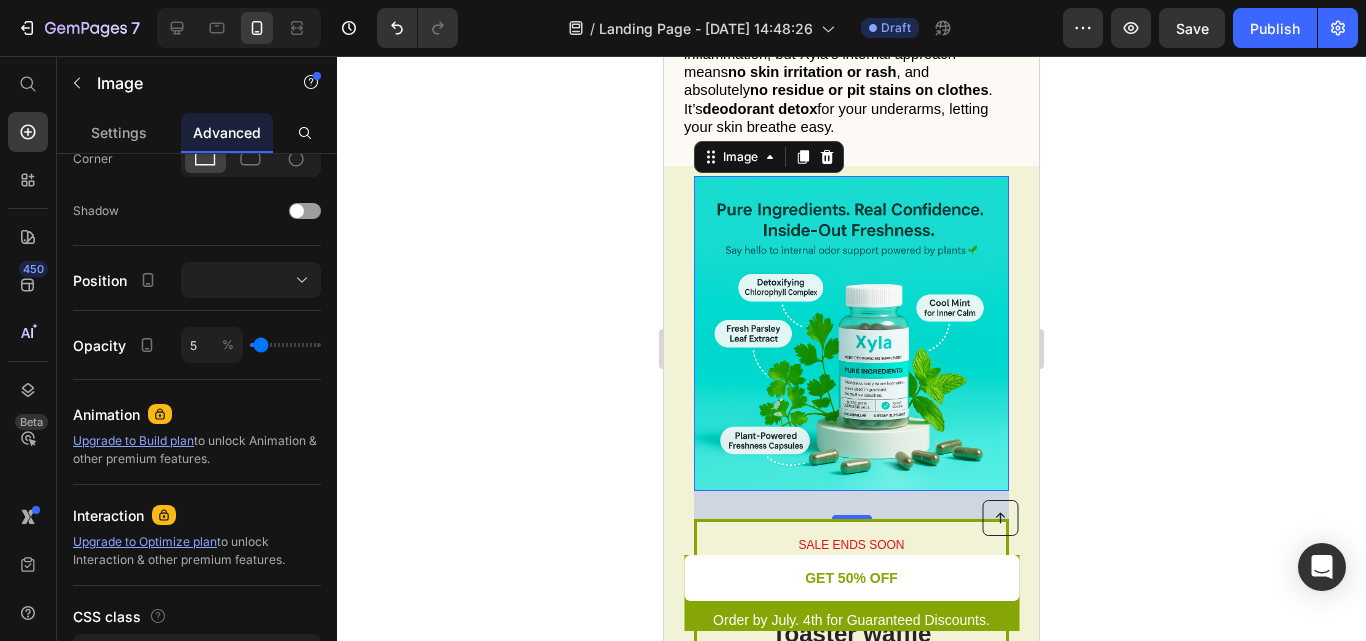type on "4" 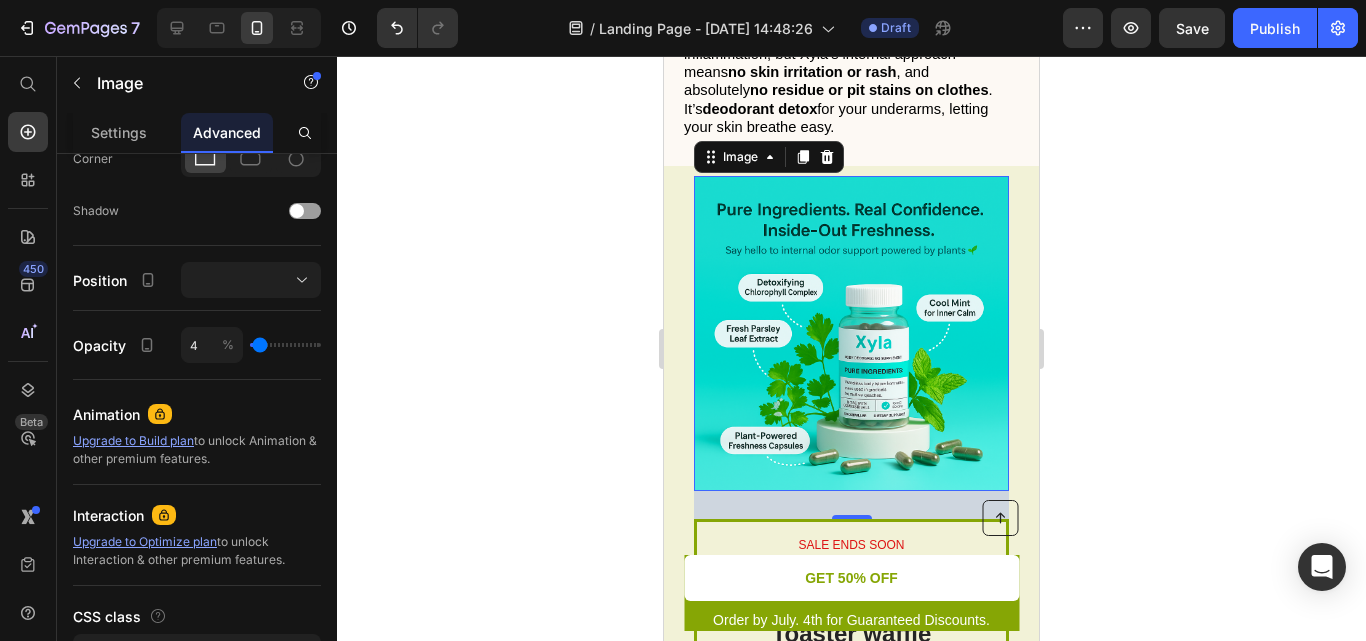 type on "2" 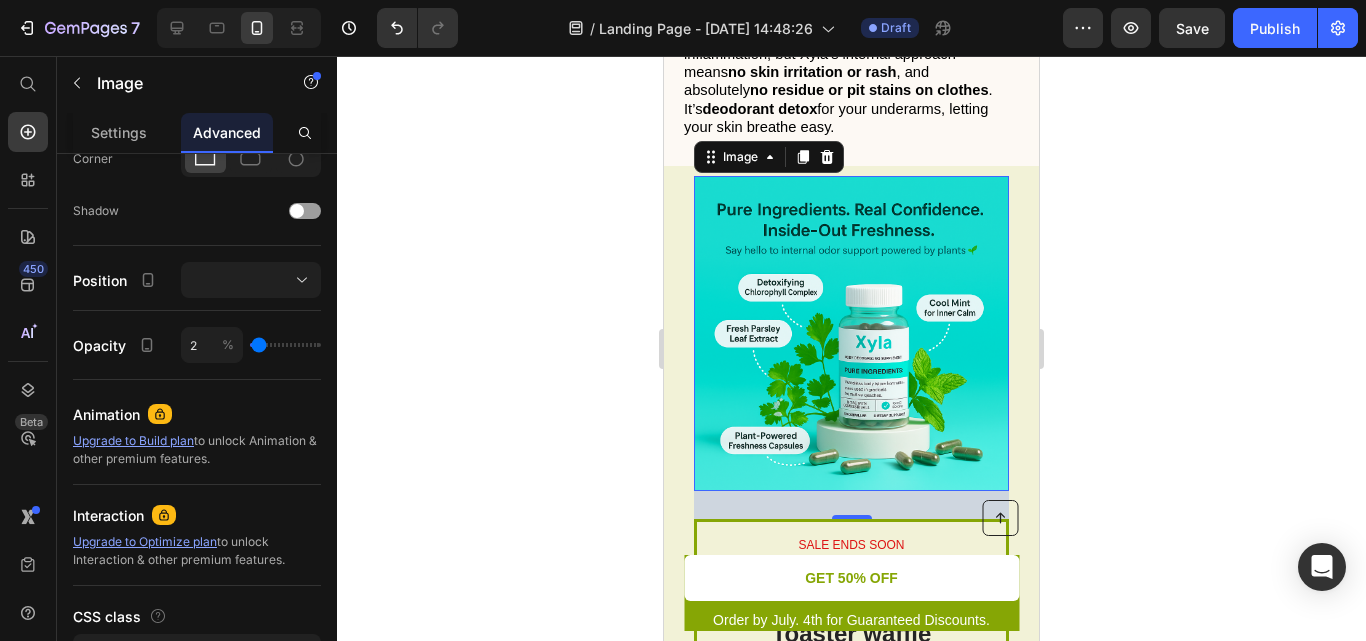 type on "0" 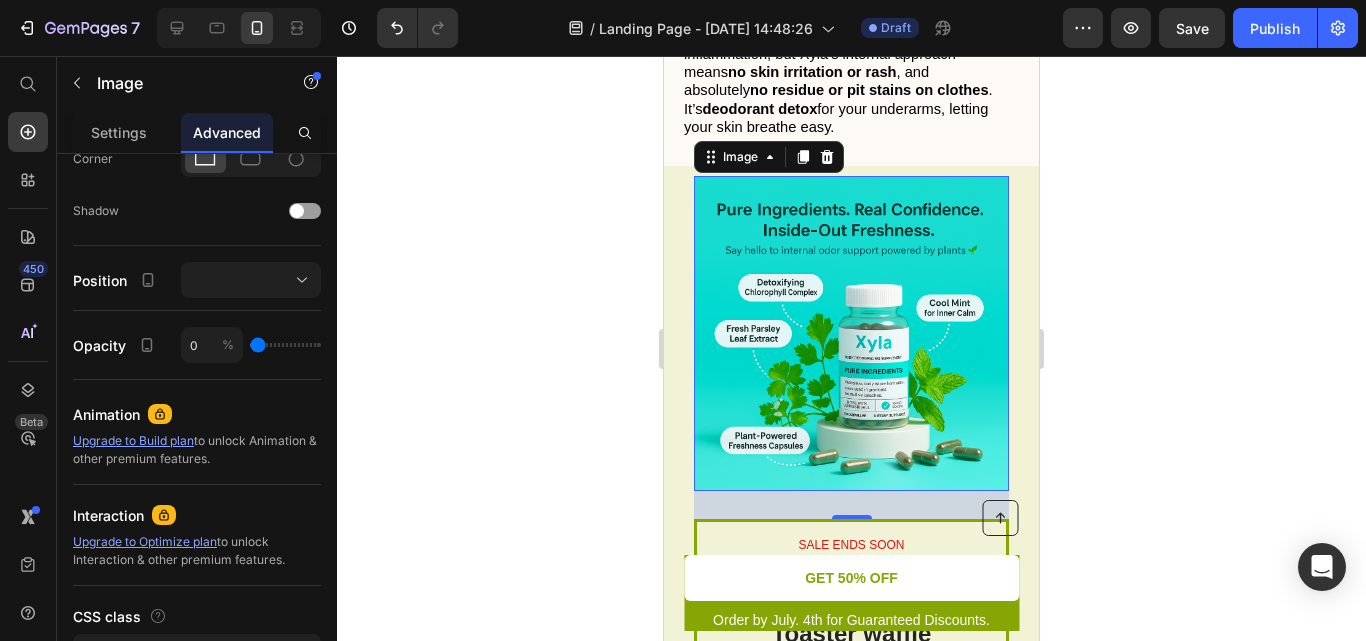 drag, startPoint x: 309, startPoint y: 346, endPoint x: 243, endPoint y: 352, distance: 66.27216 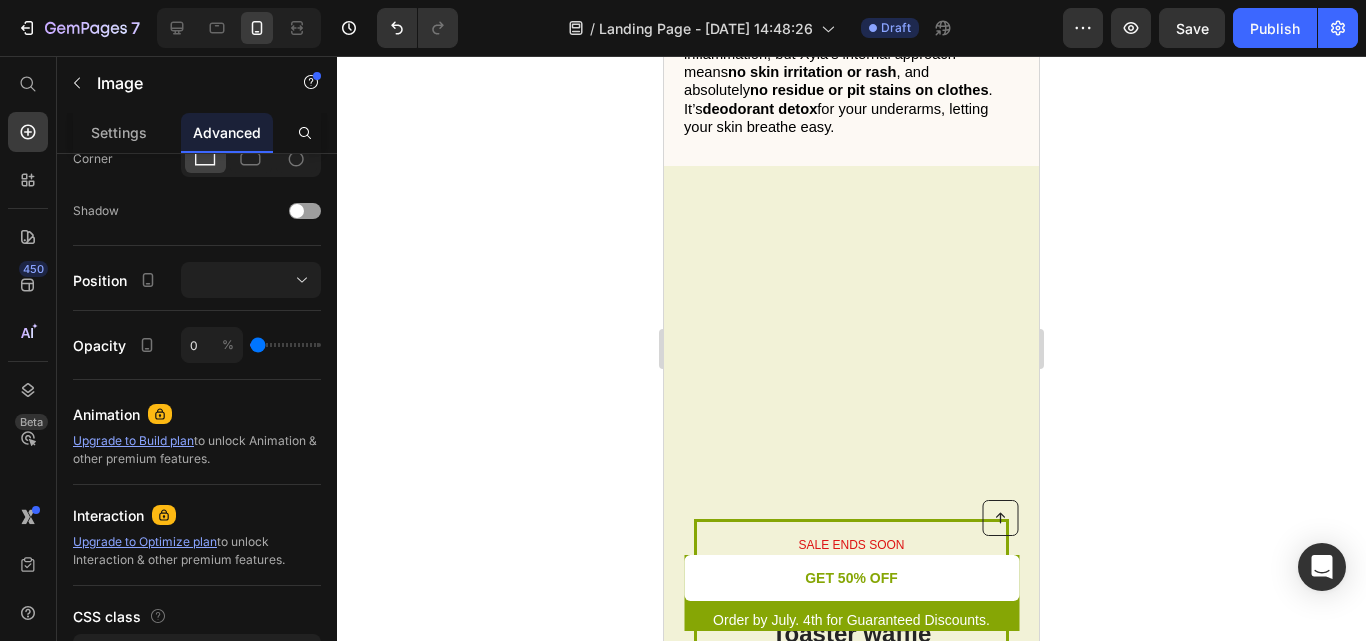 type on "5" 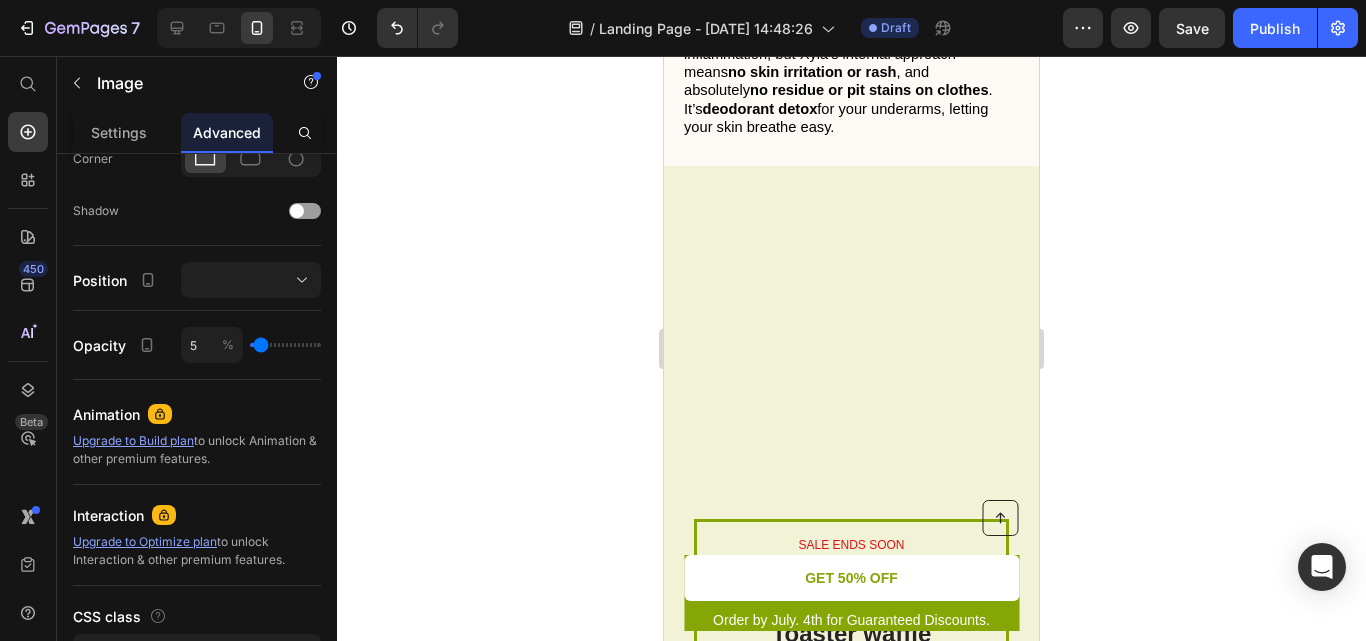 type on "29" 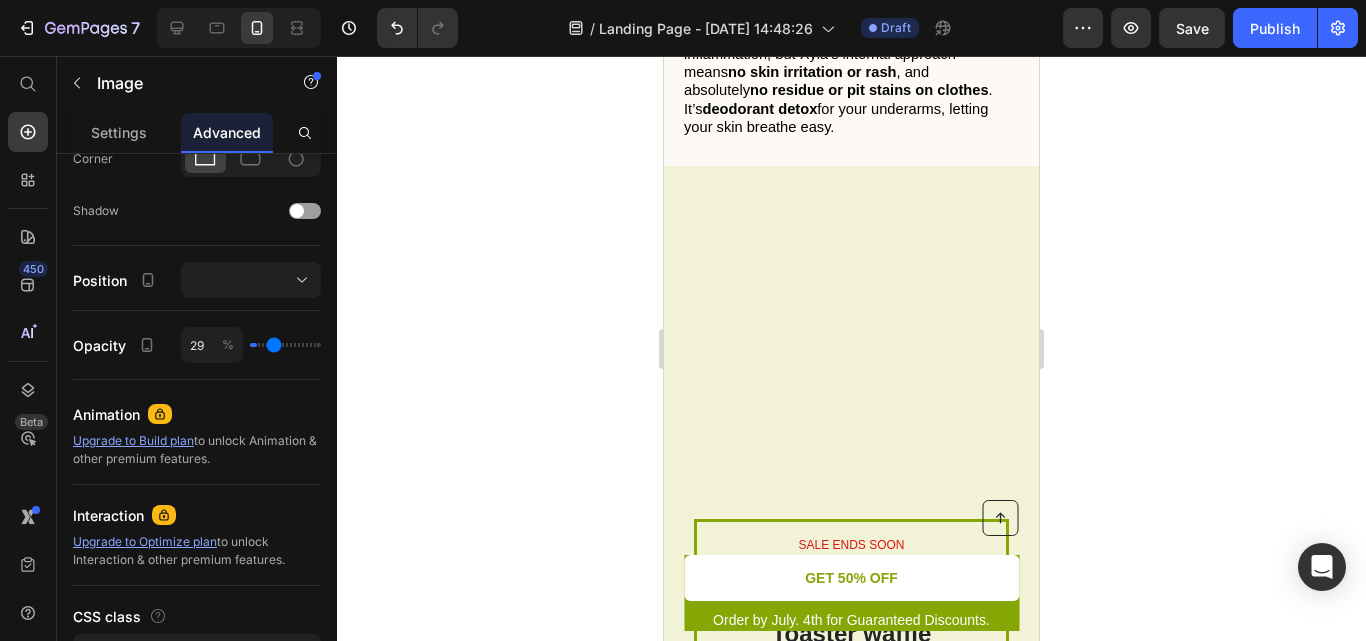 type on "60" 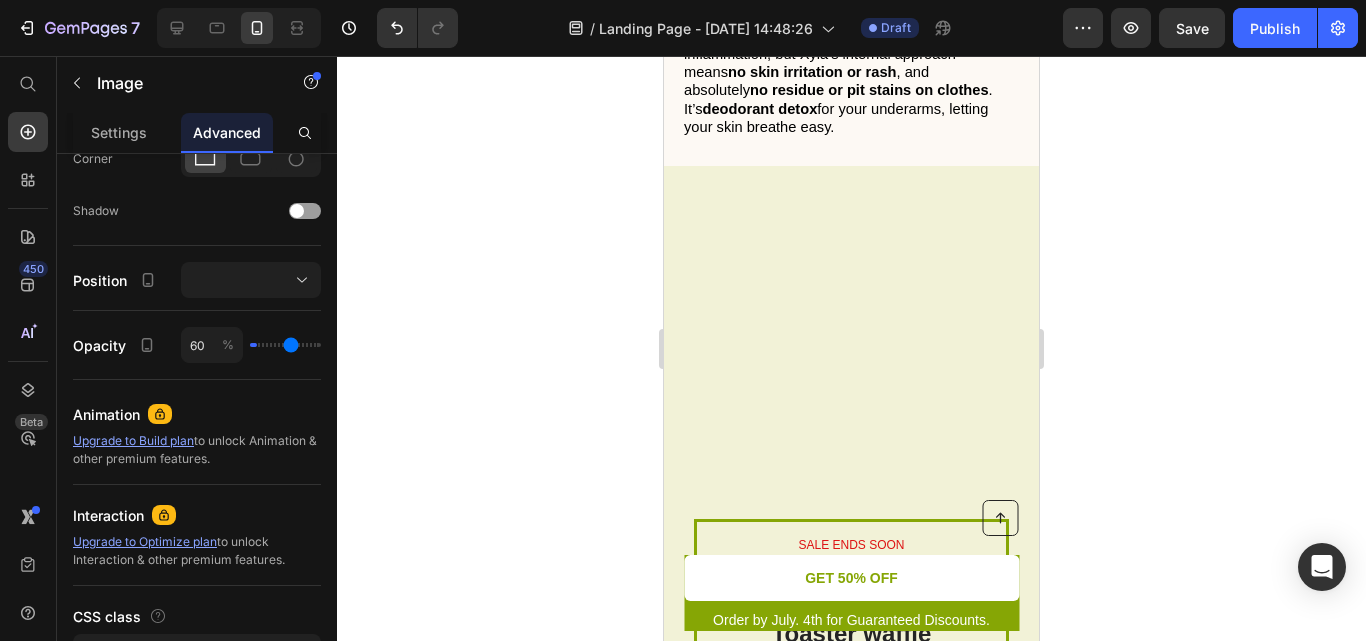 type on "100" 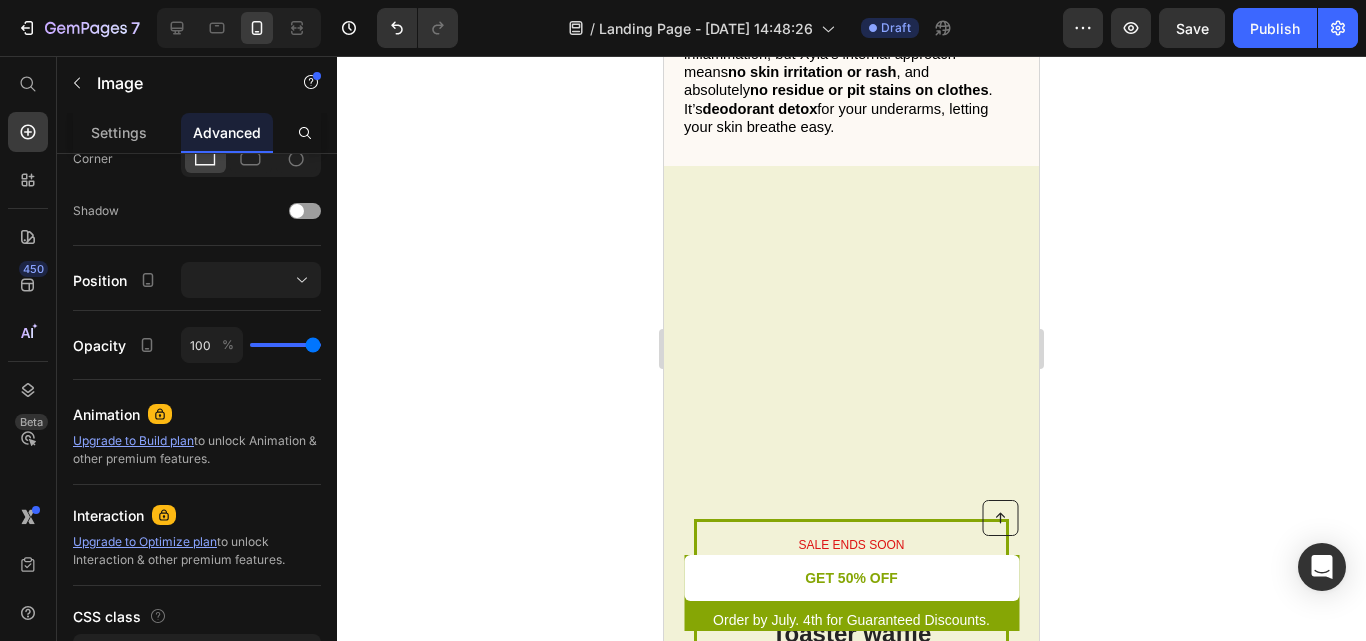 drag, startPoint x: 258, startPoint y: 342, endPoint x: 356, endPoint y: 350, distance: 98.32599 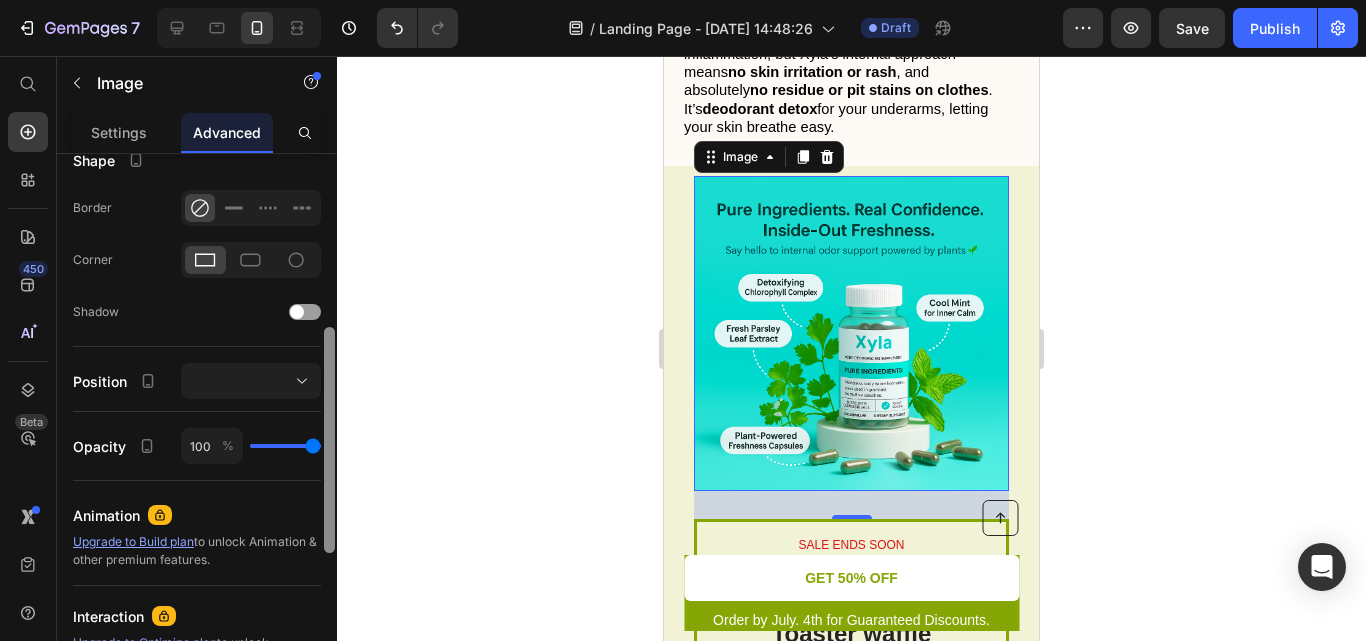 scroll, scrollTop: 493, scrollLeft: 0, axis: vertical 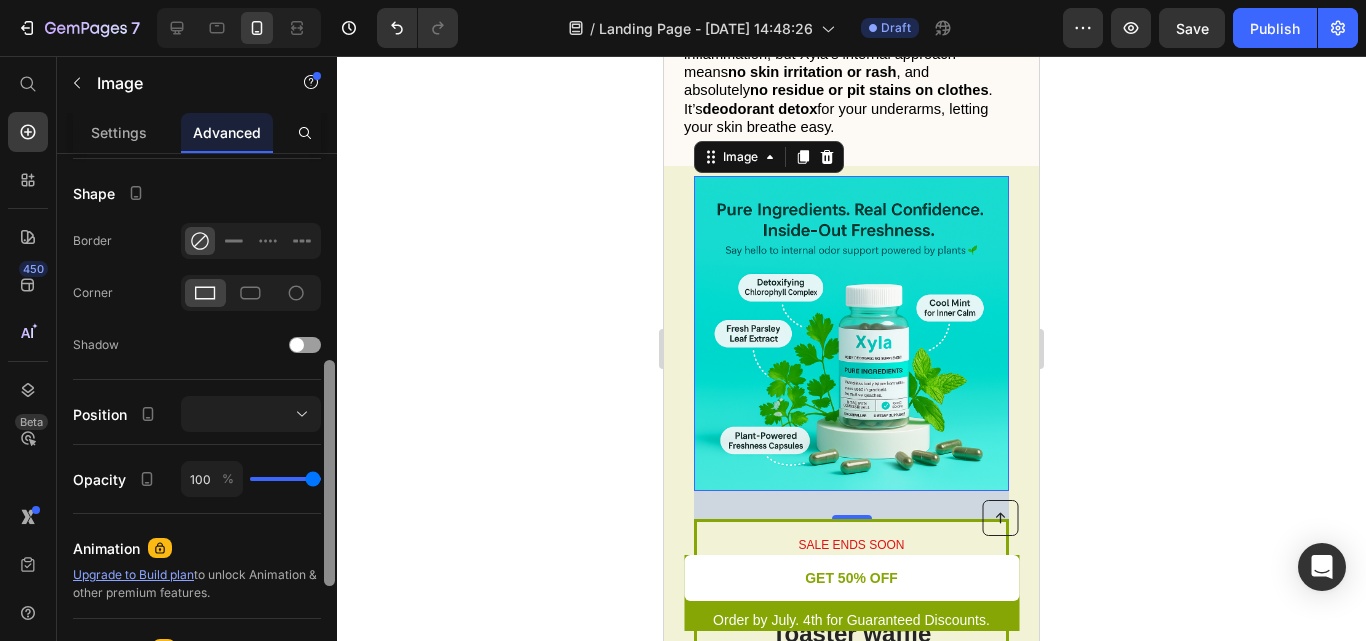 drag, startPoint x: 329, startPoint y: 428, endPoint x: 336, endPoint y: 372, distance: 56.435802 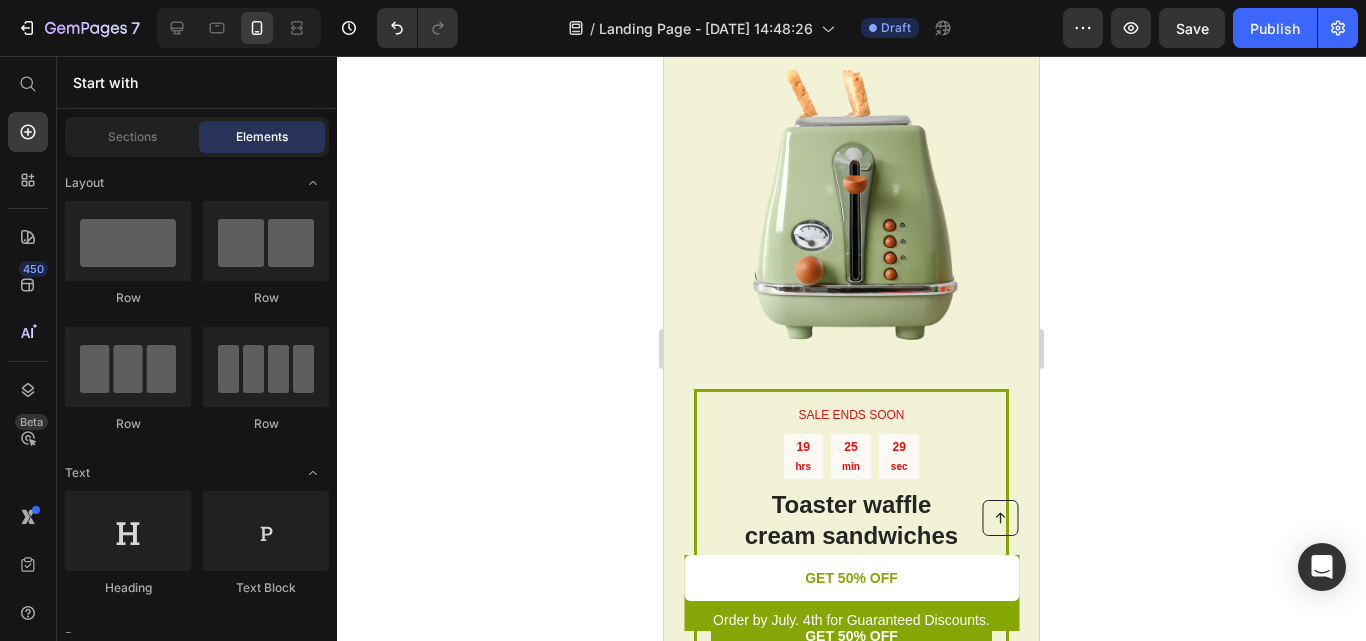 scroll, scrollTop: 5568, scrollLeft: 0, axis: vertical 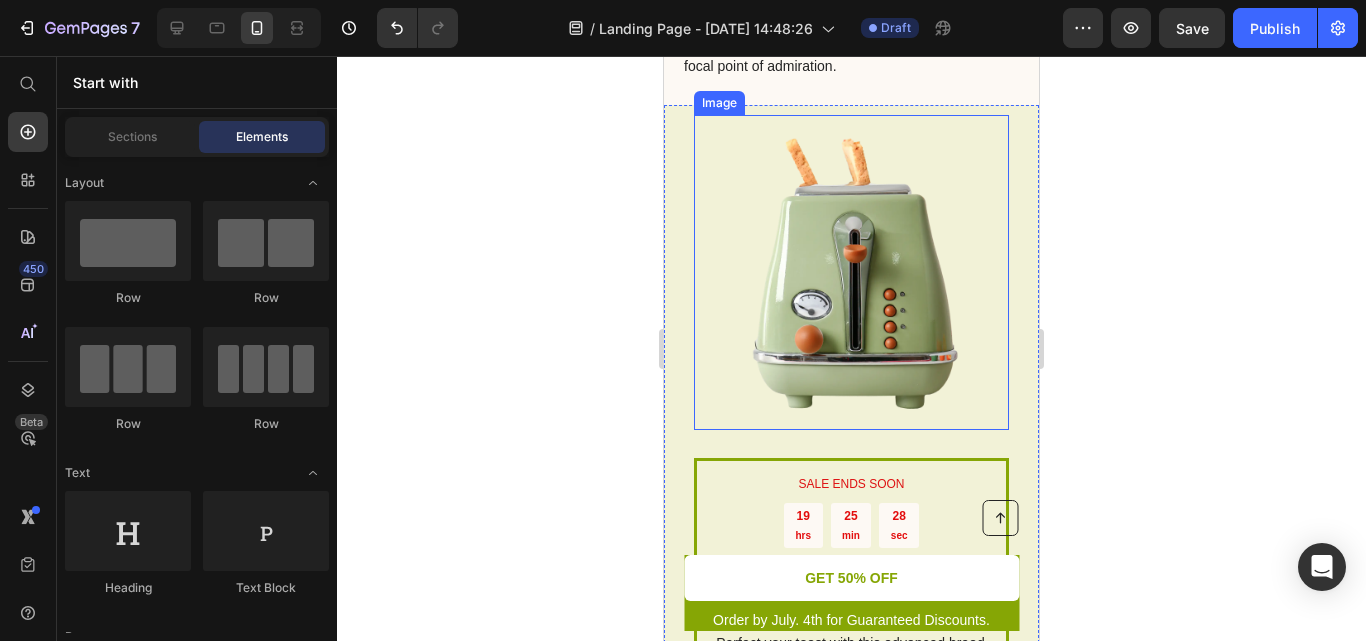 click at bounding box center [851, 272] 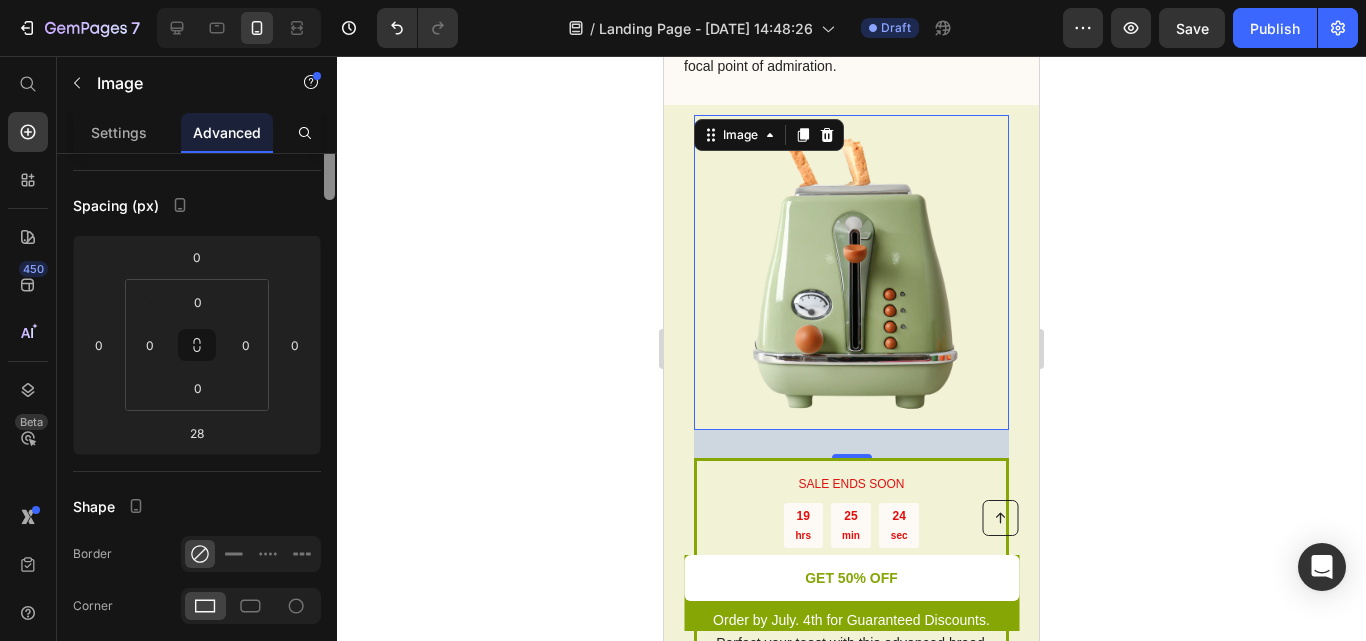 scroll, scrollTop: 0, scrollLeft: 0, axis: both 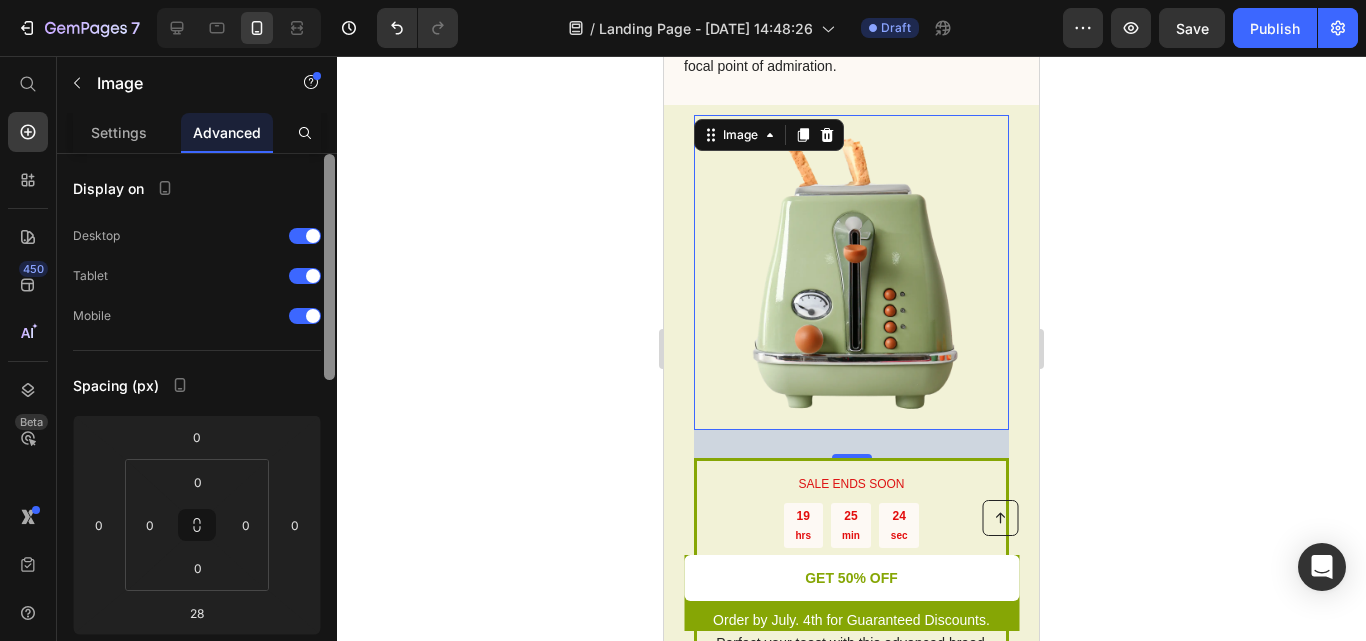 drag, startPoint x: 329, startPoint y: 423, endPoint x: 312, endPoint y: 160, distance: 263.54886 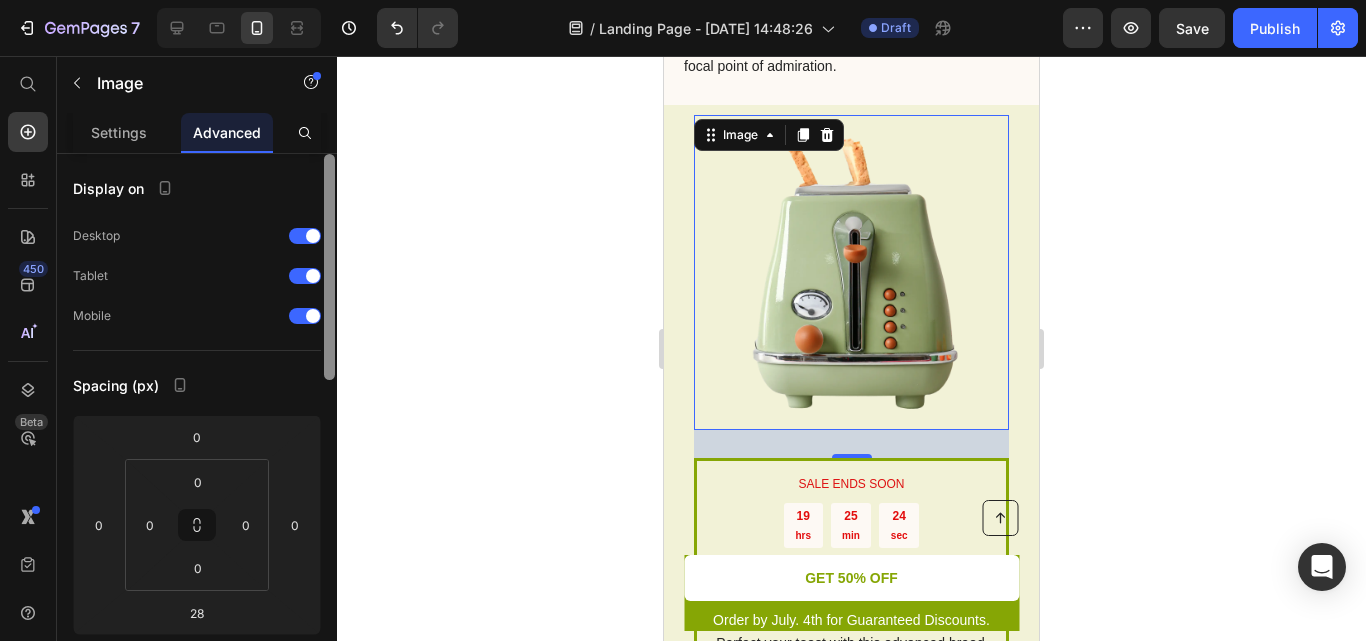 click on "Display on Desktop Tablet Mobile Spacing (px) 0 0 28 0 0 0 0 0 Shape Border Corner Shadow Position Opacity 100 % Animation Upgrade to Build plan  to unlock Animation & other premium features. Interaction Upgrade to Optimize plan  to unlock Interaction & other premium features. CSS class  Delete element" at bounding box center (197, 426) 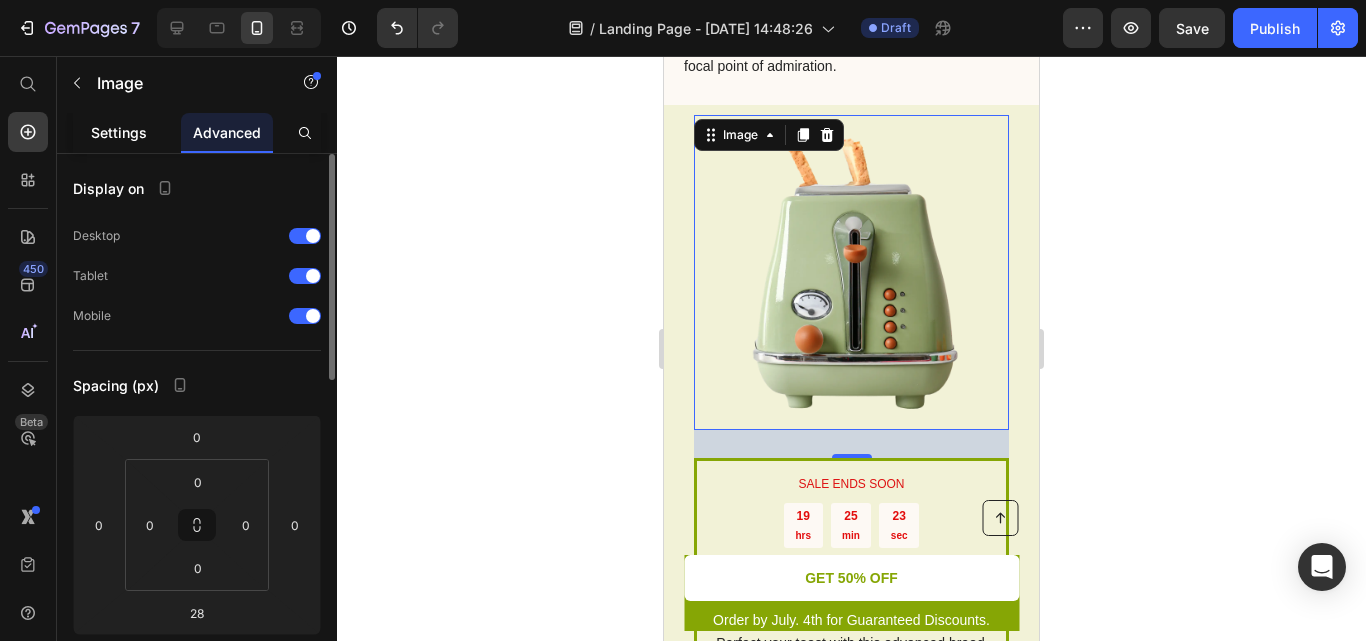 click on "Settings" at bounding box center (119, 132) 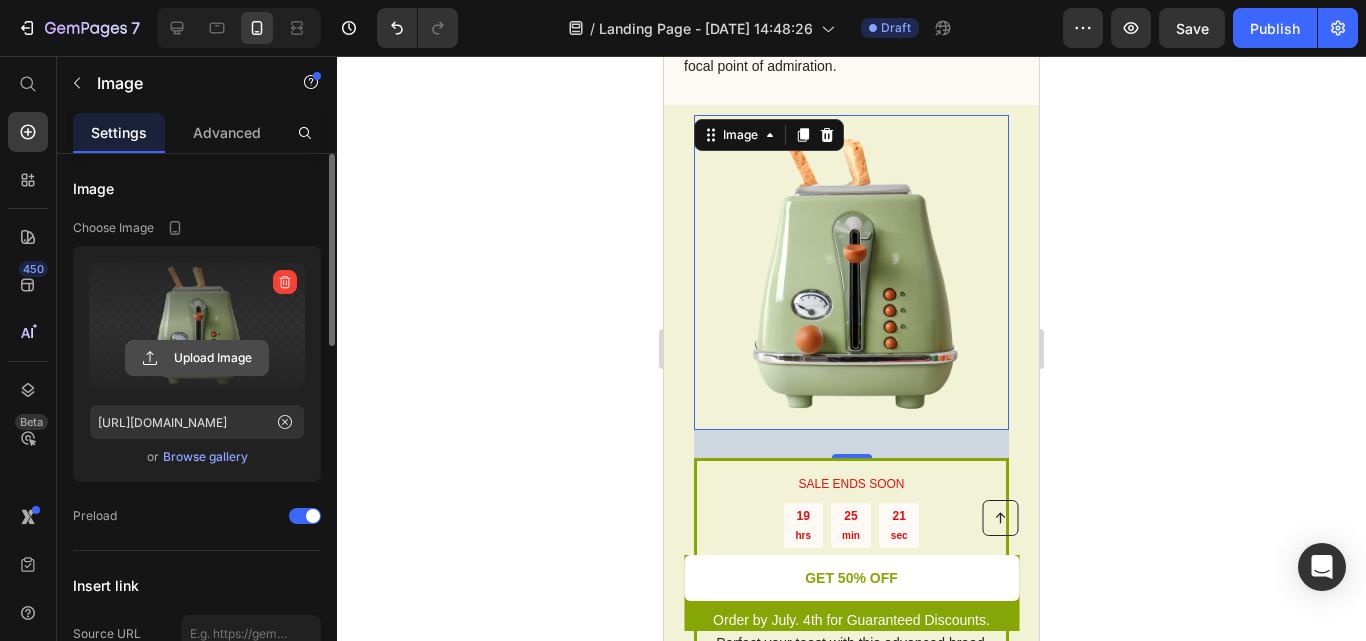 click 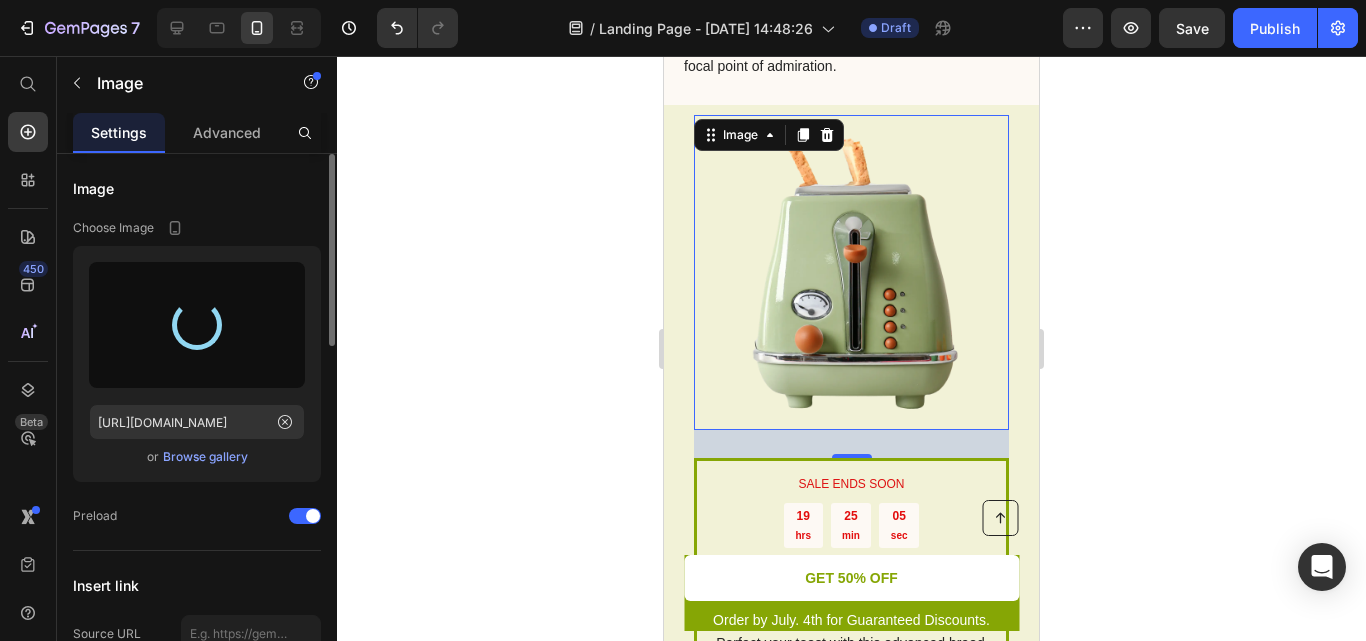 type on "[URL][DOMAIN_NAME]" 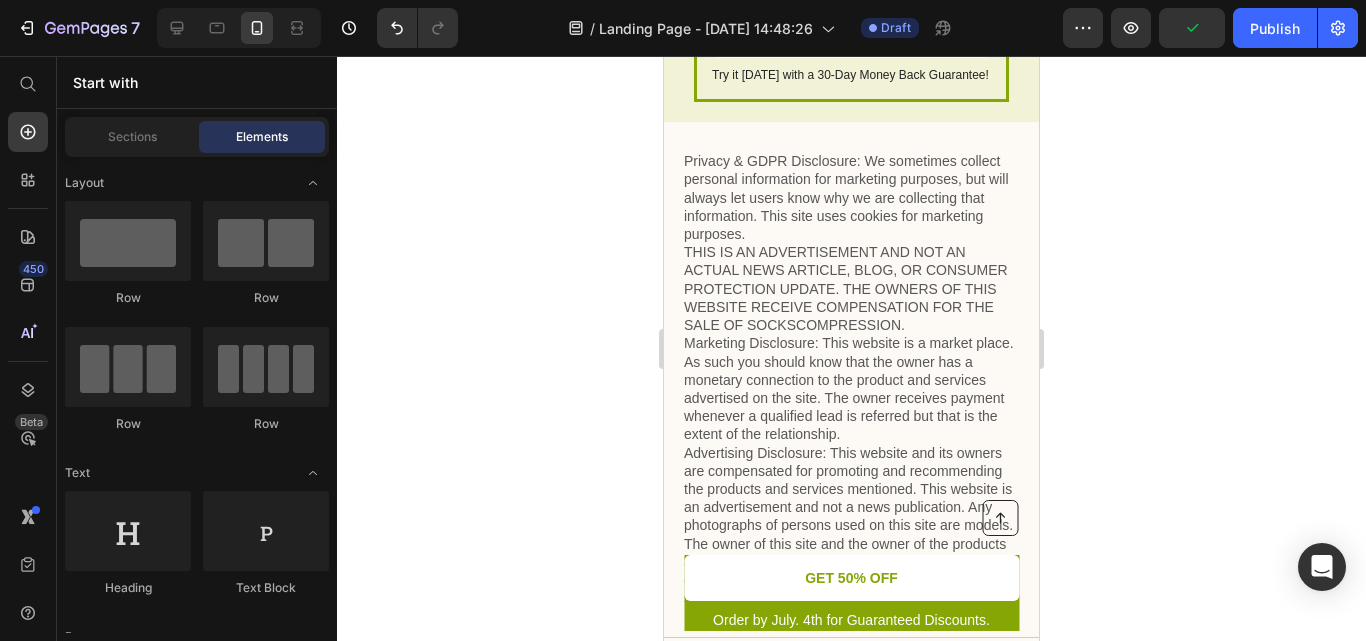 scroll, scrollTop: 6360, scrollLeft: 0, axis: vertical 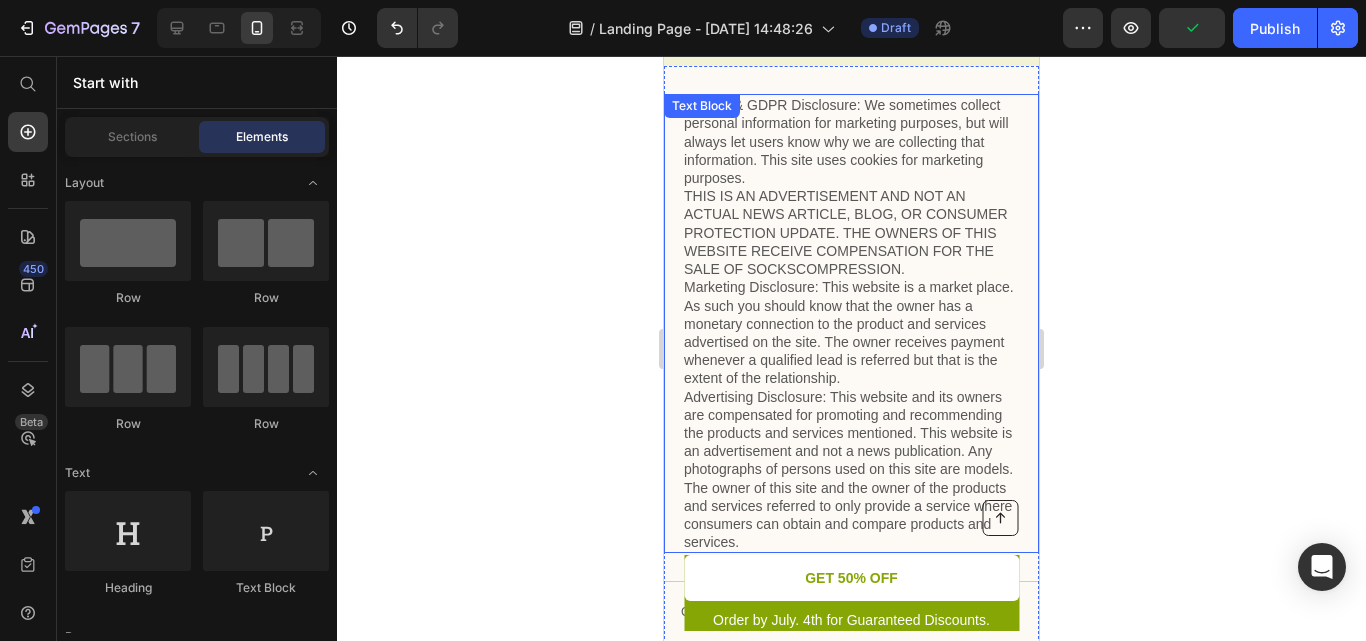 click on "Privacy & GDPR Disclosure: We sometimes collect personal information for marketing purposes, but will always let users know why we are collecting that information. This site uses cookies for marketing purposes. THIS IS AN ADVERTISEMENT AND NOT AN ACTUAL NEWS ARTICLE, BLOG, OR CONSUMER PROTECTION UPDATE. THE OWNERS OF THIS WEBSITE RECEIVE COMPENSATION FOR THE SALE OF SOCKSCOMPRESSION. Marketing Disclosure: This website is a market place. As such you should know that the owner has a monetary connection to the product and services advertised on the site. The owner receives payment whenever a qualified lead is referred but that is the extent of the relationship." at bounding box center [851, 323] 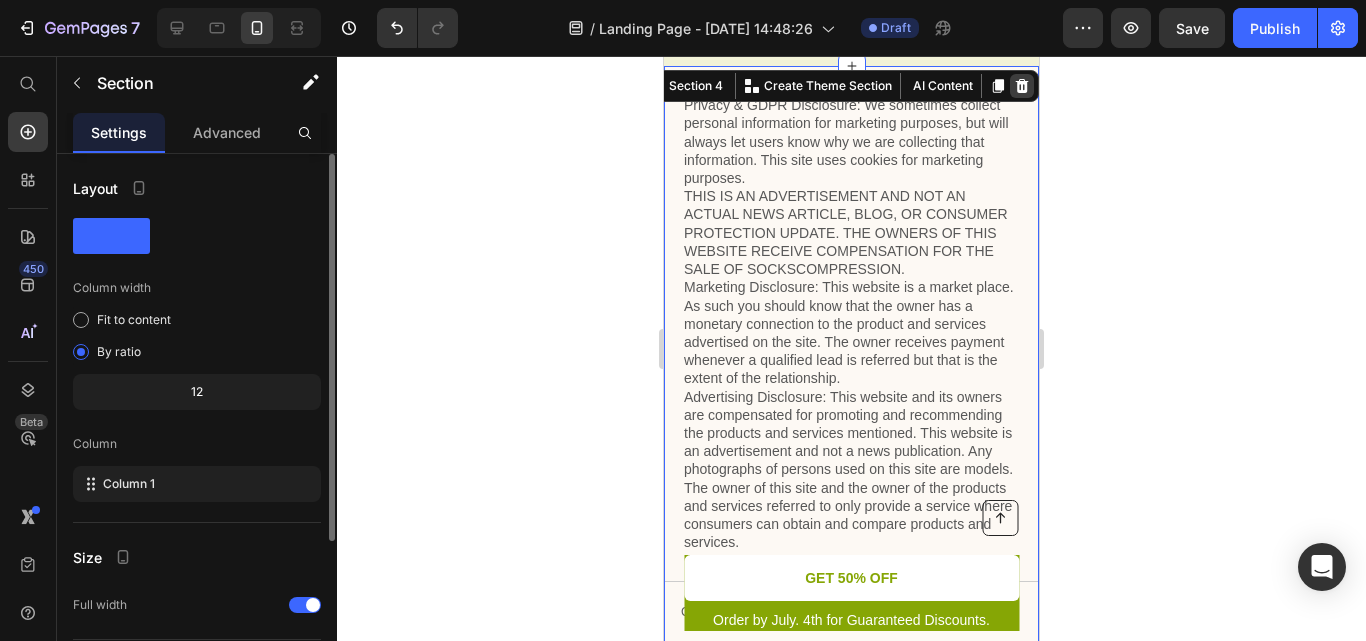 click 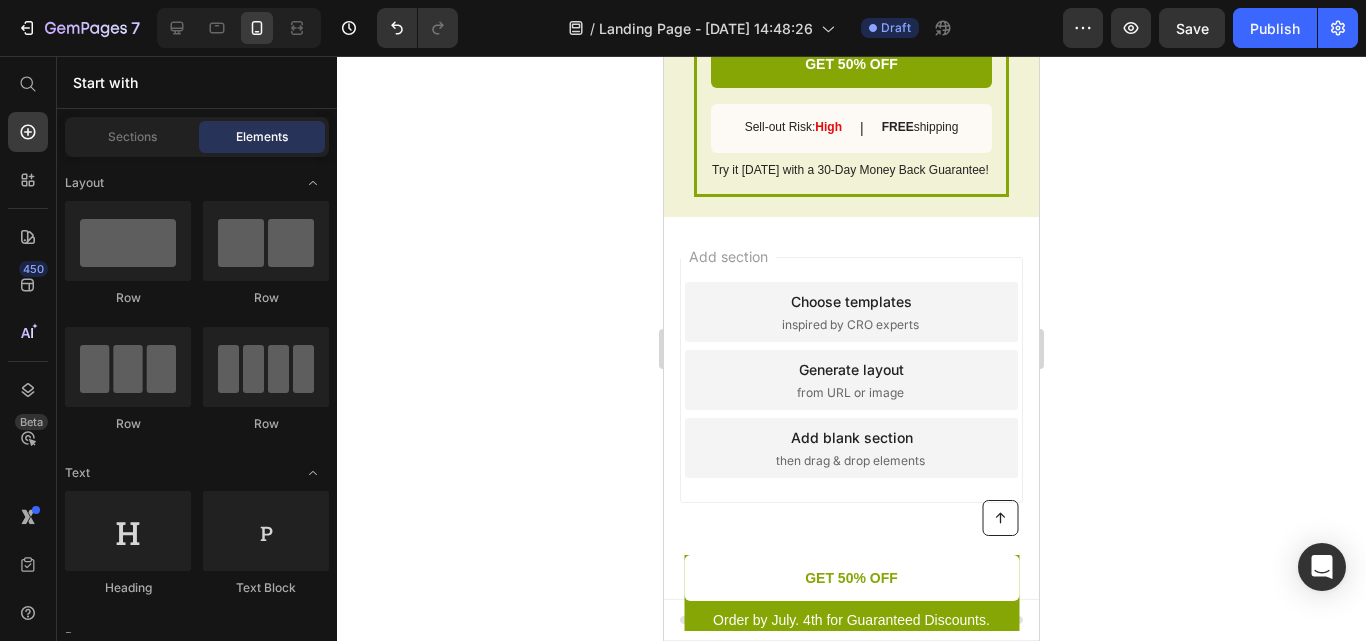 scroll, scrollTop: 6211, scrollLeft: 0, axis: vertical 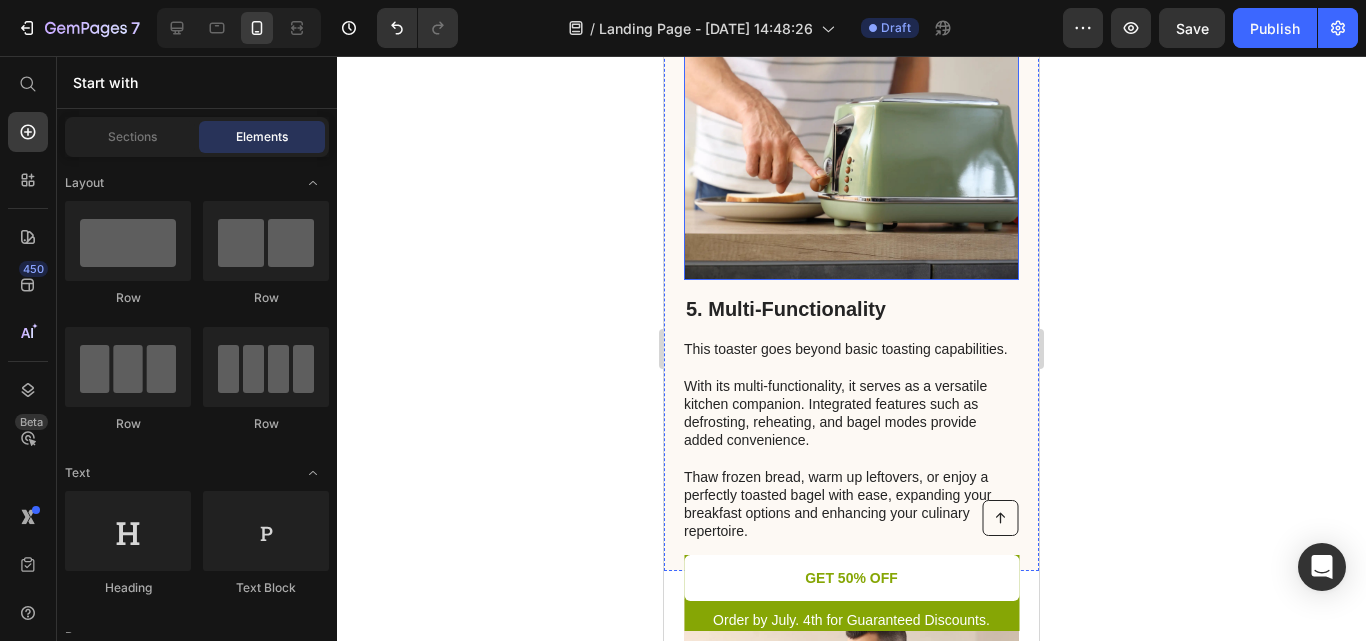 click at bounding box center (851, 149) 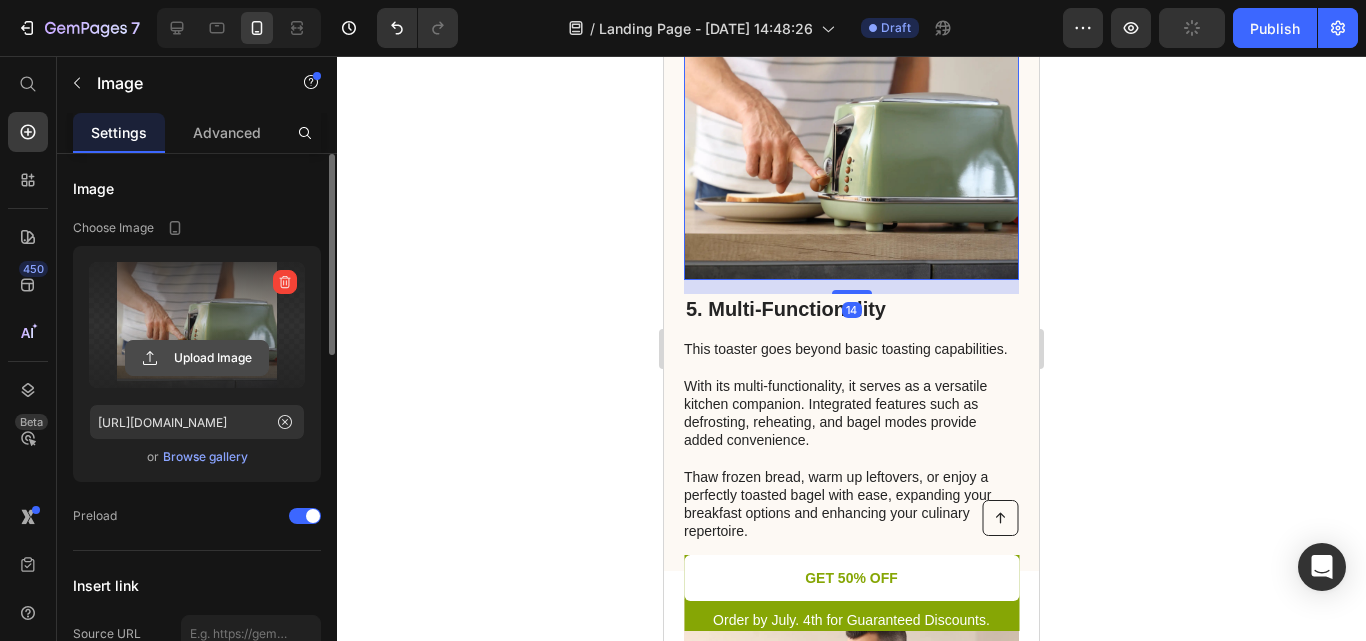 click 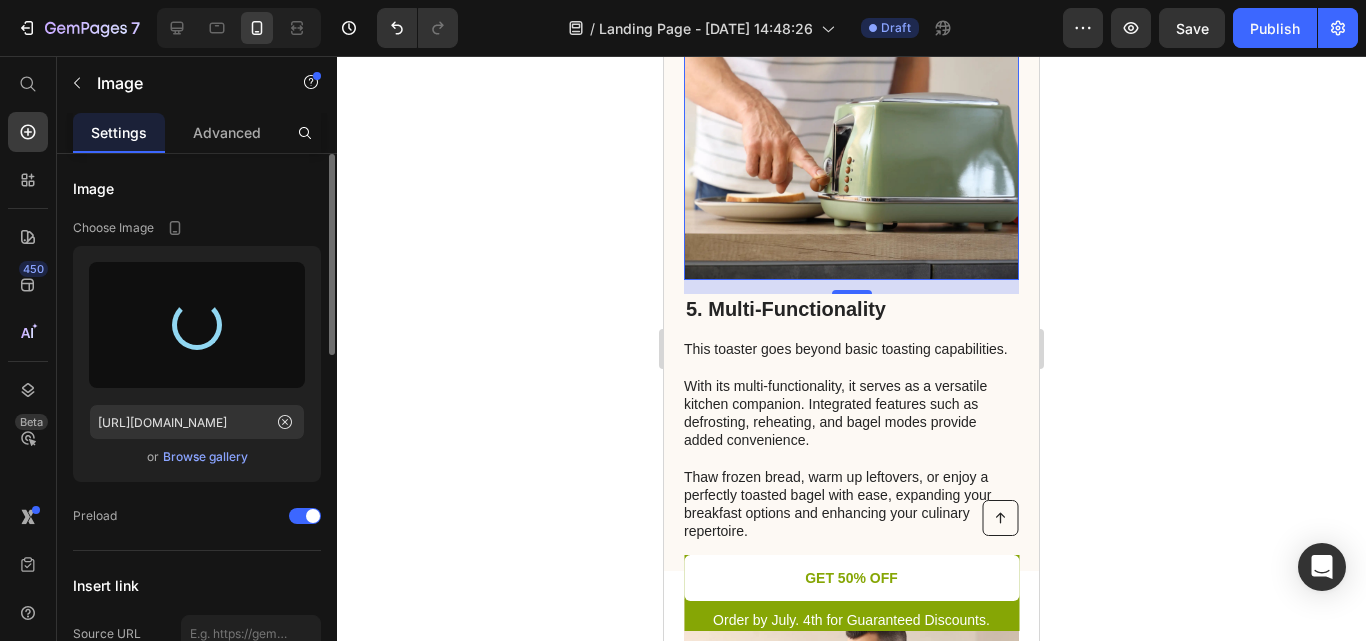 type on "[URL][DOMAIN_NAME]" 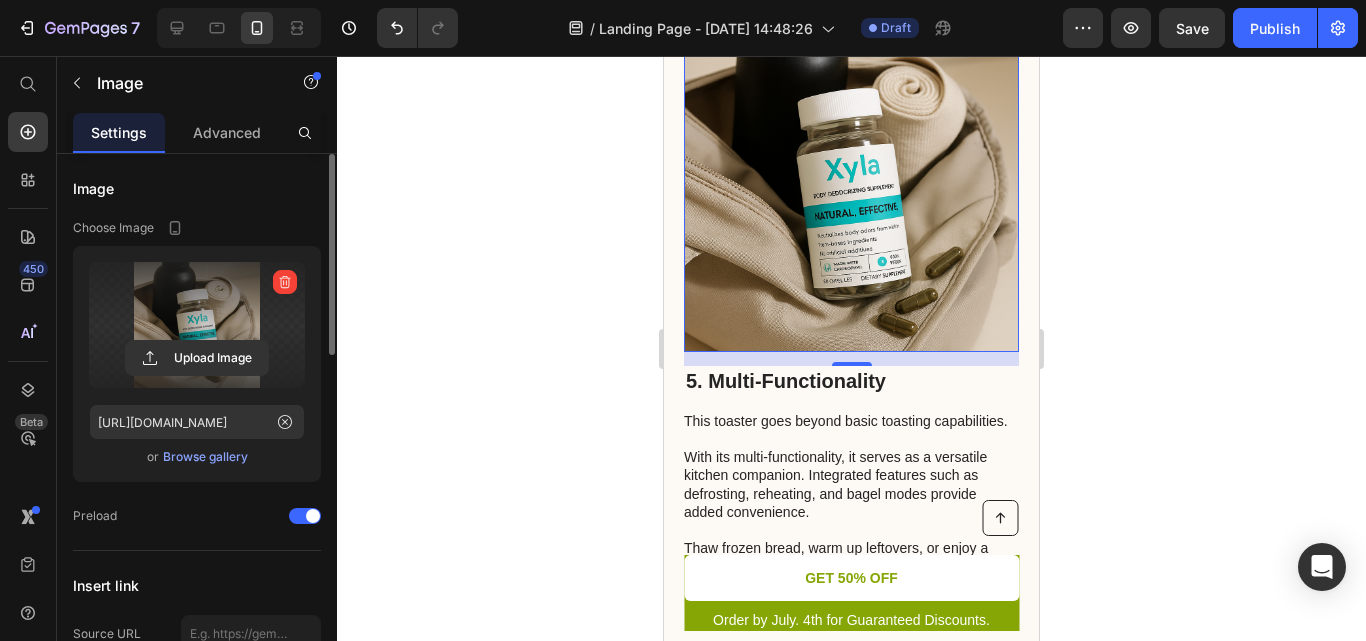 scroll, scrollTop: 4036, scrollLeft: 0, axis: vertical 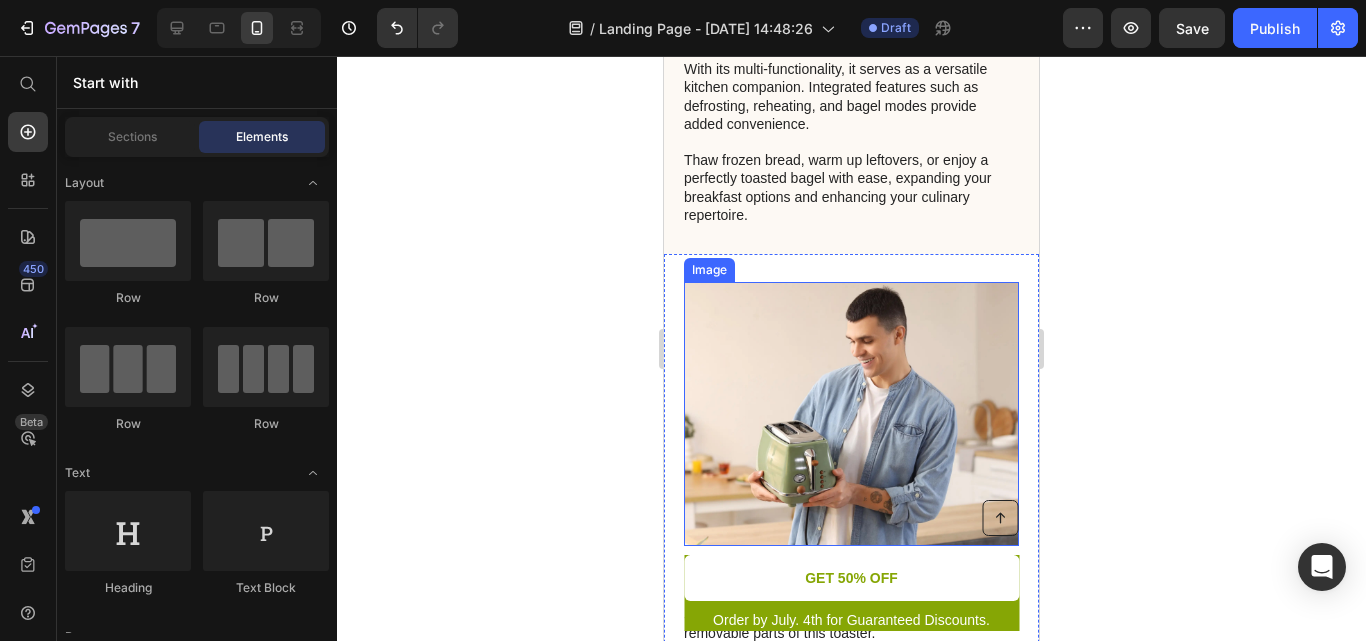 click at bounding box center (851, 414) 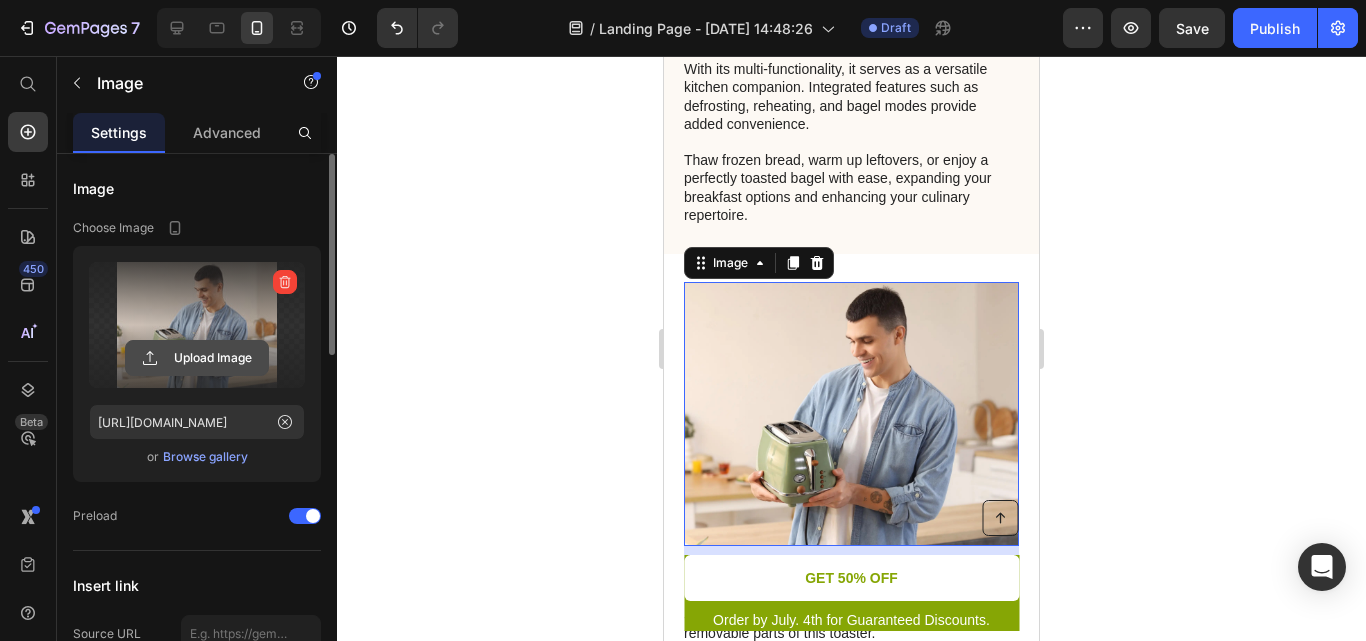 click 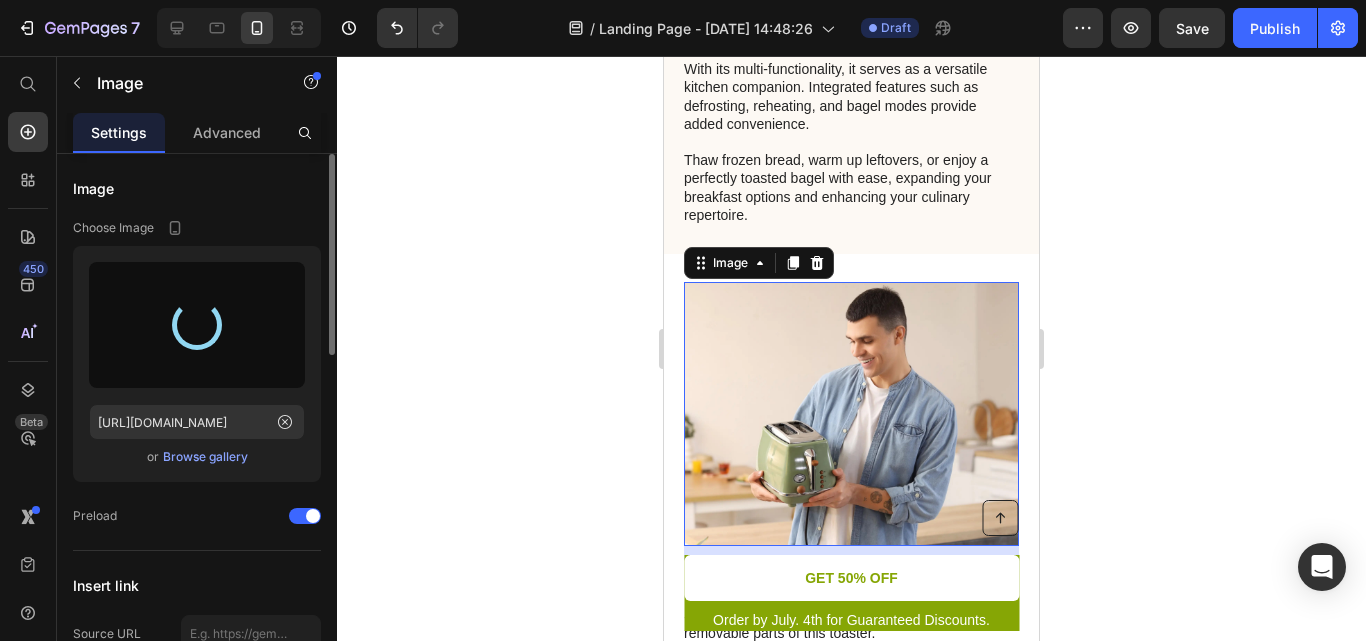 type on "[URL][DOMAIN_NAME]" 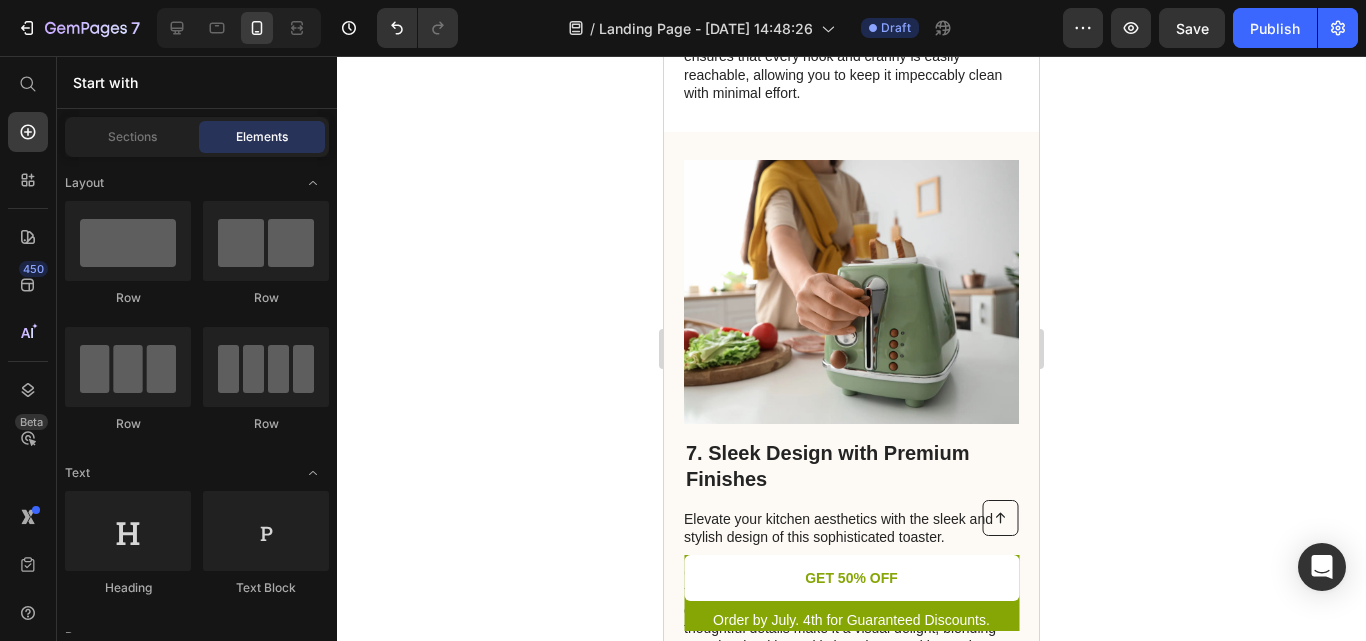 scroll, scrollTop: 5125, scrollLeft: 0, axis: vertical 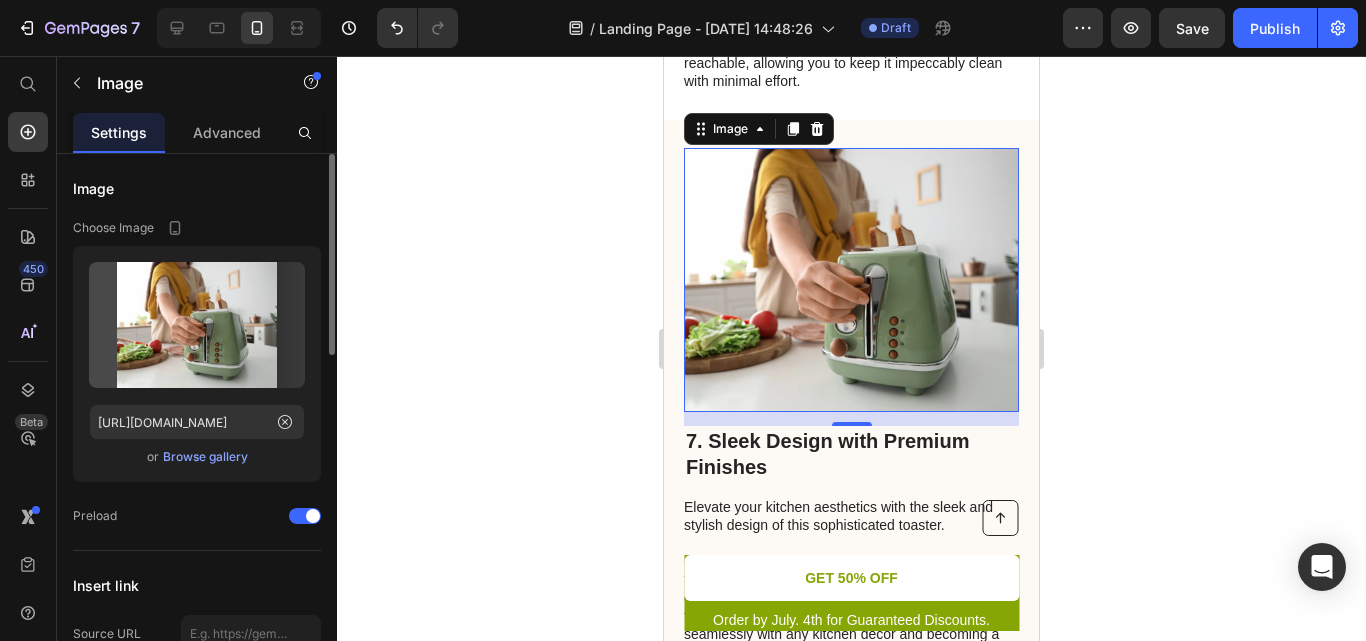 click at bounding box center (851, 280) 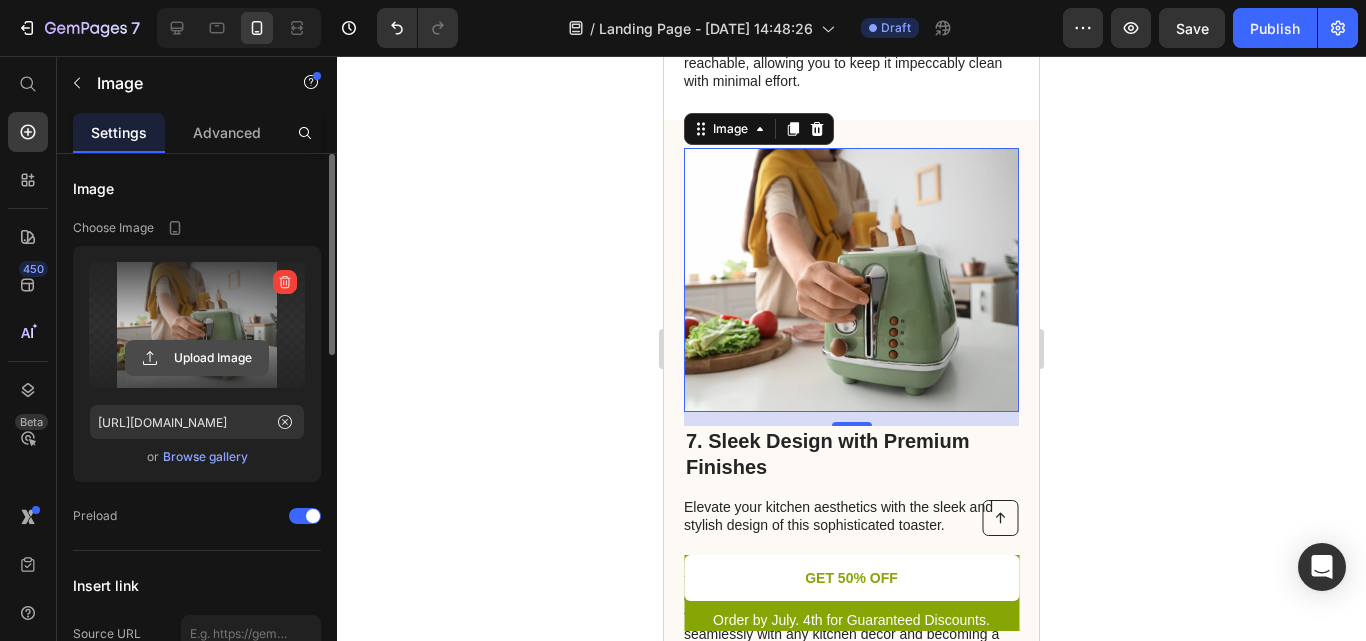 click 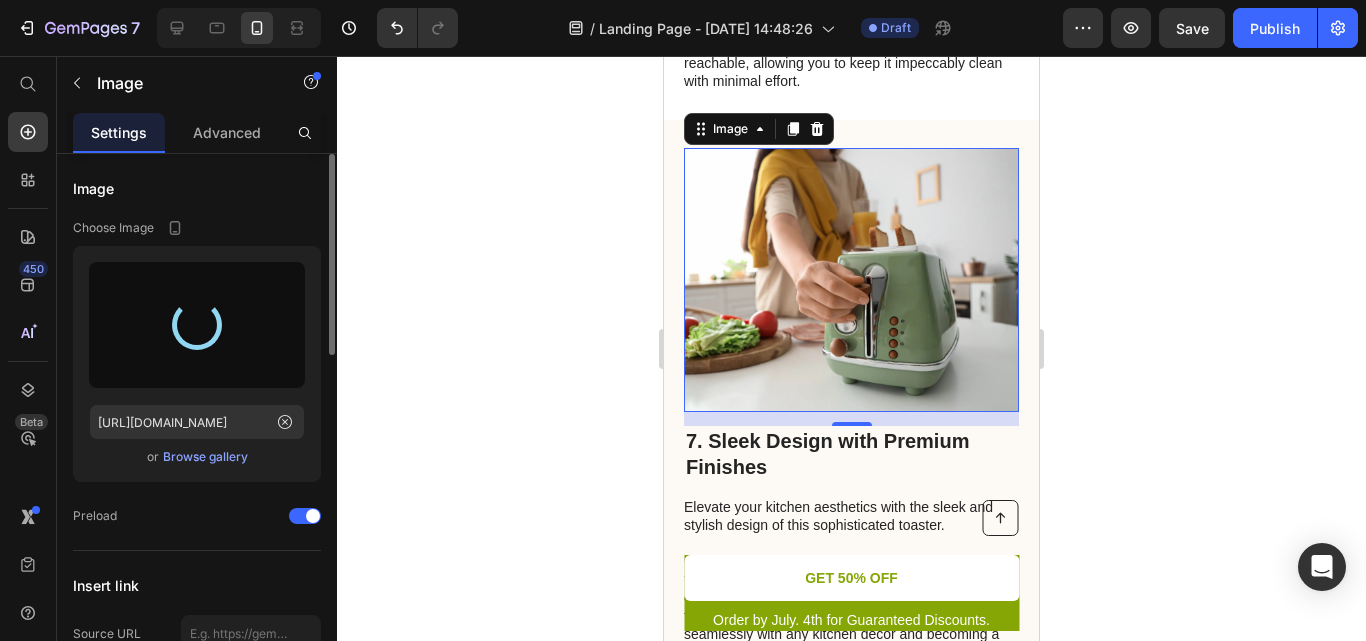 type on "[URL][DOMAIN_NAME]" 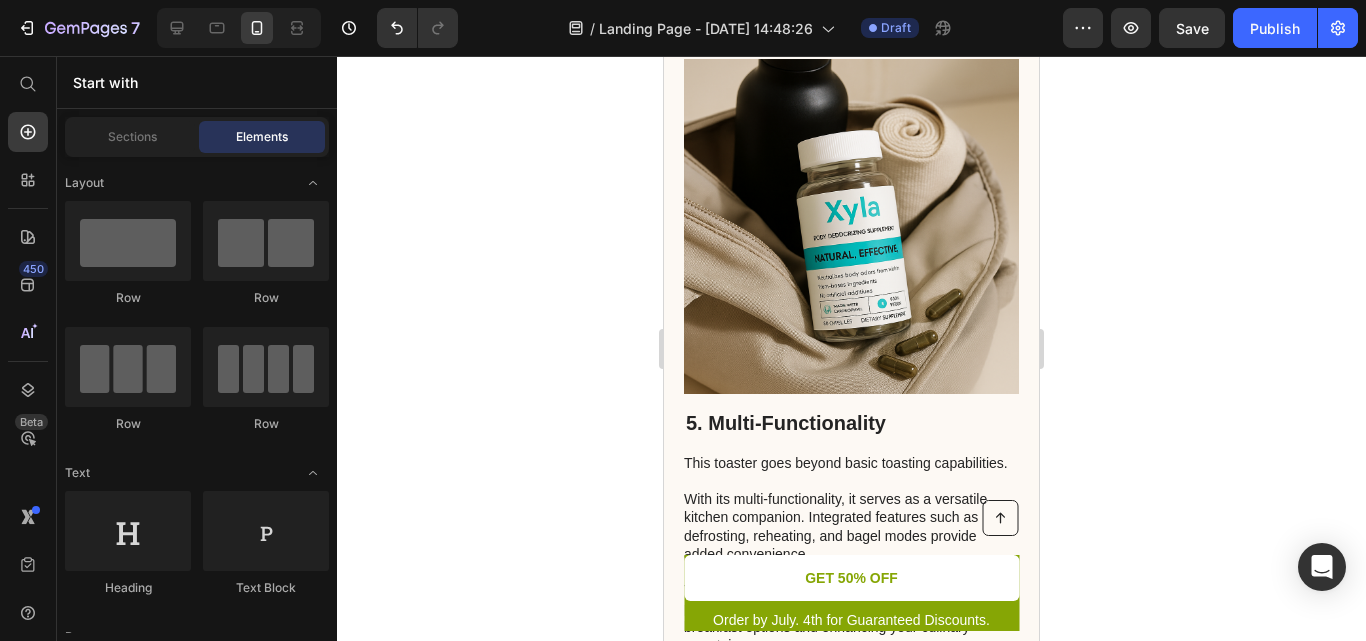 scroll, scrollTop: 3939, scrollLeft: 0, axis: vertical 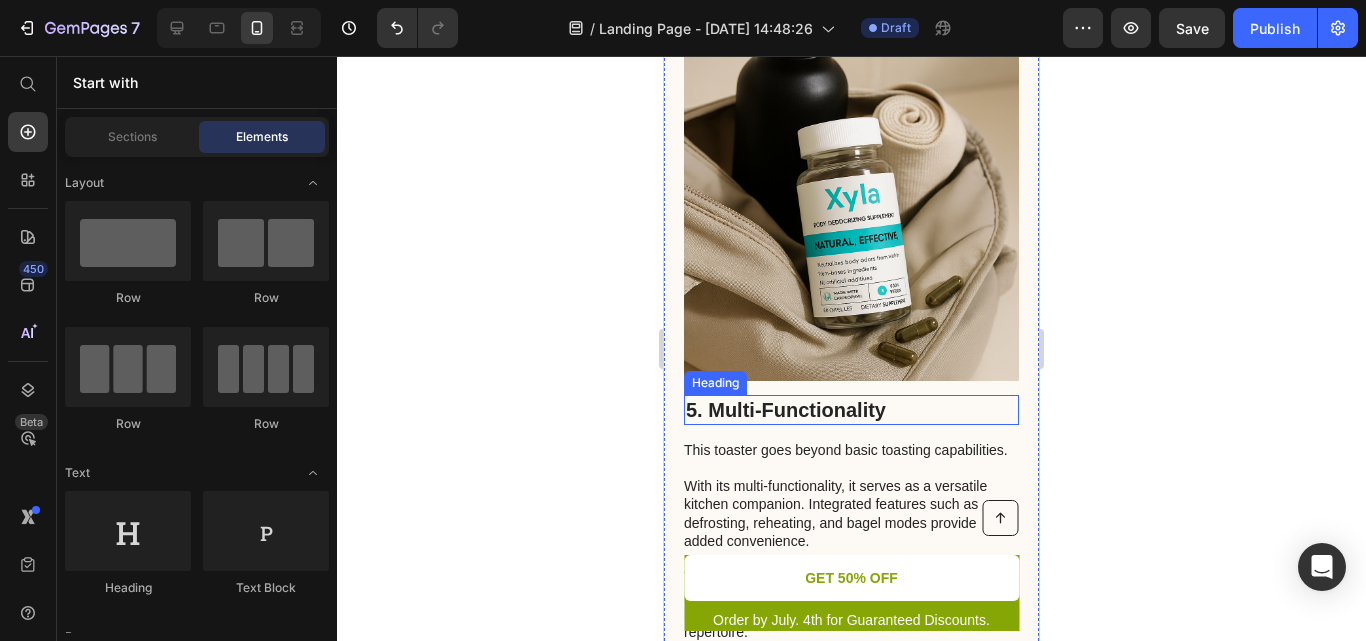 click on "5. Multi-Functionality" at bounding box center (851, 410) 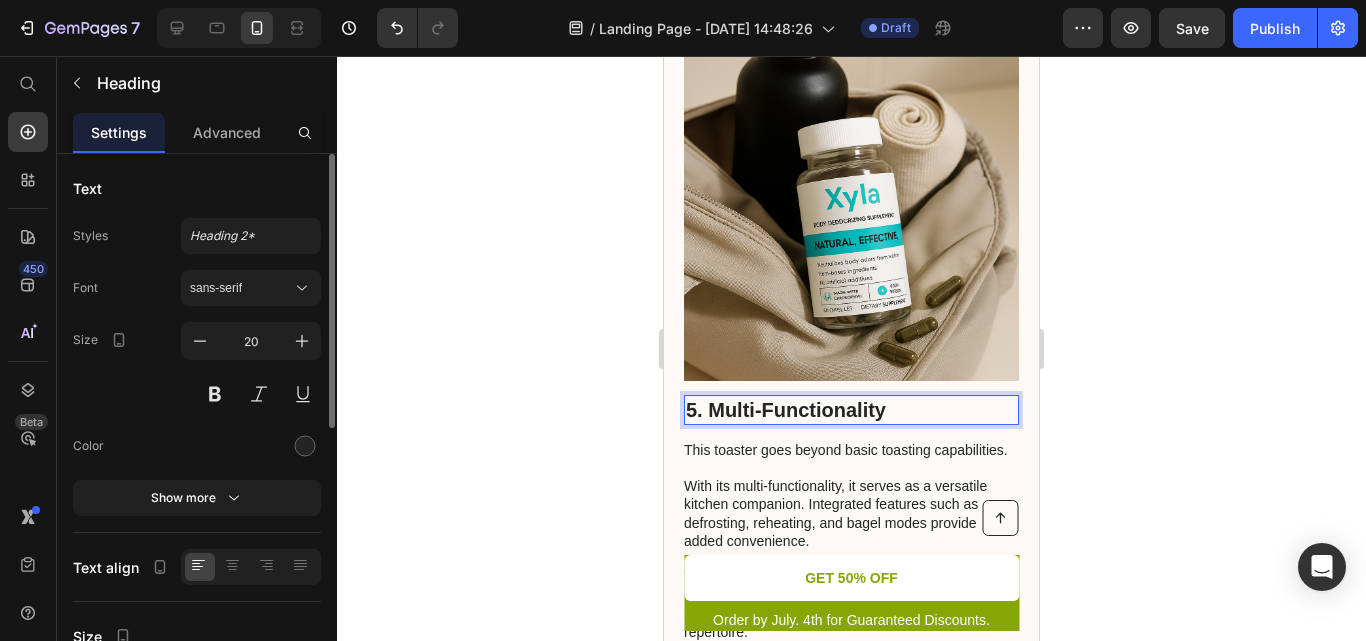 click on "5. Multi-Functionality" at bounding box center [851, 410] 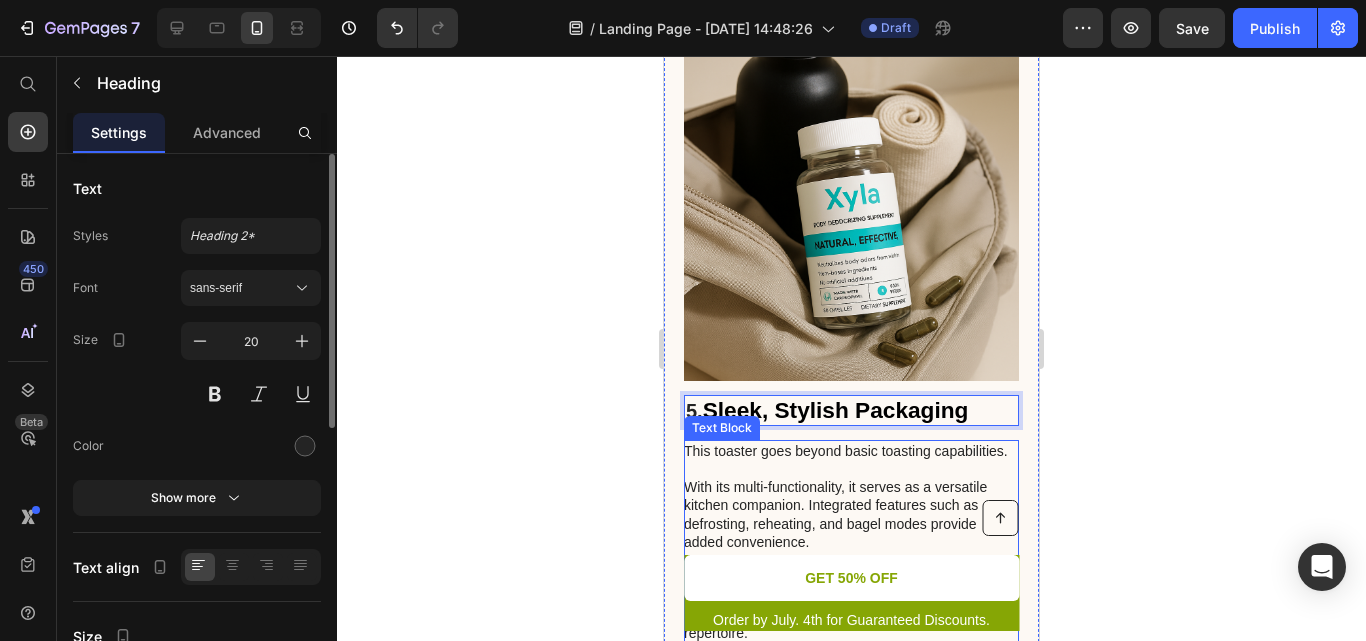 click on "This toaster goes beyond basic toasting capabilities.  With its multi-functionality, it serves as a versatile kitchen companion. Integrated features such as defrosting, reheating, and bagel modes provide added convenience.  Thaw frozen bread, warm up leftovers, or enjoy a perfectly toasted bagel with ease, expanding your breakfast options and enhancing your culinary repertoire." at bounding box center (850, 542) 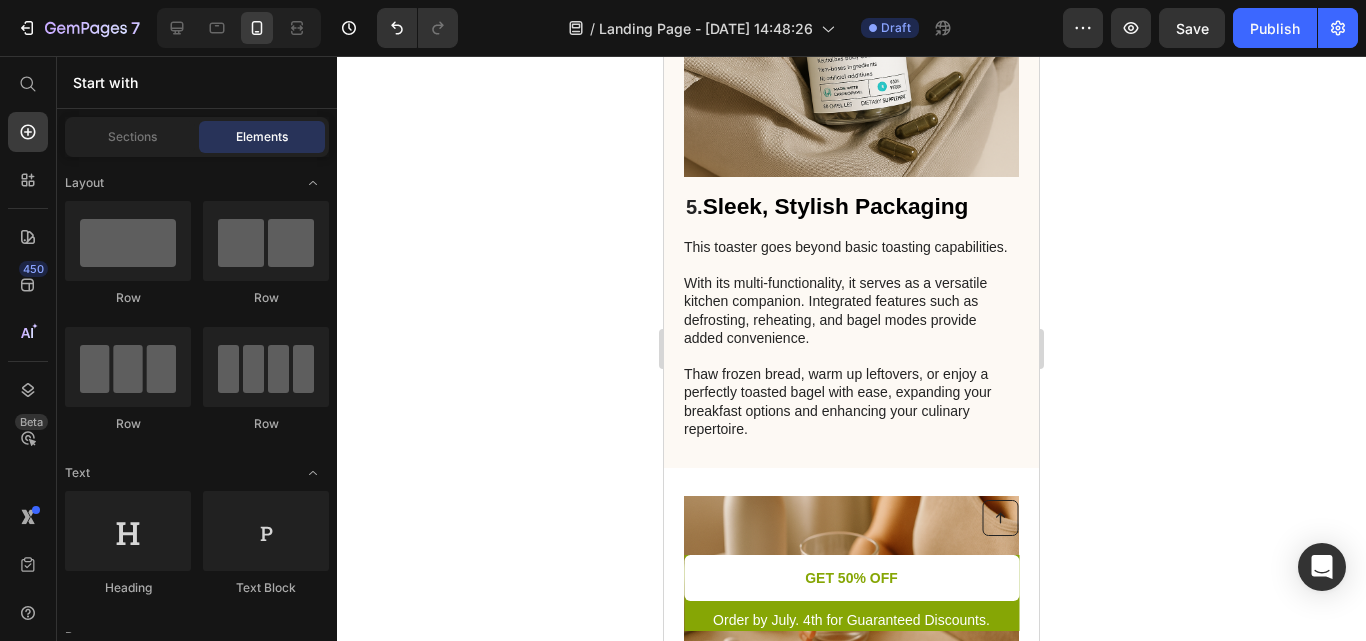 scroll, scrollTop: 4156, scrollLeft: 0, axis: vertical 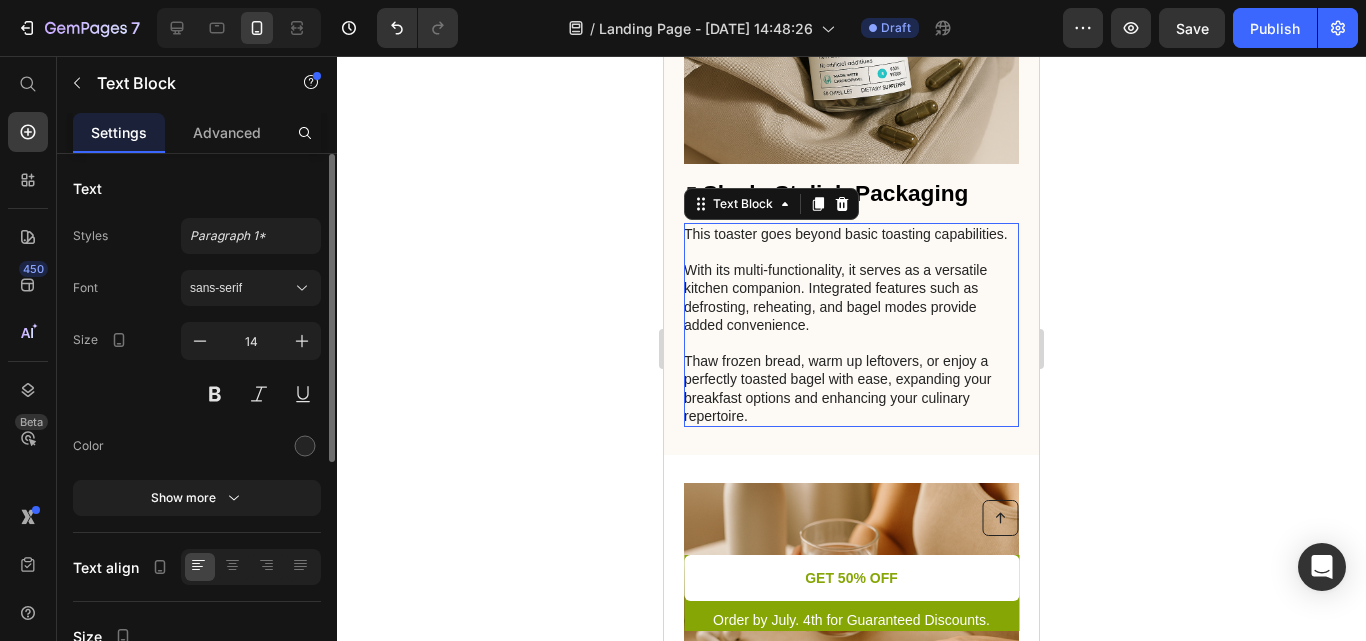 click on "This toaster goes beyond basic toasting capabilities.  With its multi-functionality, it serves as a versatile kitchen companion. Integrated features such as defrosting, reheating, and bagel modes provide added convenience.  Thaw frozen bread, warm up leftovers, or enjoy a perfectly toasted bagel with ease, expanding your breakfast options and enhancing your culinary repertoire." at bounding box center (850, 325) 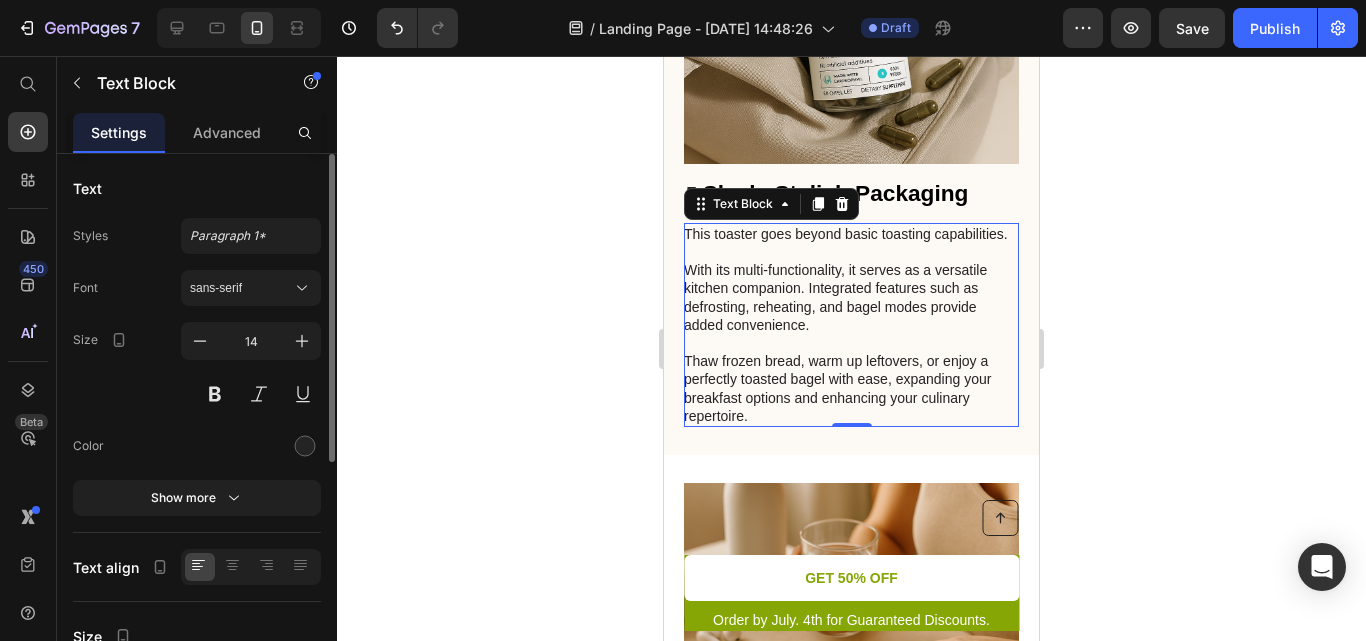click on "This toaster goes beyond basic toasting capabilities.  With its multi-functionality, it serves as a versatile kitchen companion. Integrated features such as defrosting, reheating, and bagel modes provide added convenience.  Thaw frozen bread, warm up leftovers, or enjoy a perfectly toasted bagel with ease, expanding your breakfast options and enhancing your culinary repertoire." at bounding box center (850, 325) 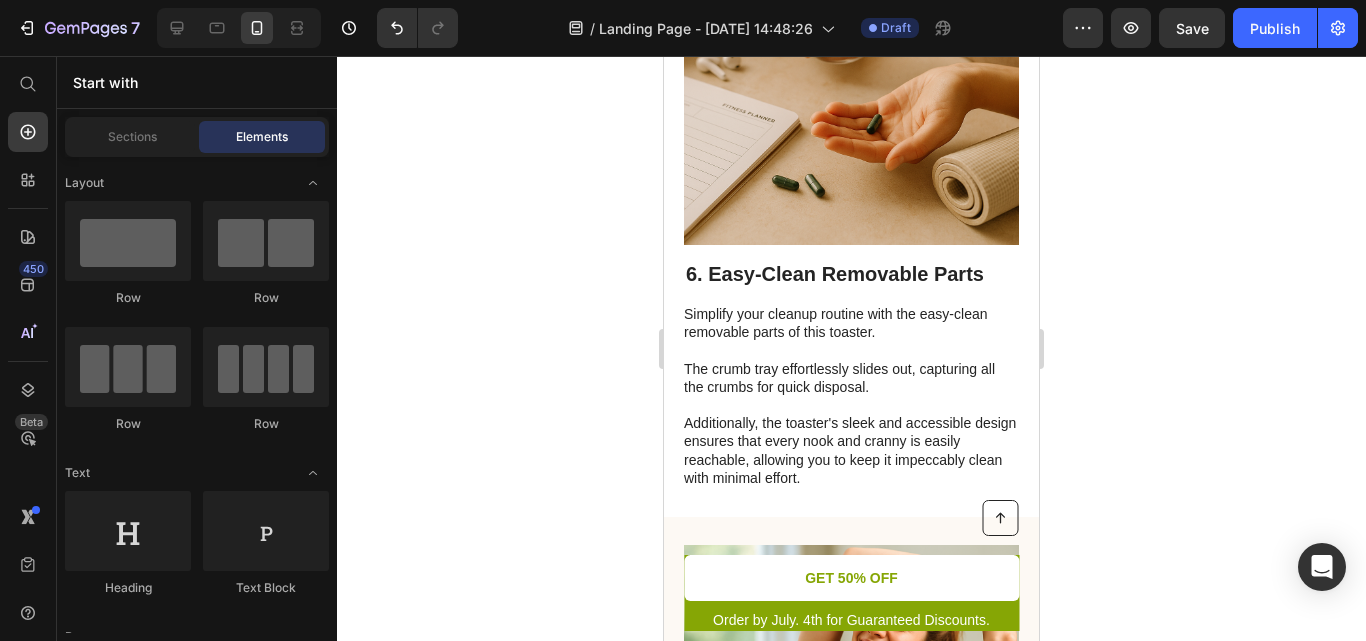 scroll, scrollTop: 4741, scrollLeft: 0, axis: vertical 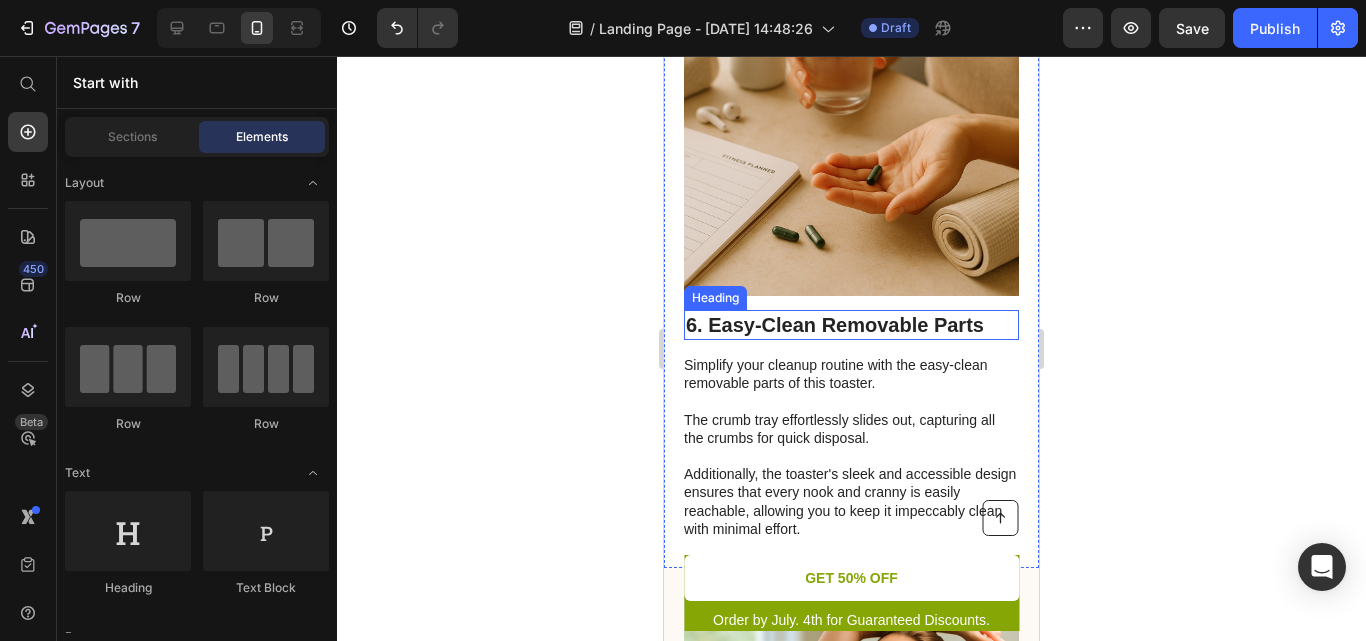 click on "6. Easy-Clean Removable Parts" at bounding box center (851, 325) 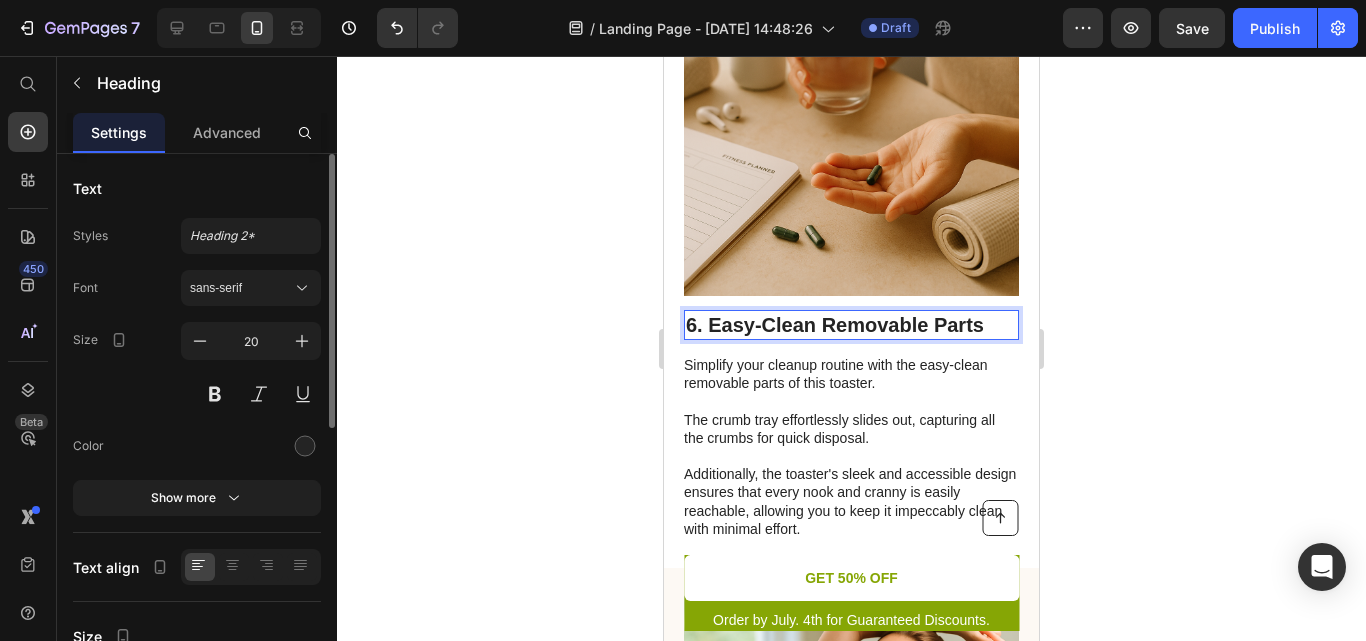 click on "6. Easy-Clean Removable Parts" at bounding box center (851, 325) 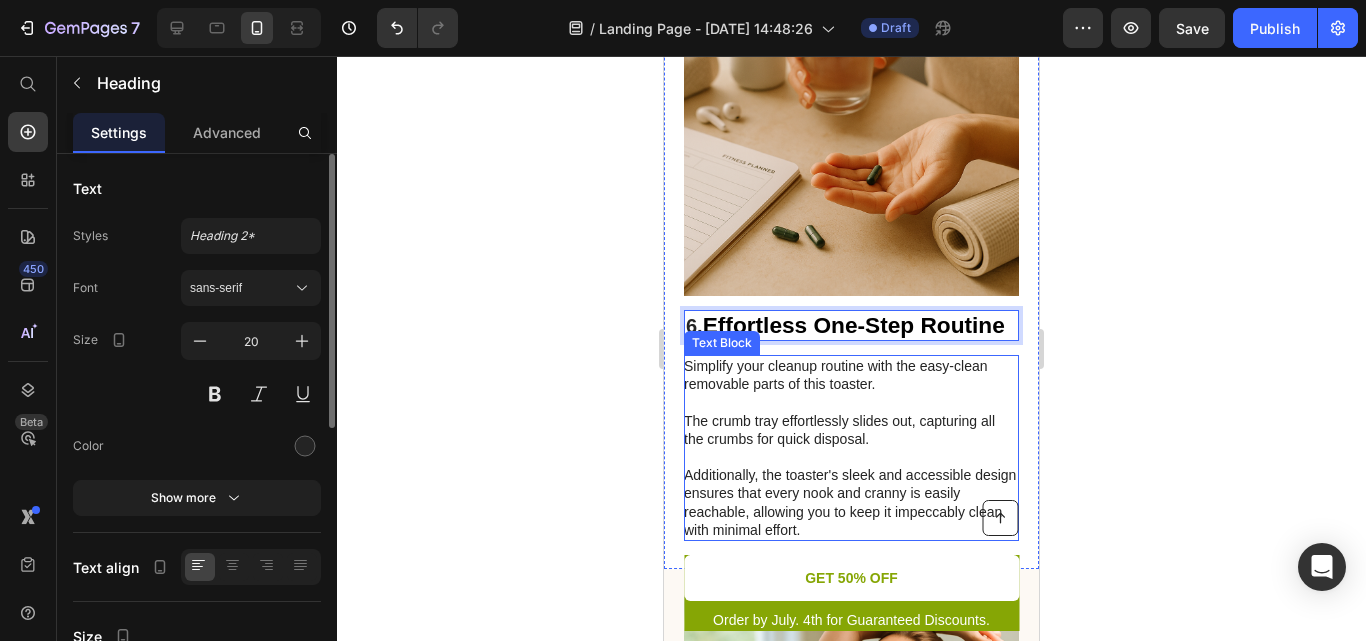 click on "Simplify your cleanup routine with the easy-clean removable parts of this toaster.  The crumb tray effortlessly slides out, capturing all the crumbs for quick disposal.  Additionally, the toaster's sleek and accessible design ensures that every nook and cranny is easily reachable, allowing you to keep it impeccably clean with minimal effort." at bounding box center (850, 448) 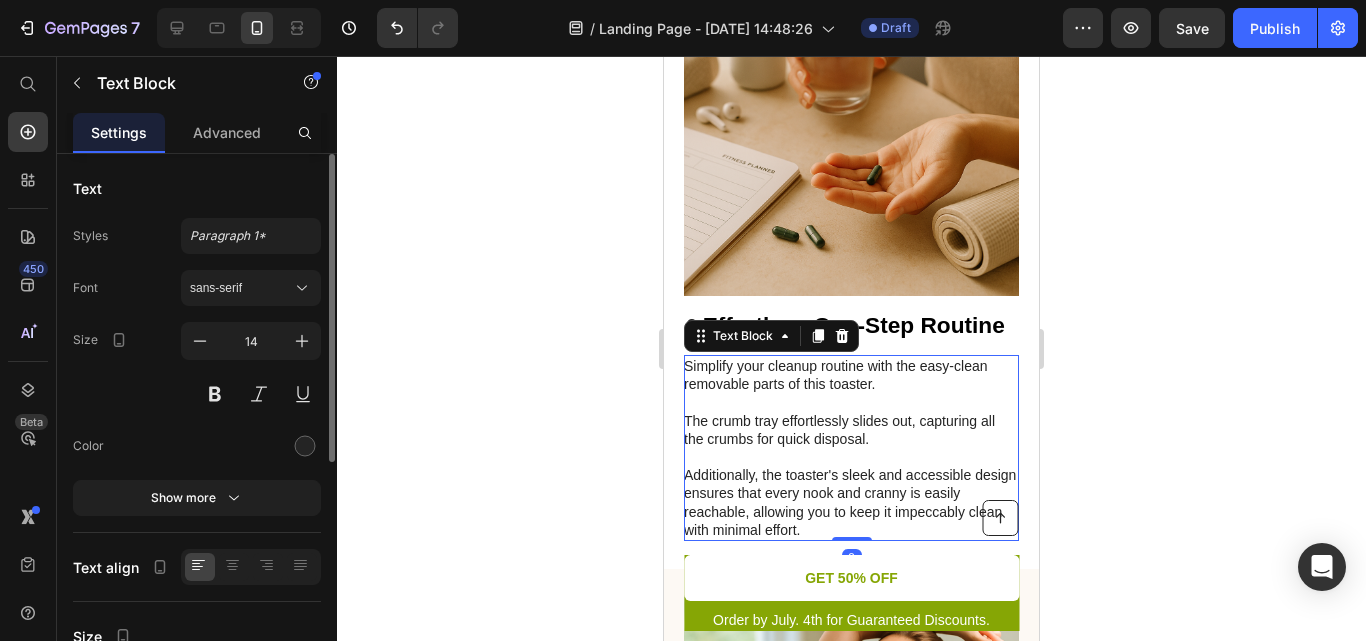click on "Simplify your cleanup routine with the easy-clean removable parts of this toaster.  The crumb tray effortlessly slides out, capturing all the crumbs for quick disposal.  Additionally, the toaster's sleek and accessible design ensures that every nook and cranny is easily reachable, allowing you to keep it impeccably clean with minimal effort." at bounding box center (850, 448) 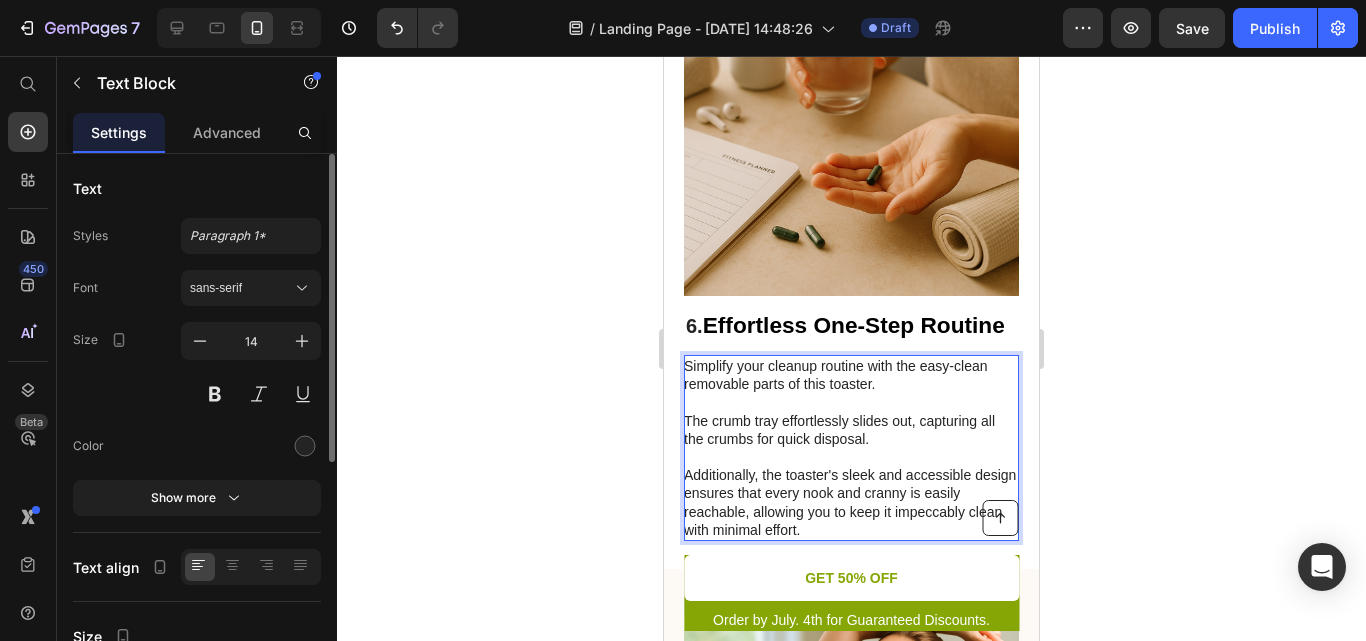 click on "Simplify your cleanup routine with the easy-clean removable parts of this toaster.  The crumb tray effortlessly slides out, capturing all the crumbs for quick disposal.  Additionally, the toaster's sleek and accessible design ensures that every nook and cranny is easily reachable, allowing you to keep it impeccably clean with minimal effort." at bounding box center (850, 448) 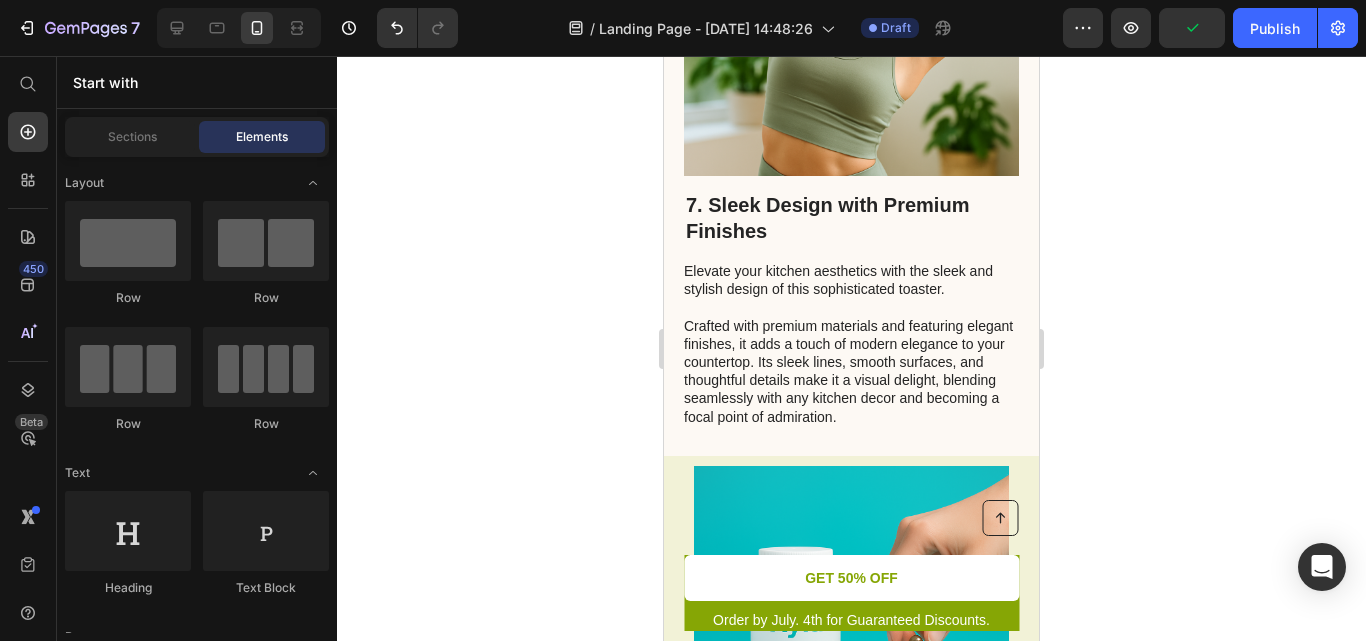 scroll, scrollTop: 5485, scrollLeft: 0, axis: vertical 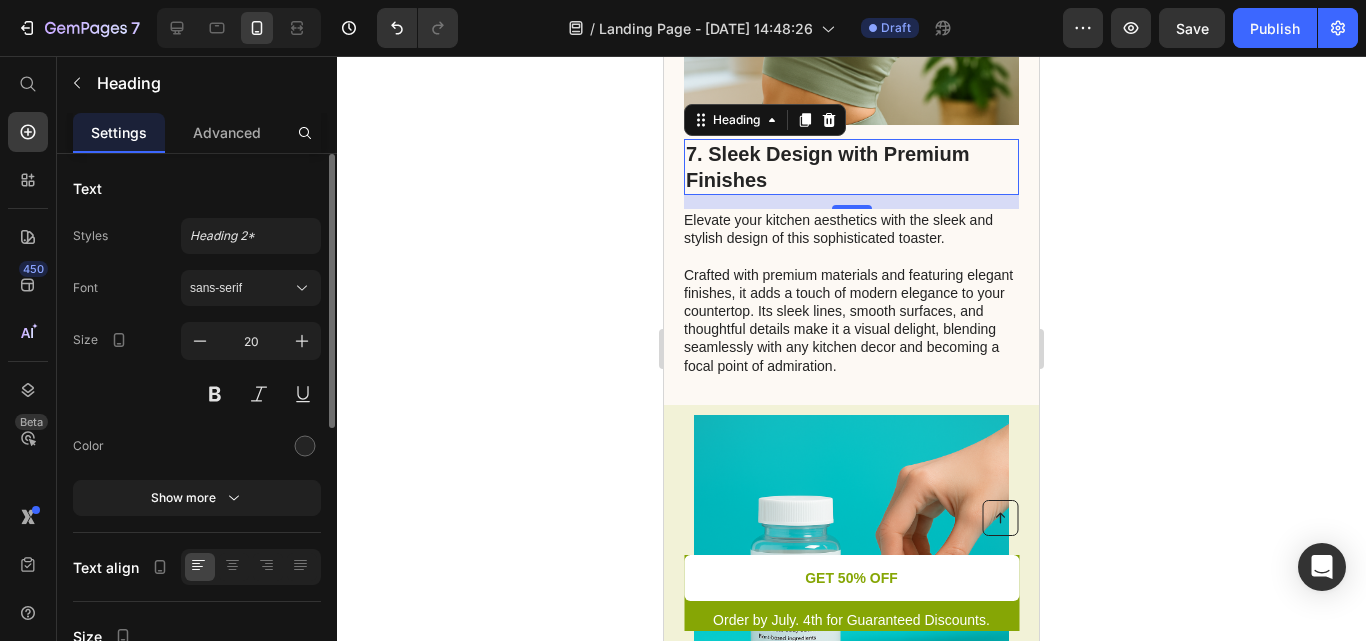click on "7. Sleek Design with Premium Finishes" at bounding box center [851, 167] 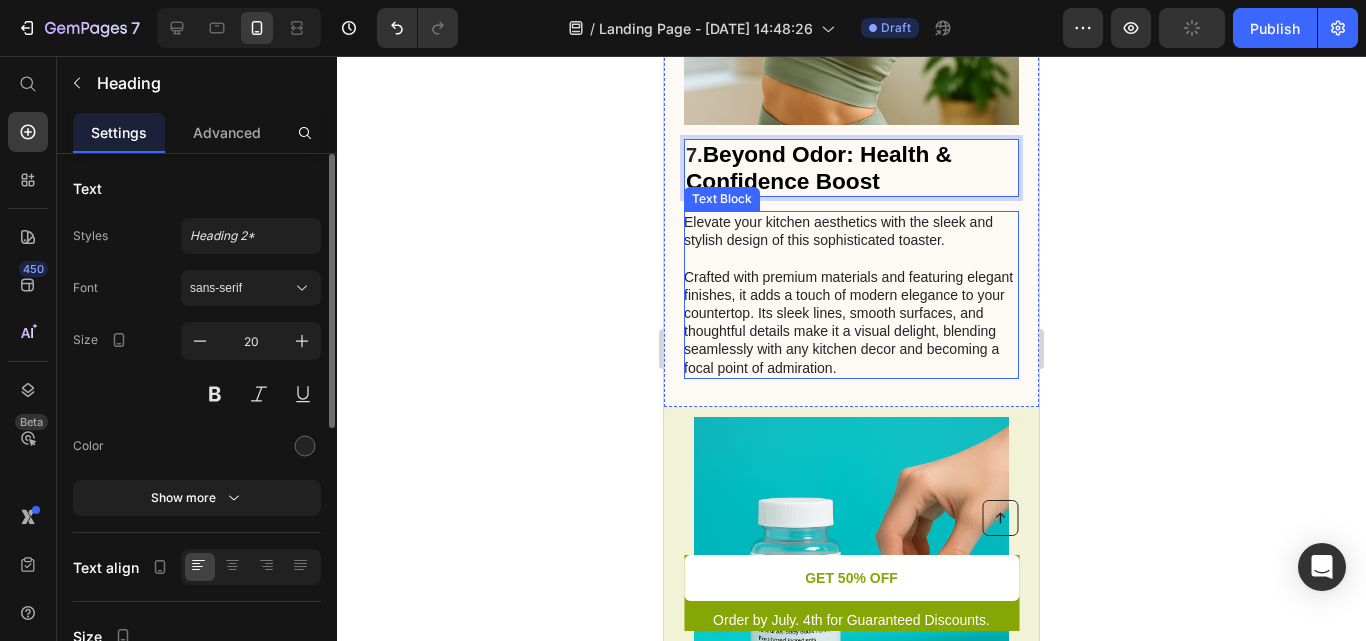click on "Elevate your kitchen aesthetics with the sleek and stylish design of this sophisticated toaster.  Crafted with premium materials and featuring elegant finishes, it adds a touch of modern elegance to your countertop. Its sleek lines, smooth surfaces, and thoughtful details make it a visual delight, blending seamlessly with any kitchen decor and becoming a focal point of admiration." at bounding box center (850, 295) 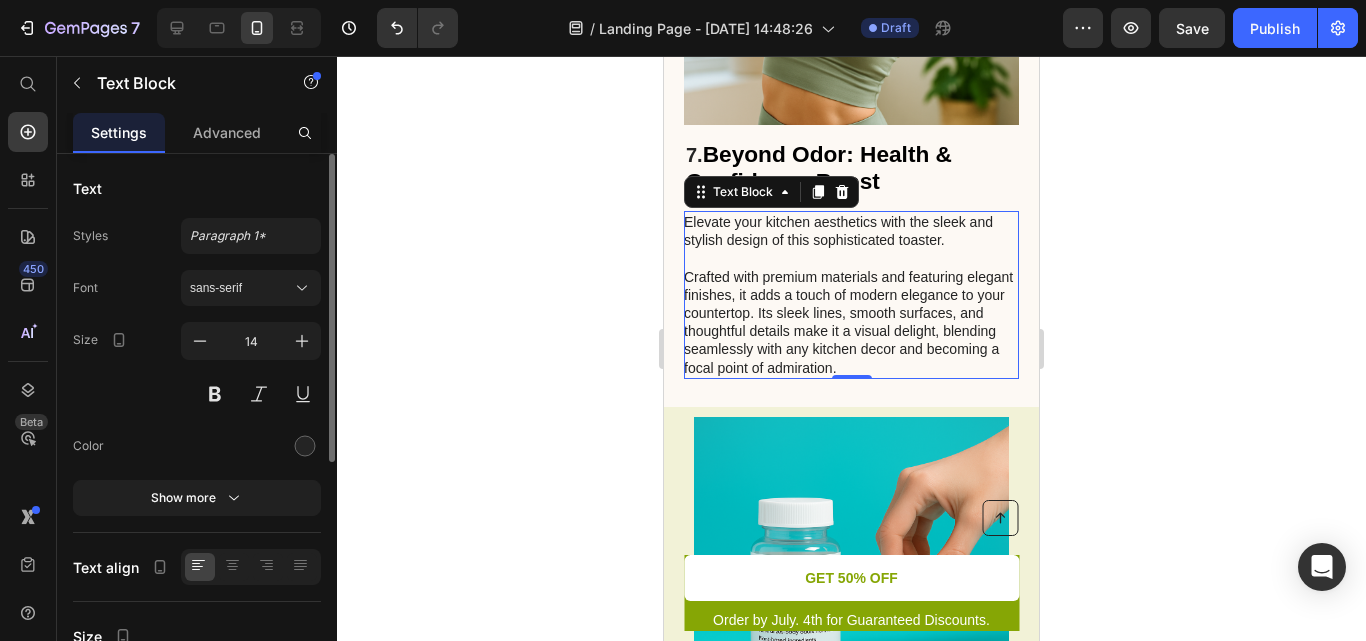 click on "Elevate your kitchen aesthetics with the sleek and stylish design of this sophisticated toaster.  Crafted with premium materials and featuring elegant finishes, it adds a touch of modern elegance to your countertop. Its sleek lines, smooth surfaces, and thoughtful details make it a visual delight, blending seamlessly with any kitchen decor and becoming a focal point of admiration." at bounding box center (850, 295) 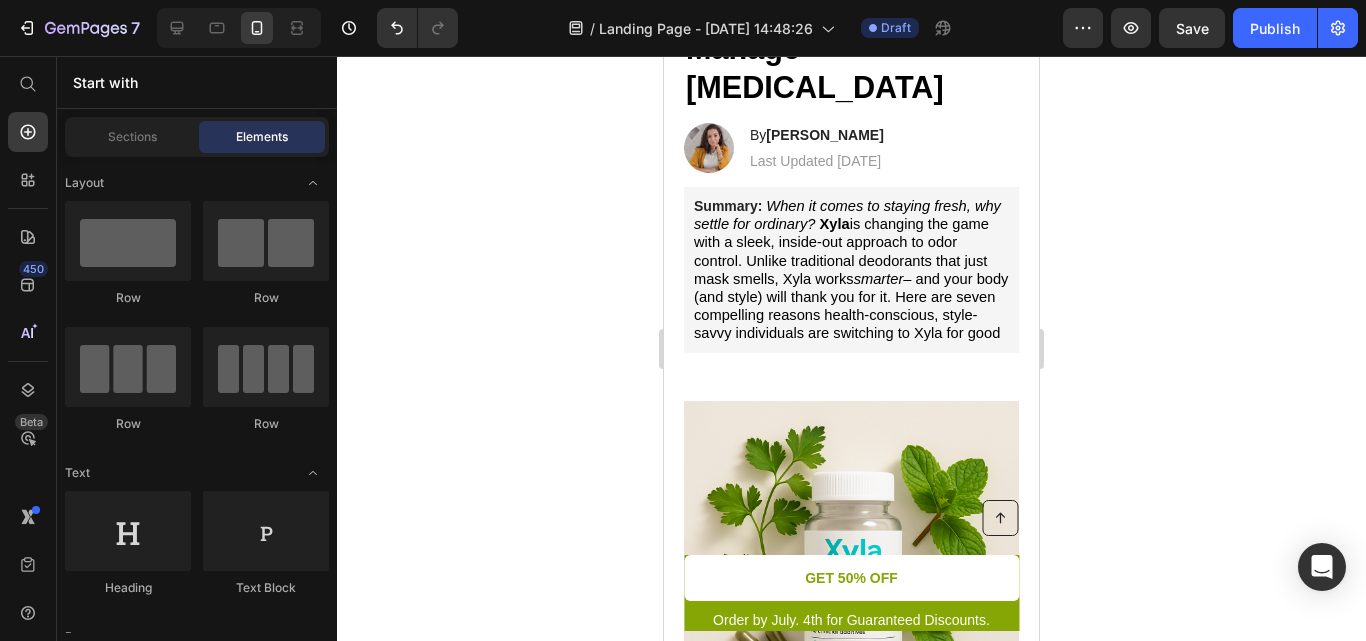 scroll, scrollTop: 0, scrollLeft: 0, axis: both 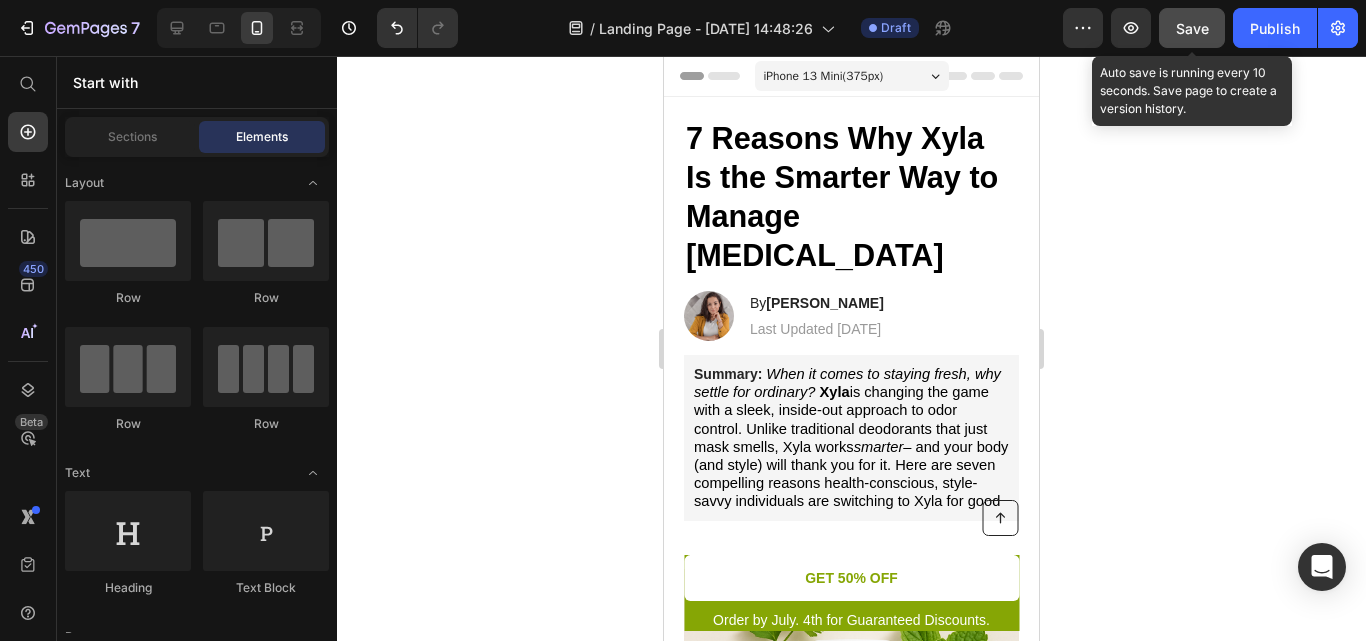 click on "Save" at bounding box center (1192, 28) 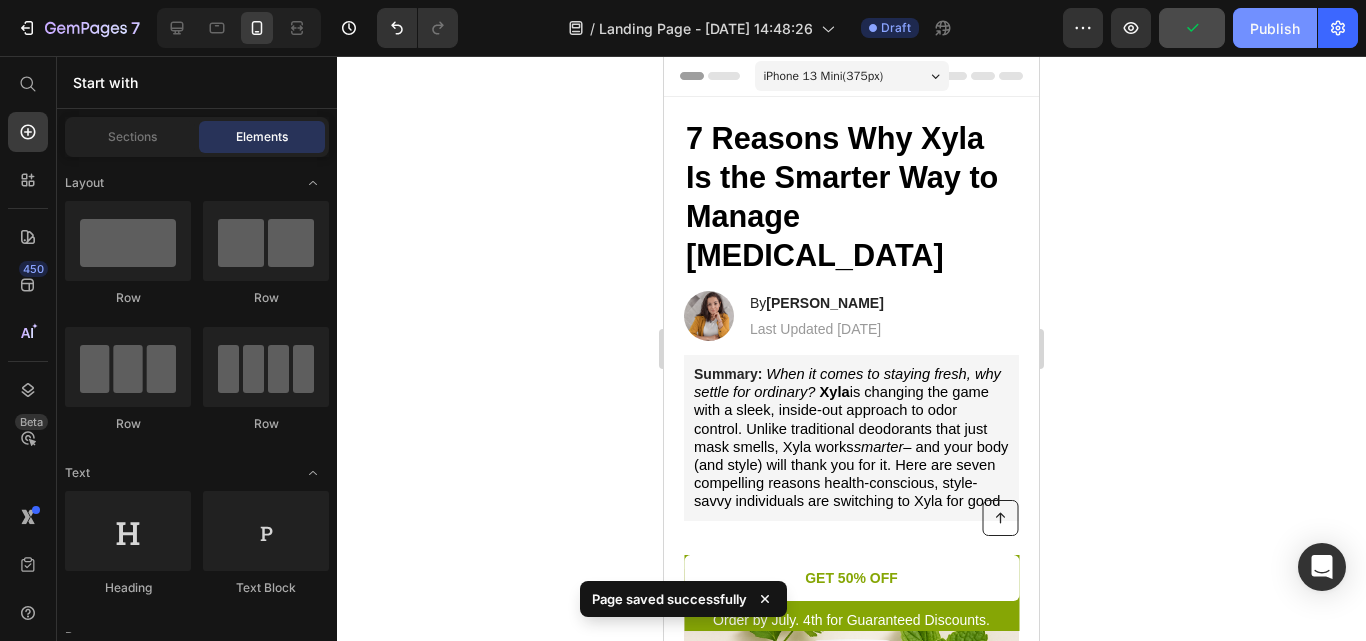 click on "Publish" at bounding box center [1275, 28] 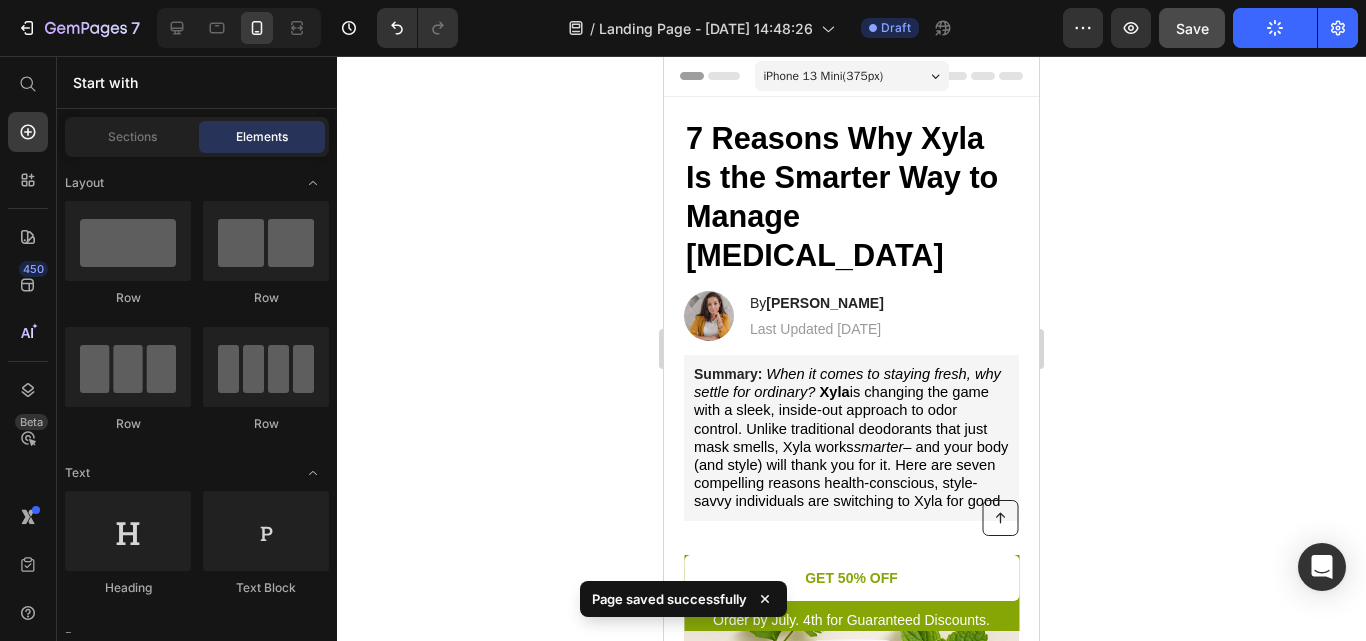 click 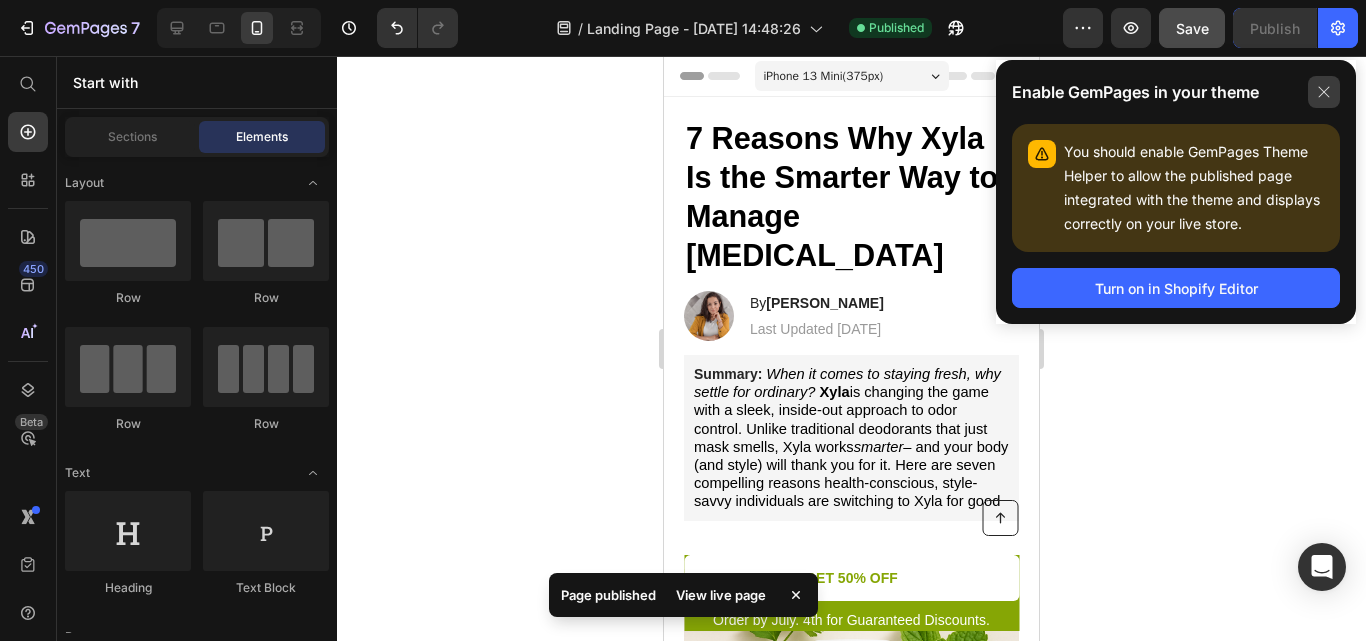 click 